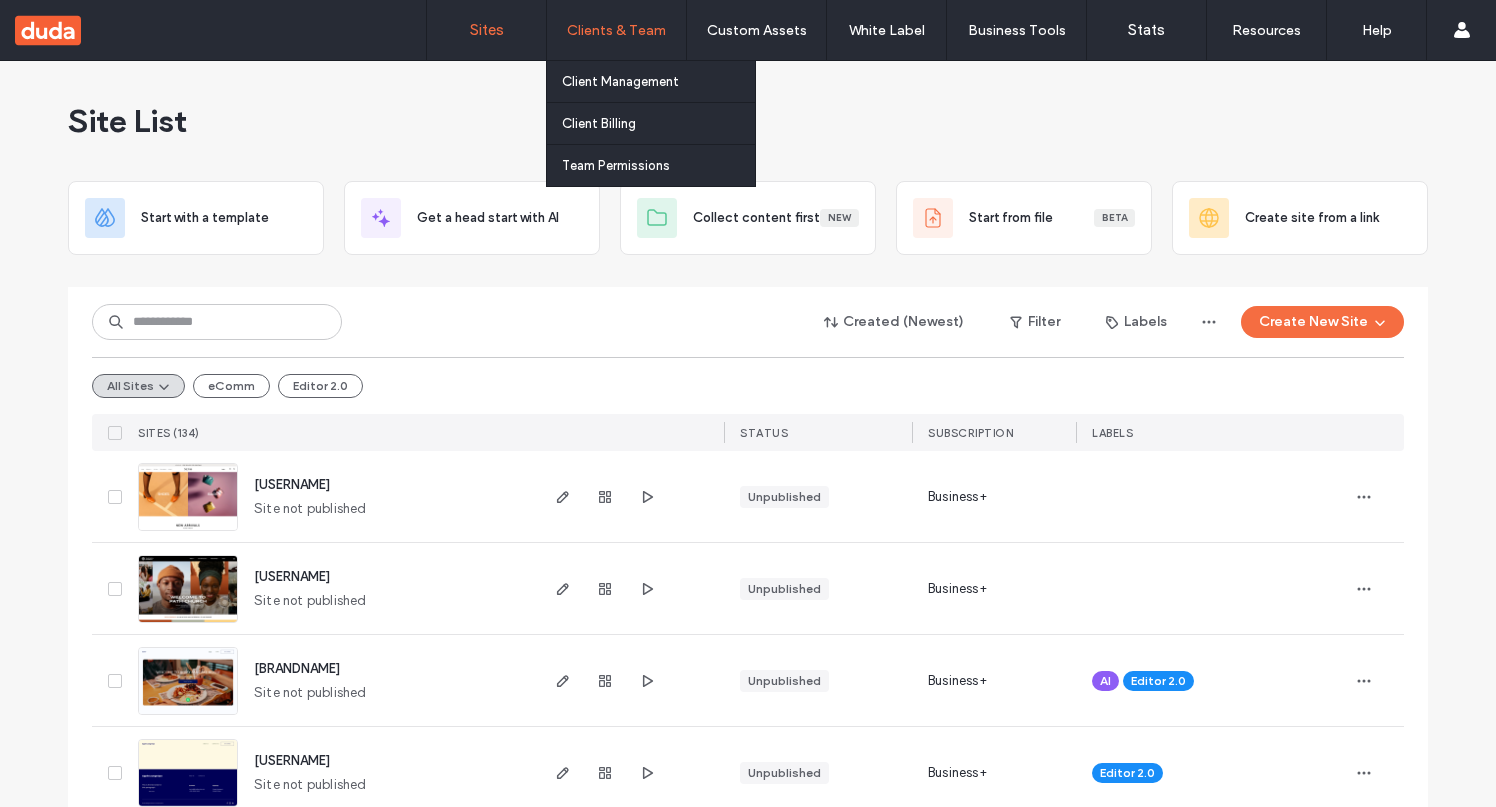 scroll, scrollTop: 0, scrollLeft: 0, axis: both 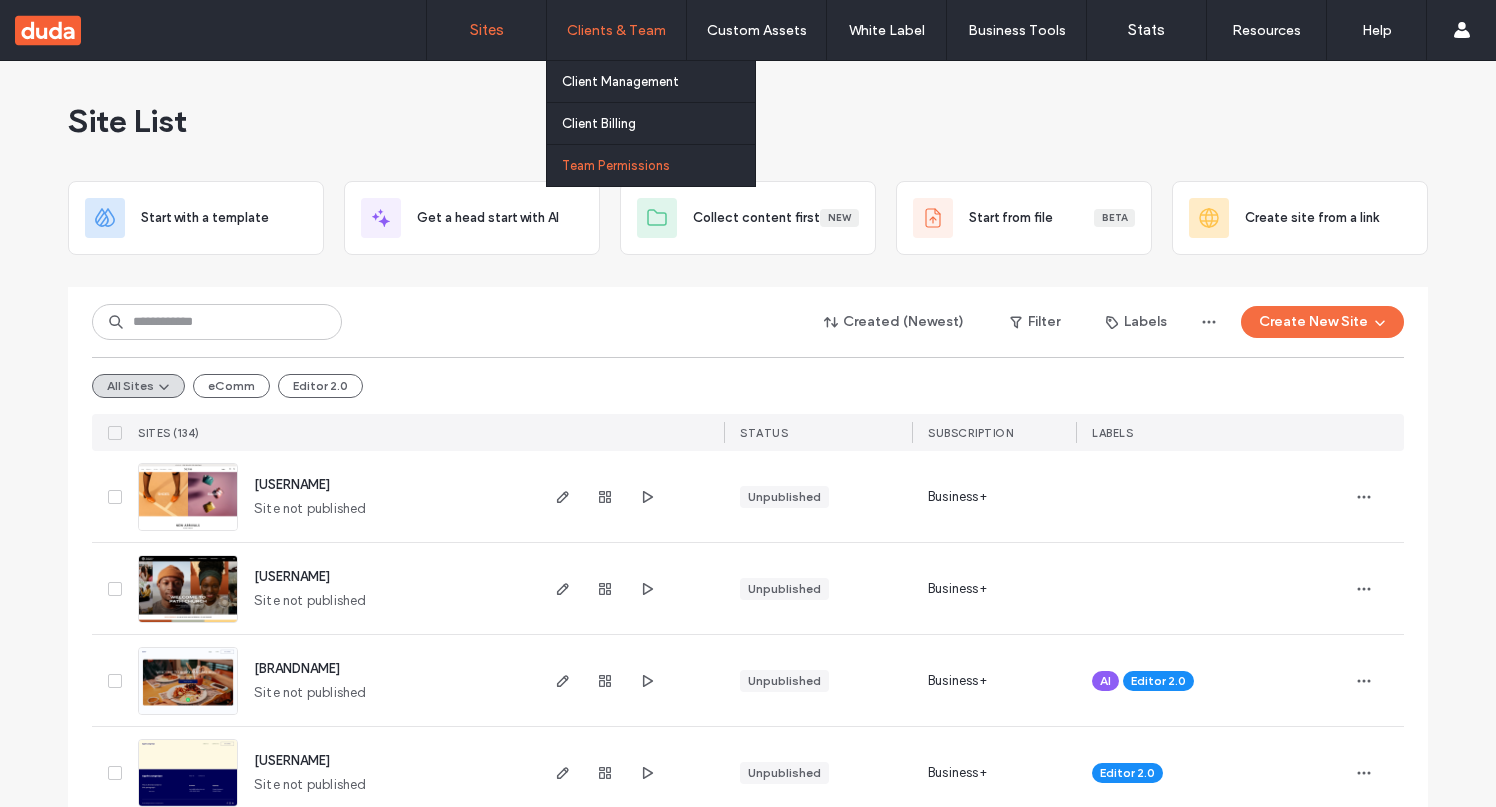 click on "Team Permissions" at bounding box center (616, 165) 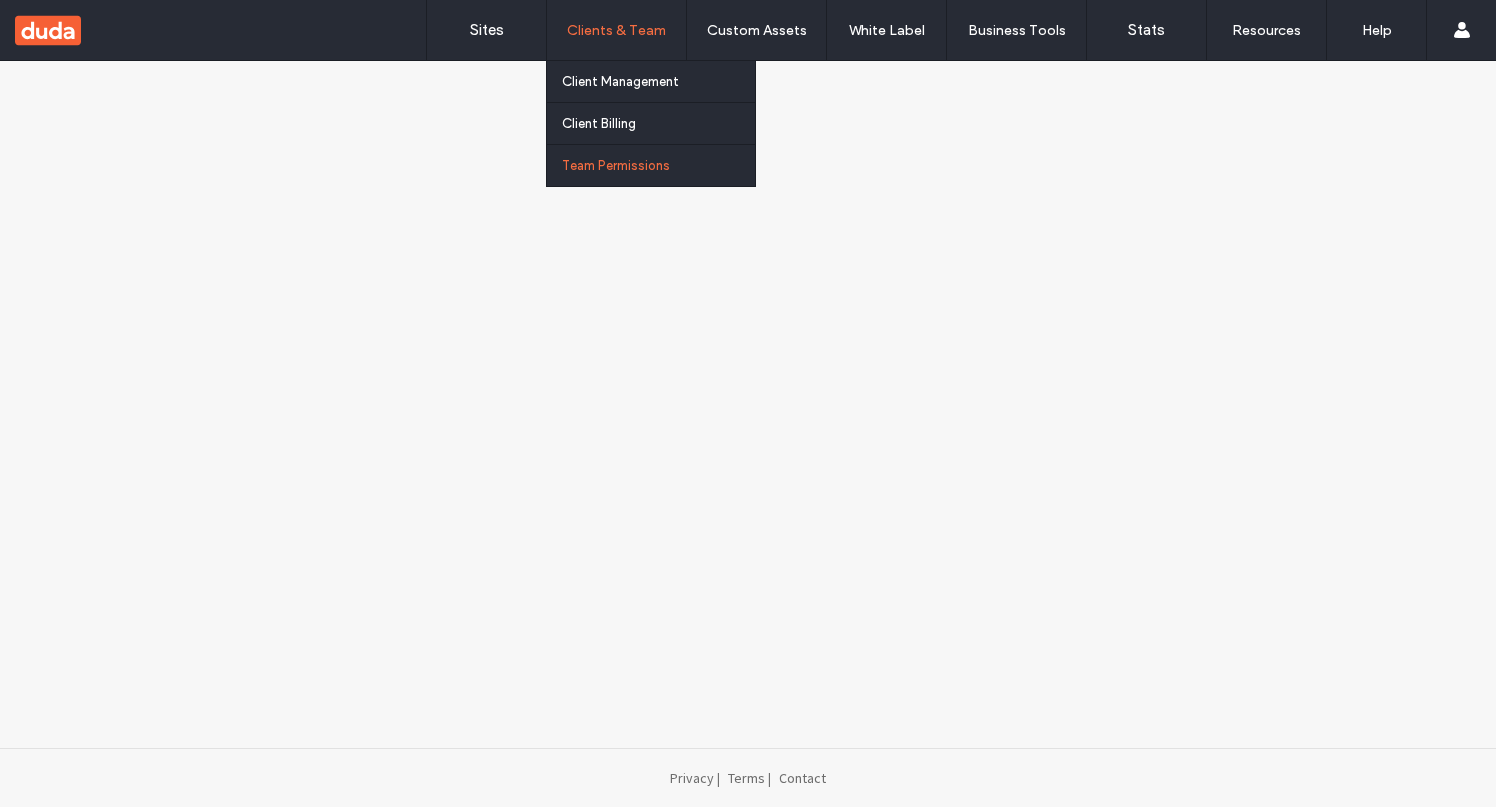scroll, scrollTop: 0, scrollLeft: 0, axis: both 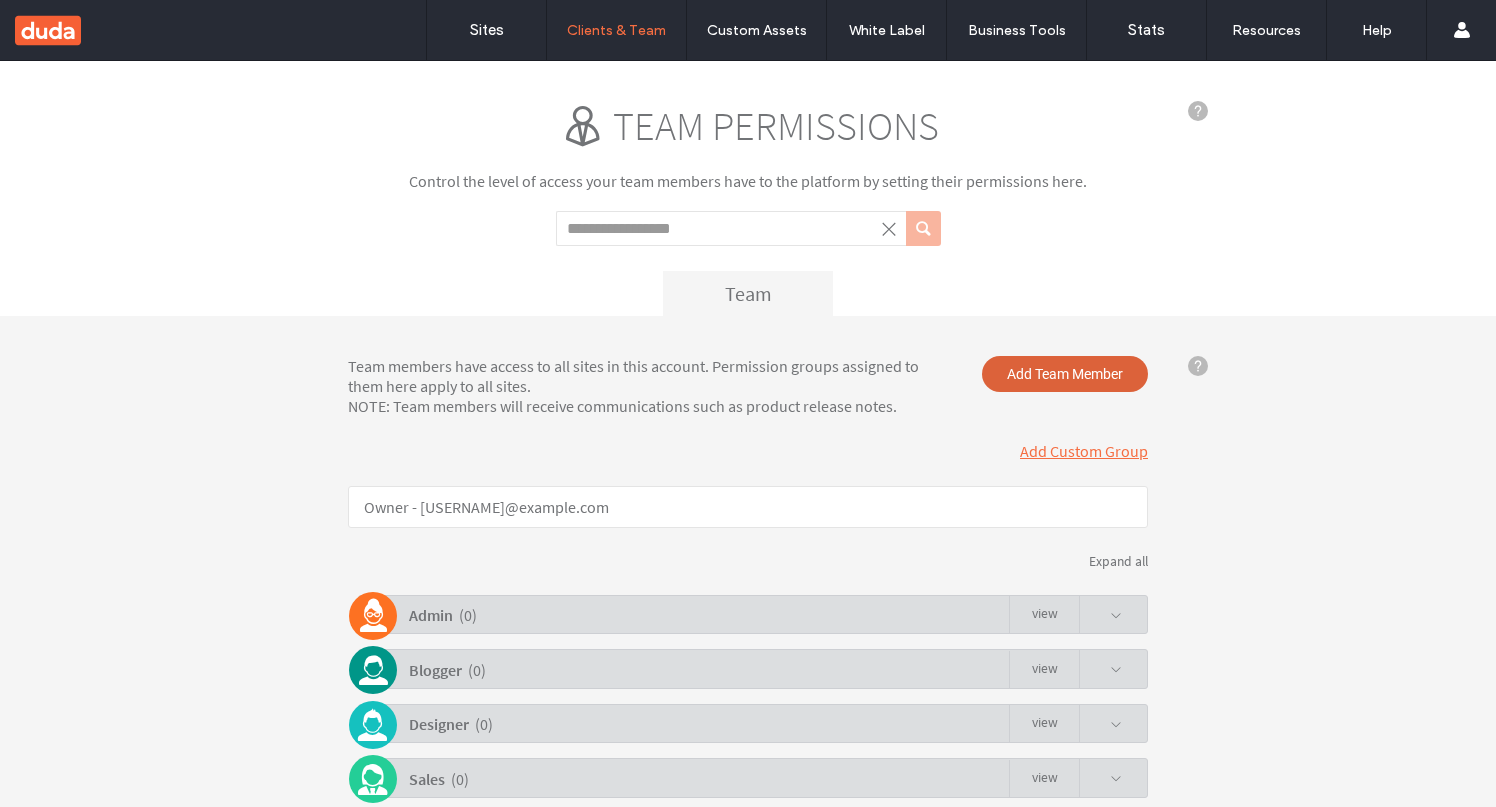 click on "Add Team Member" at bounding box center [1065, 374] 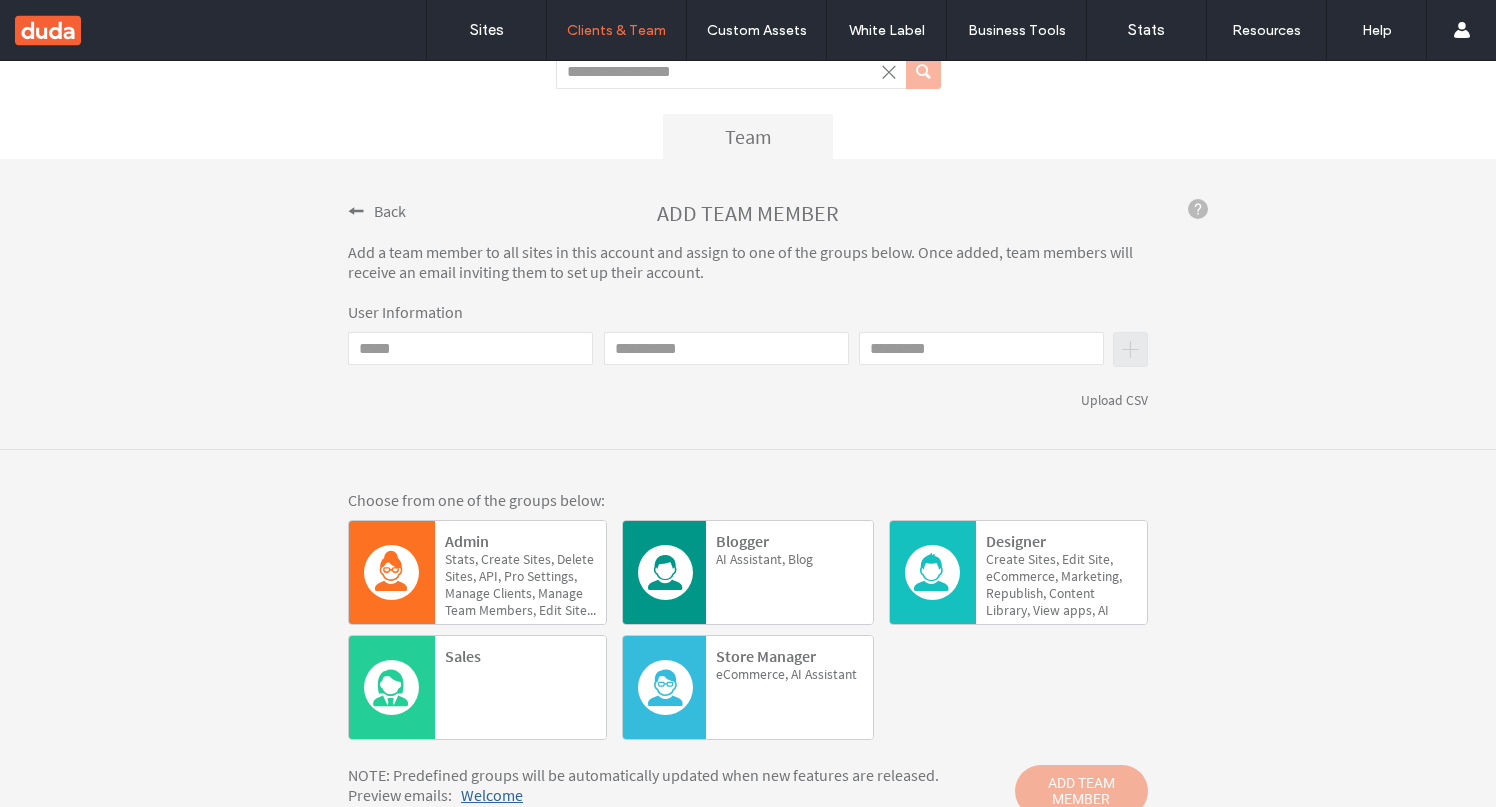 scroll, scrollTop: 267, scrollLeft: 0, axis: vertical 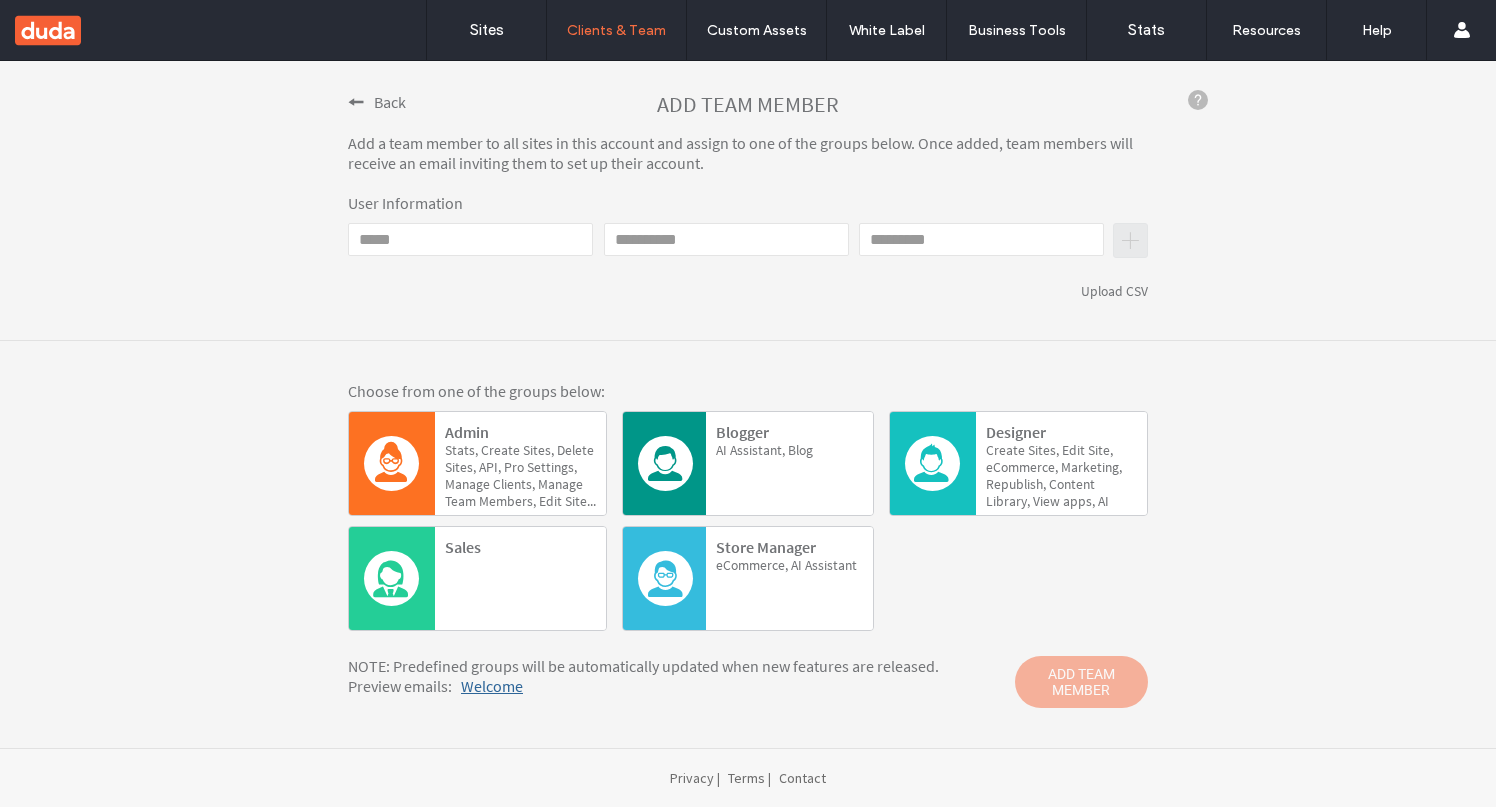 click on "ADD TEAM MEMBER" at bounding box center (1081, 682) 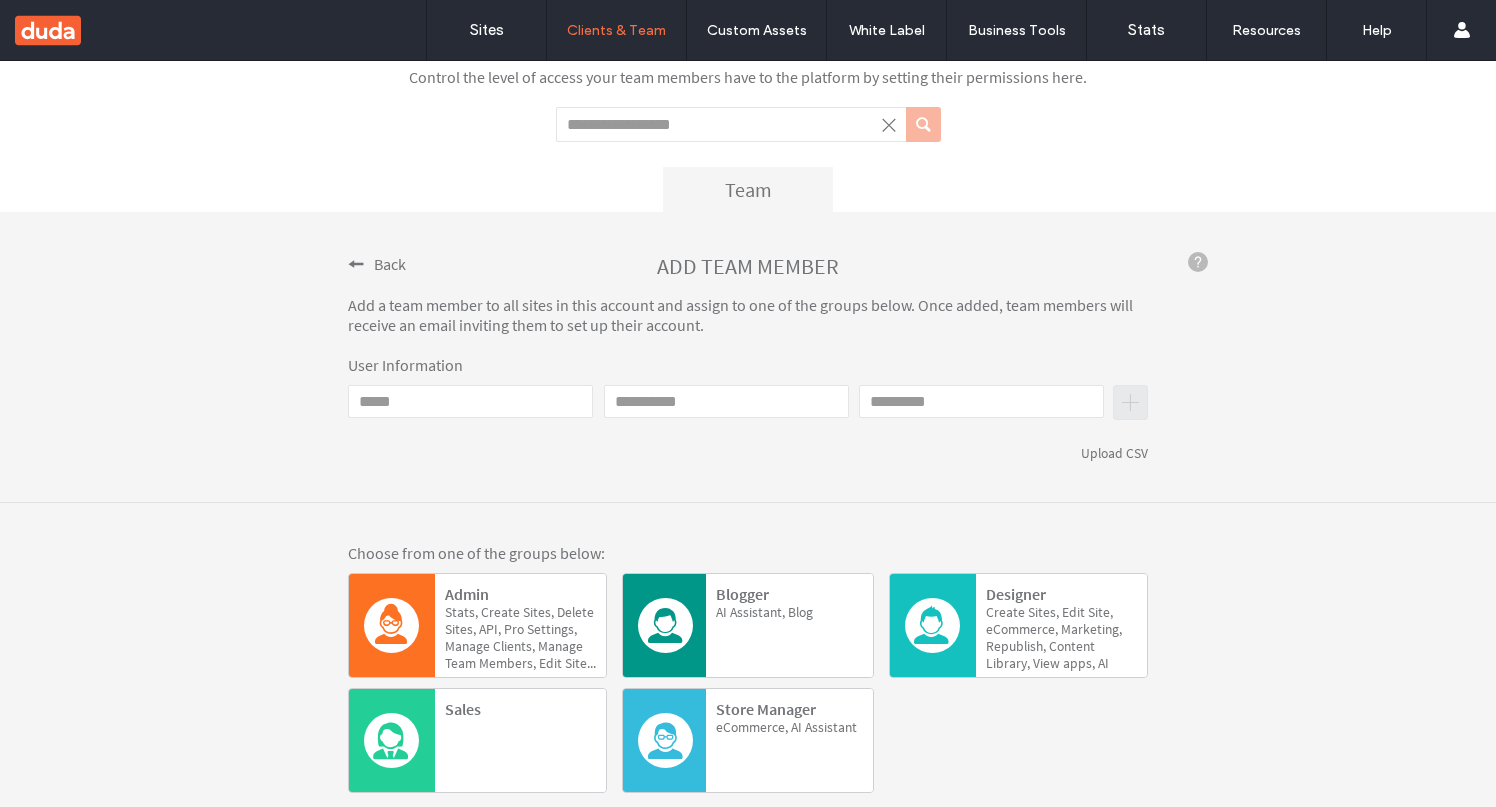 scroll, scrollTop: 0, scrollLeft: 0, axis: both 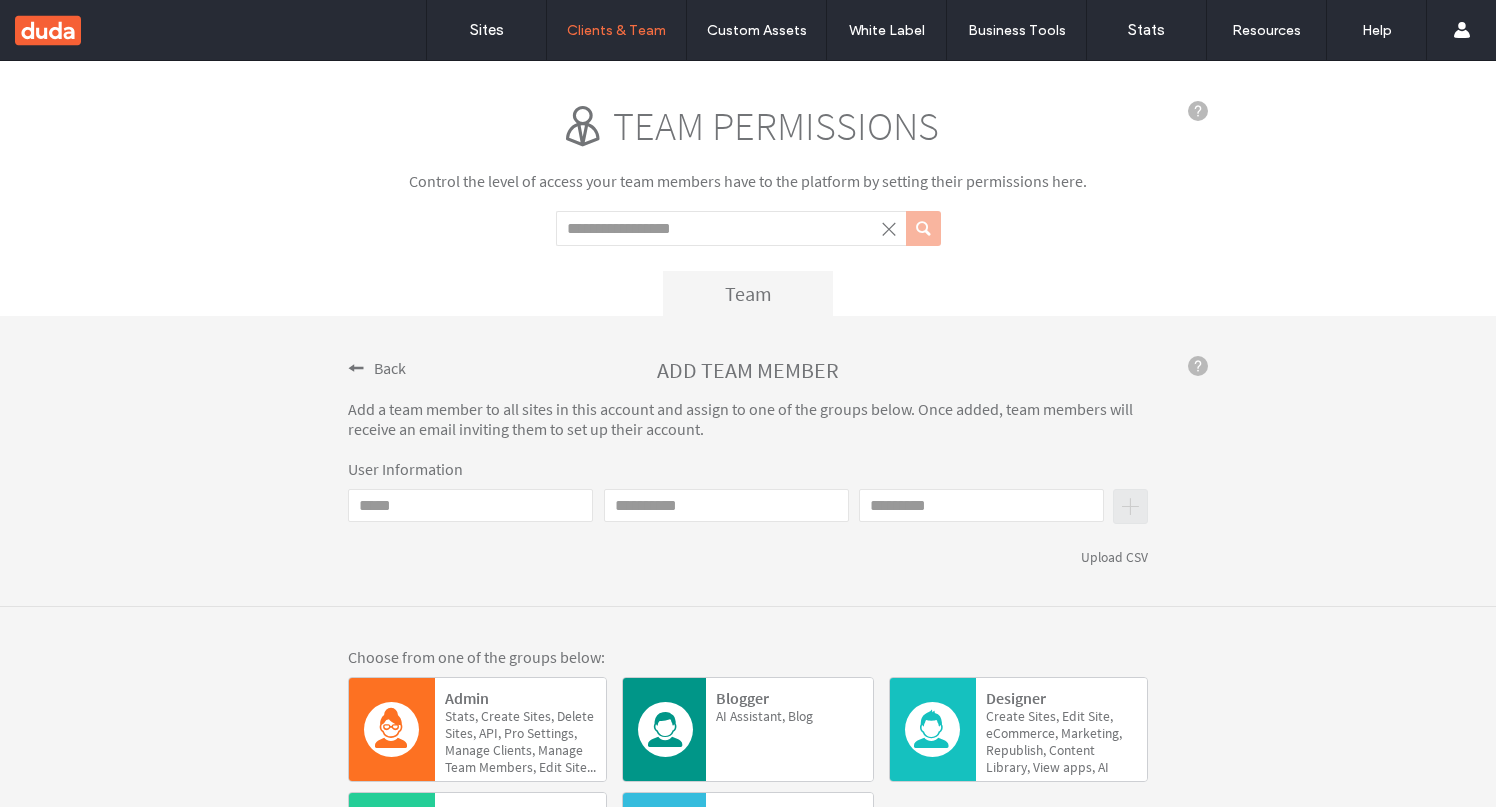 click at bounding box center [356, 368] 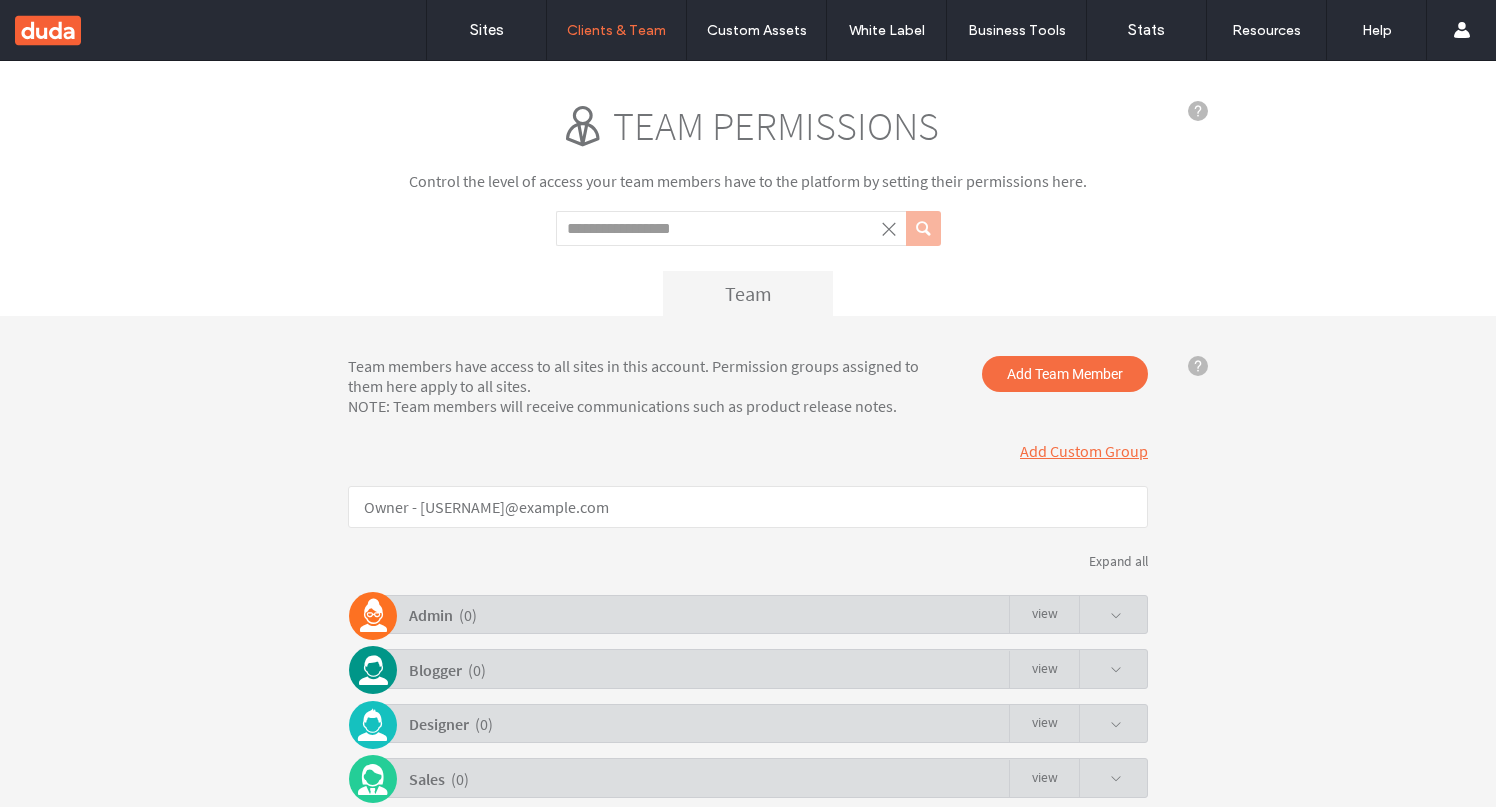 click on "Add Custom Group" 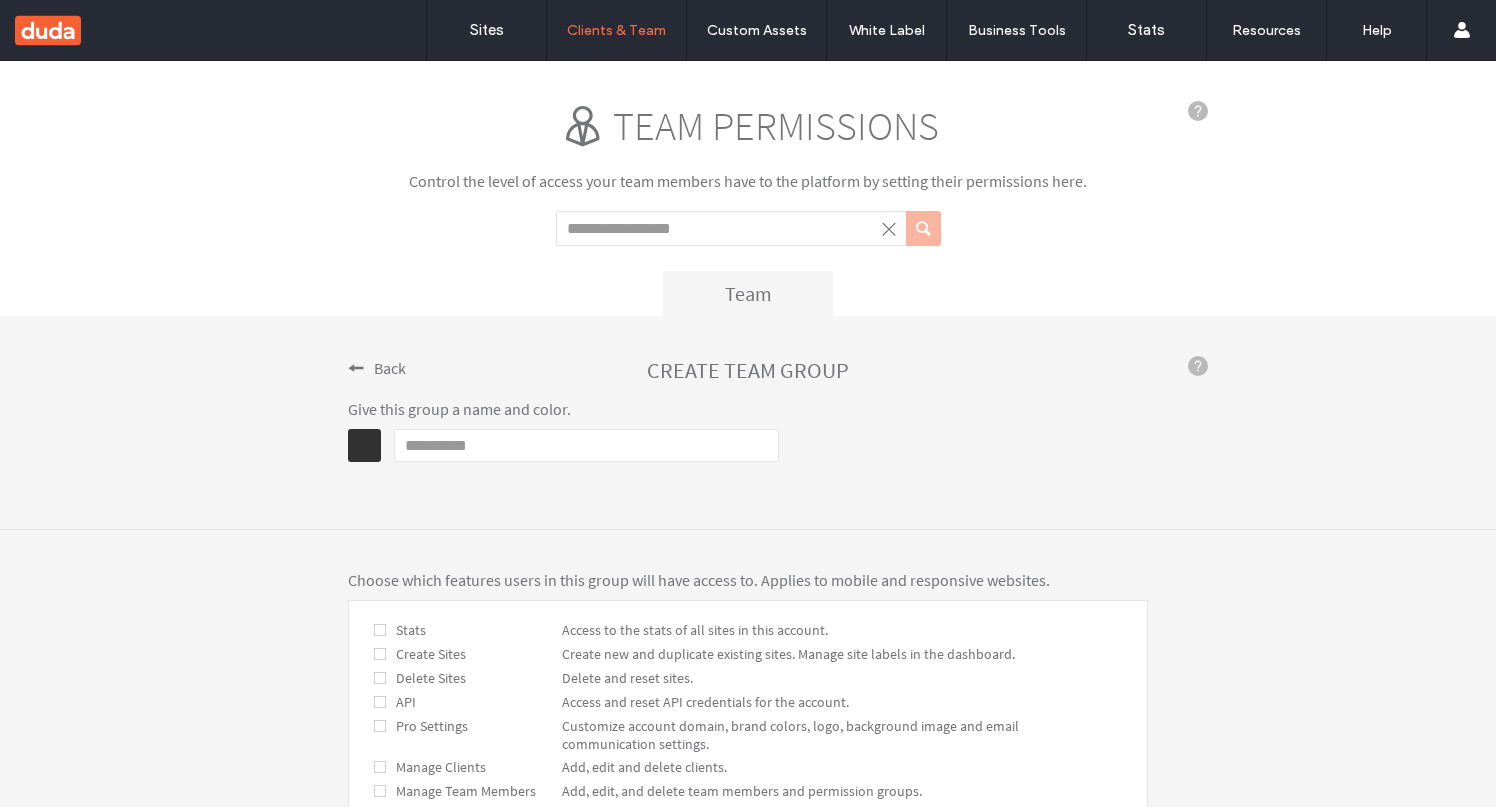 click on "Access to the stats of all sites in this account." at bounding box center [695, 630] 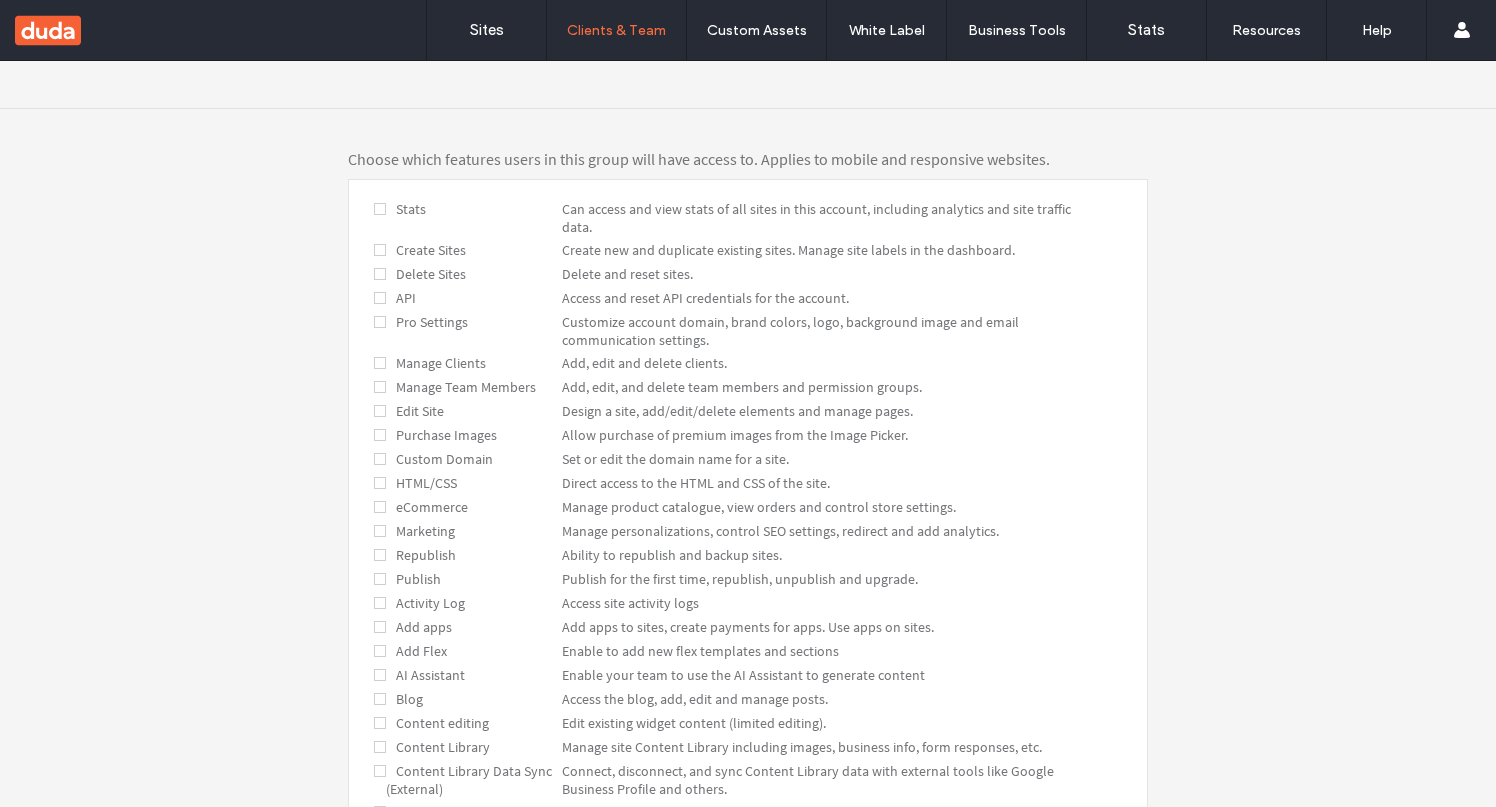 scroll, scrollTop: 424, scrollLeft: 0, axis: vertical 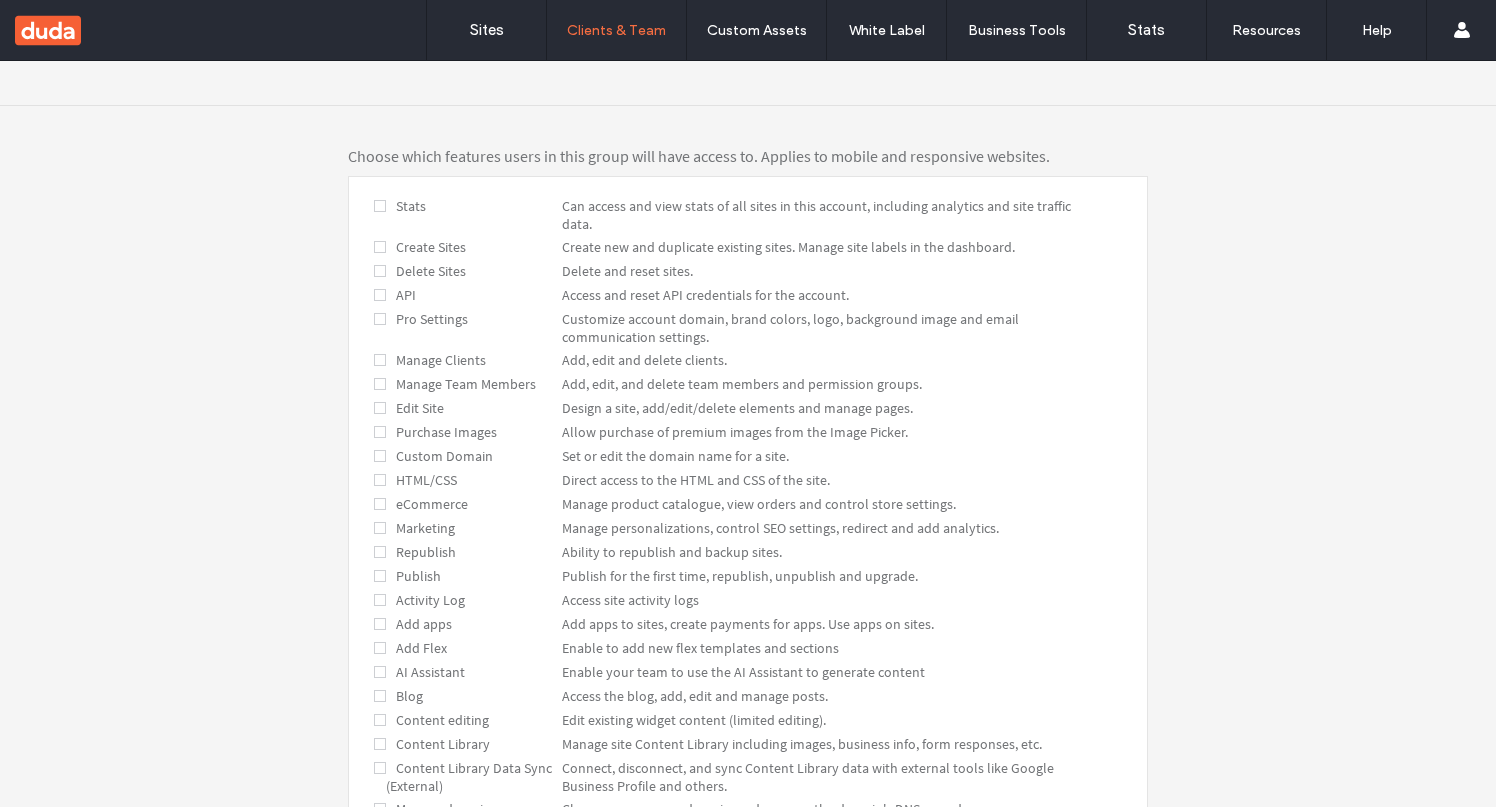 click at bounding box center [380, 295] 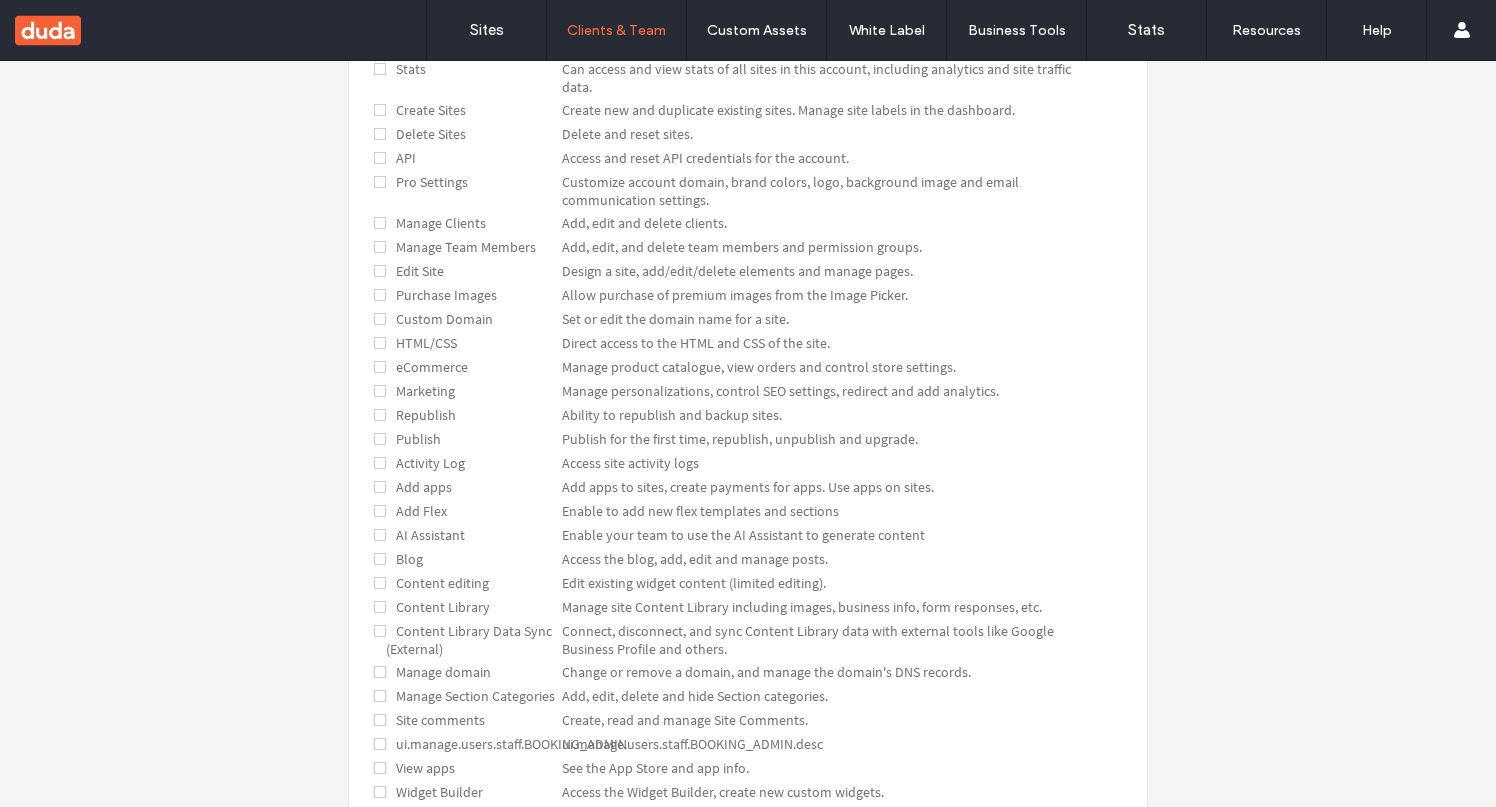 scroll, scrollTop: 744, scrollLeft: 0, axis: vertical 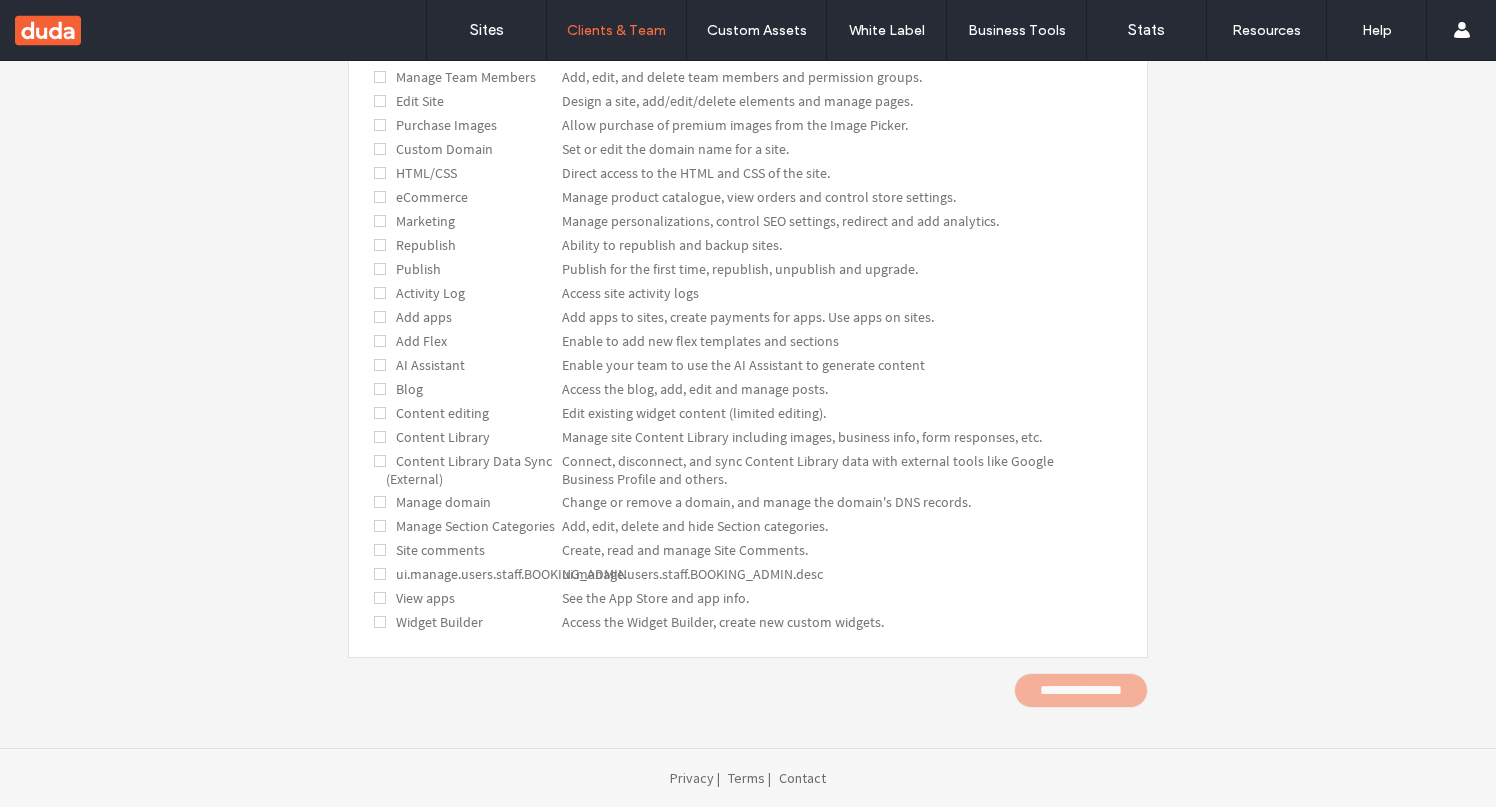 click at bounding box center (380, 461) 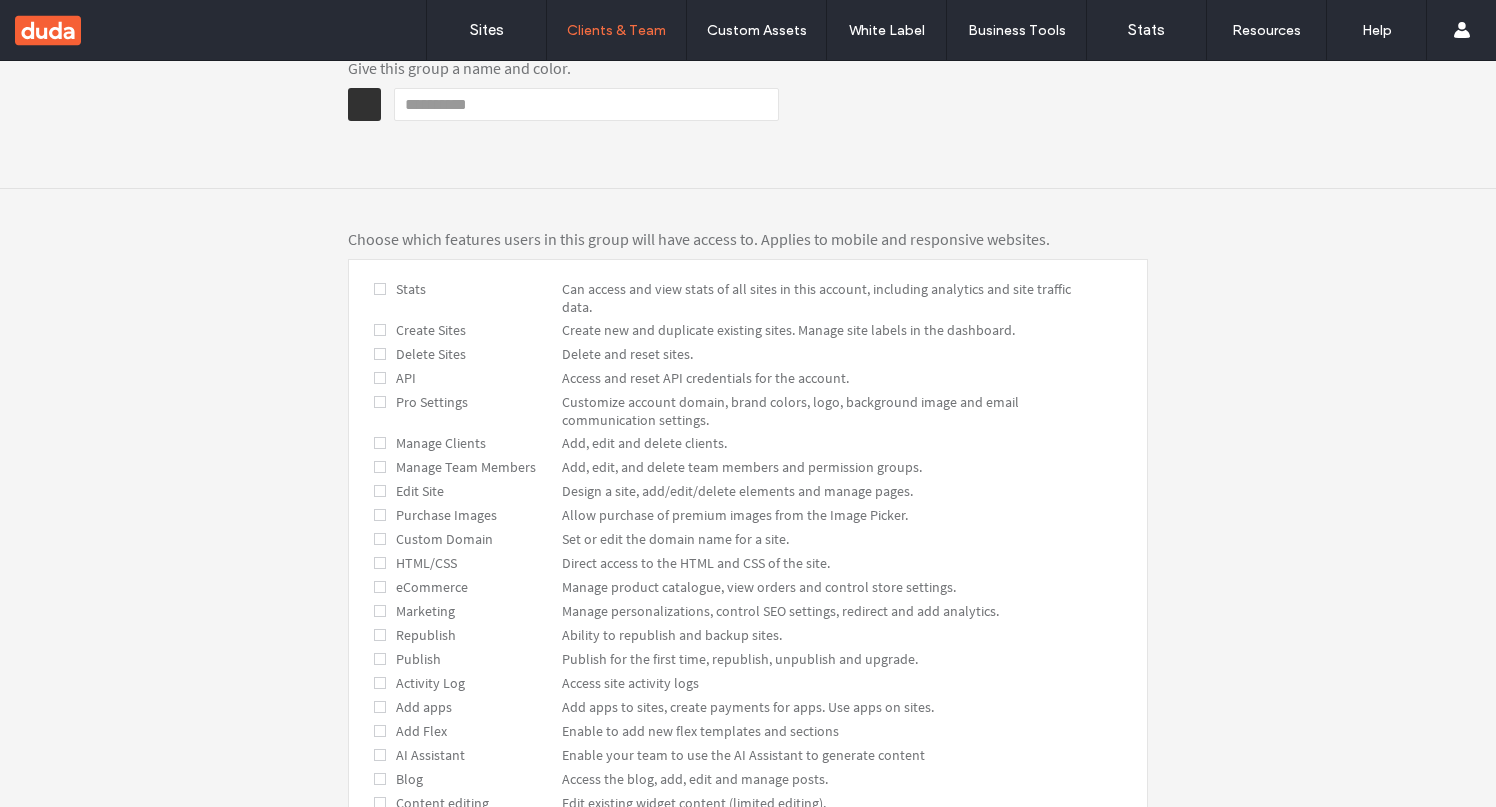 scroll, scrollTop: 0, scrollLeft: 0, axis: both 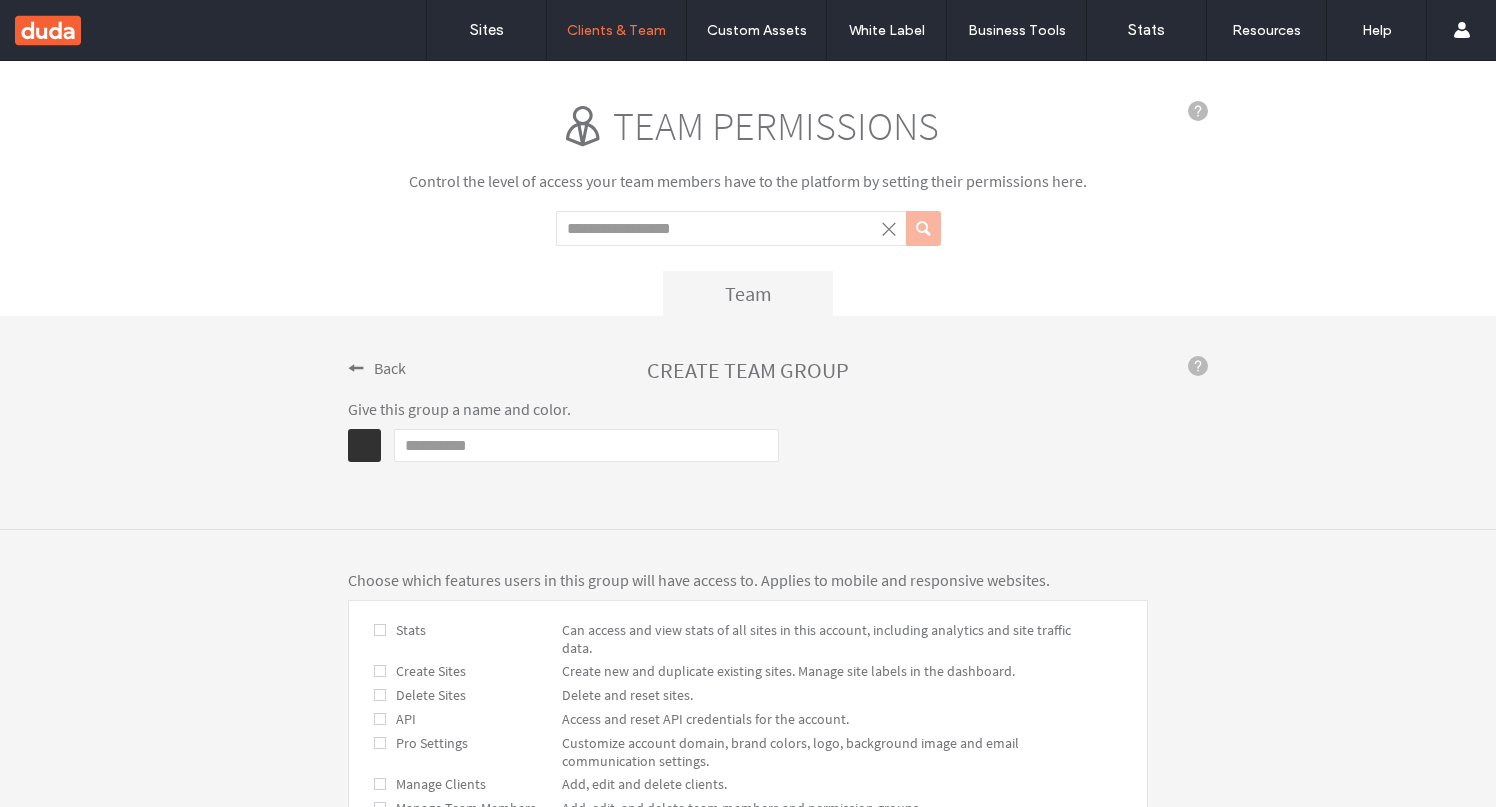 click 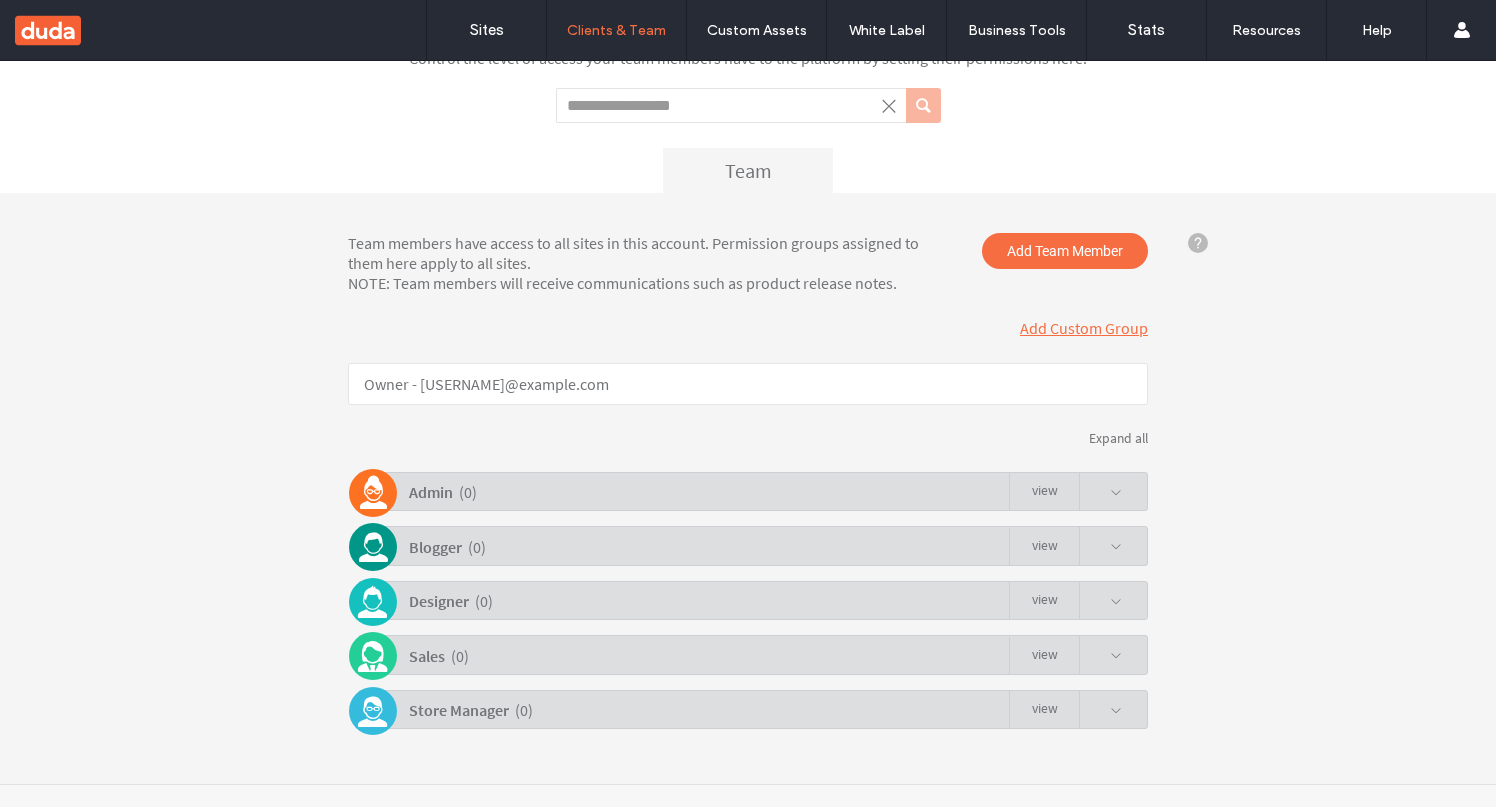 scroll, scrollTop: 159, scrollLeft: 0, axis: vertical 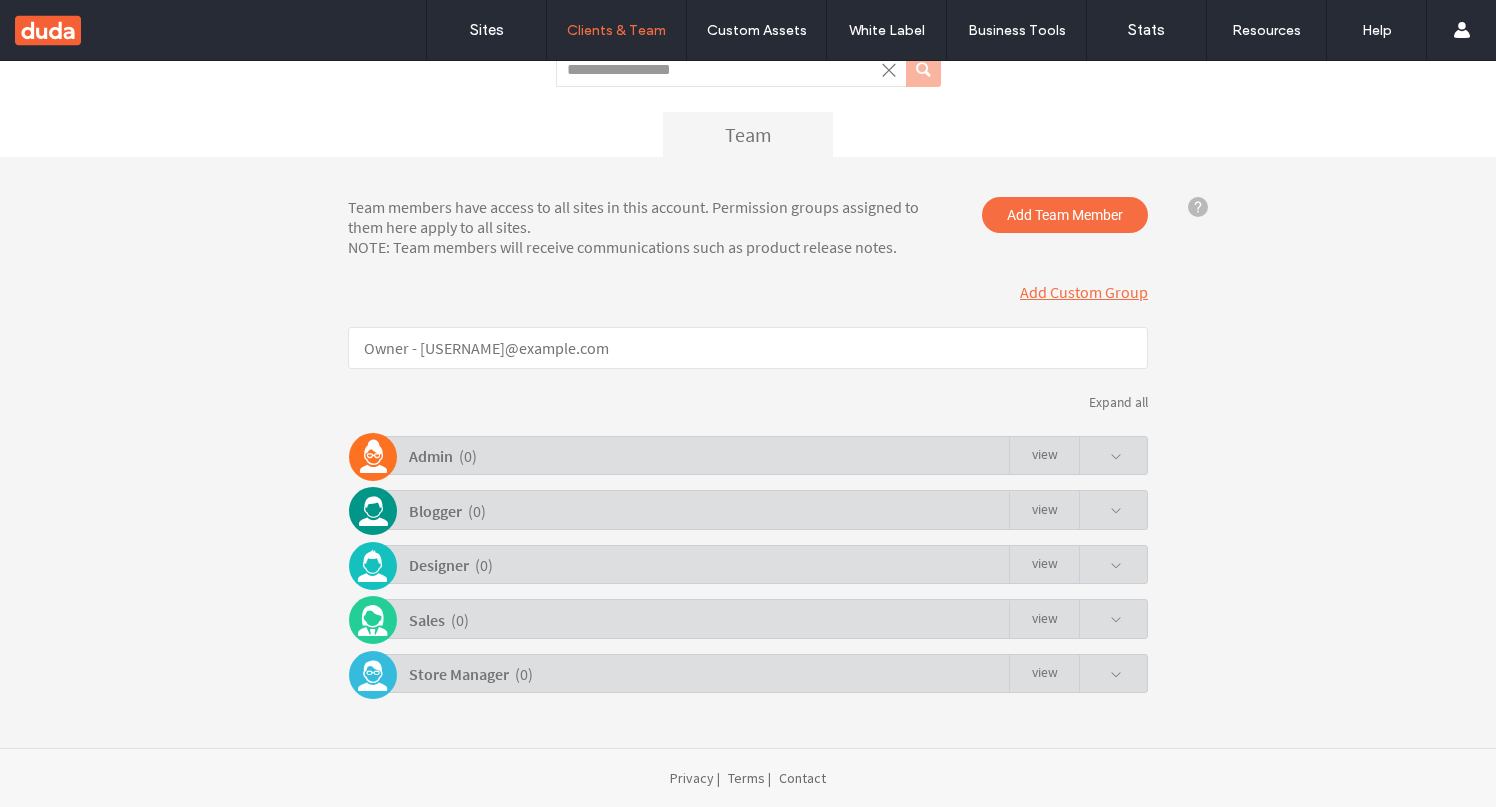 click at bounding box center [1100, 674] 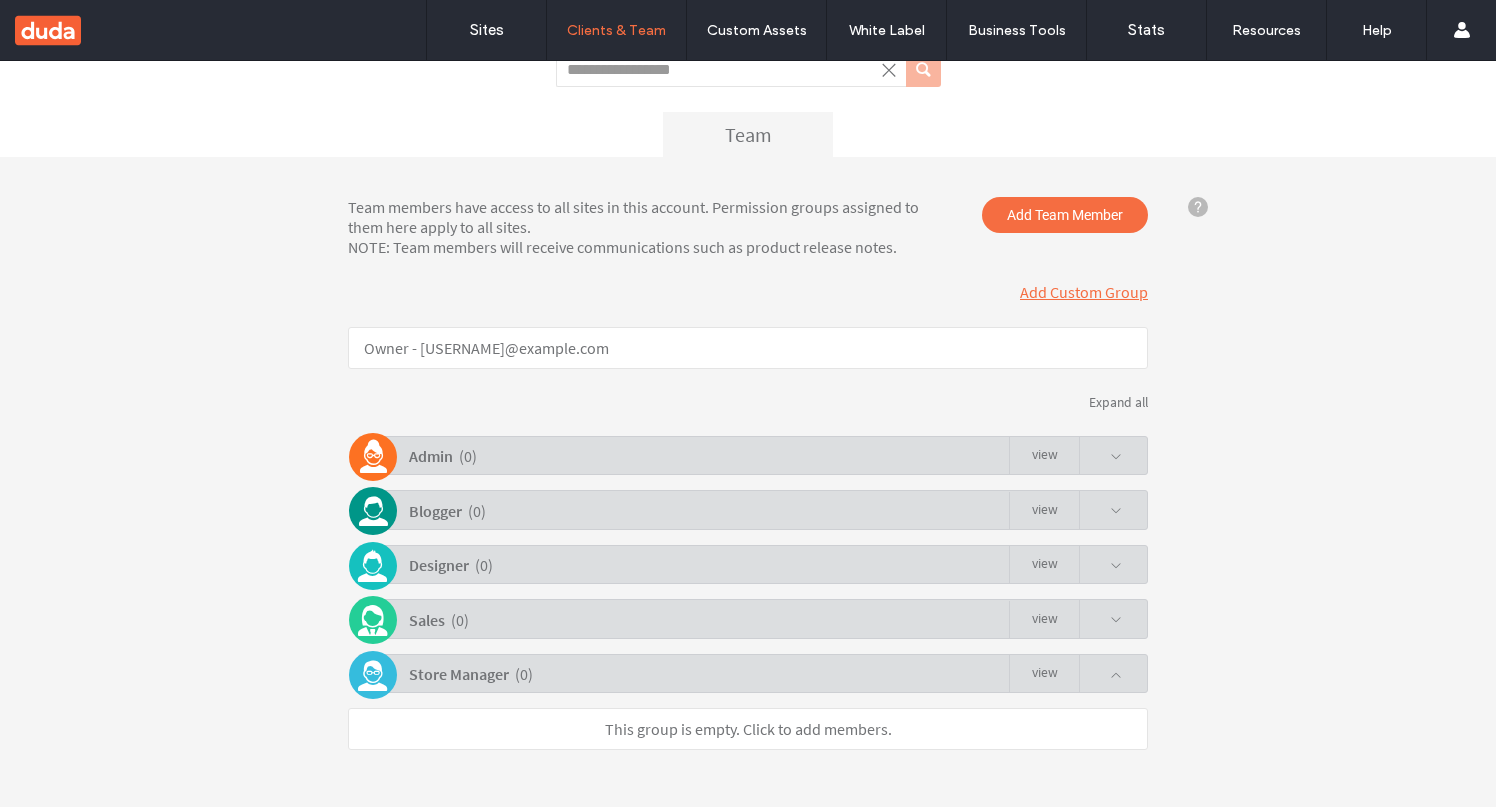 click on "This group is empty. Click to add members." 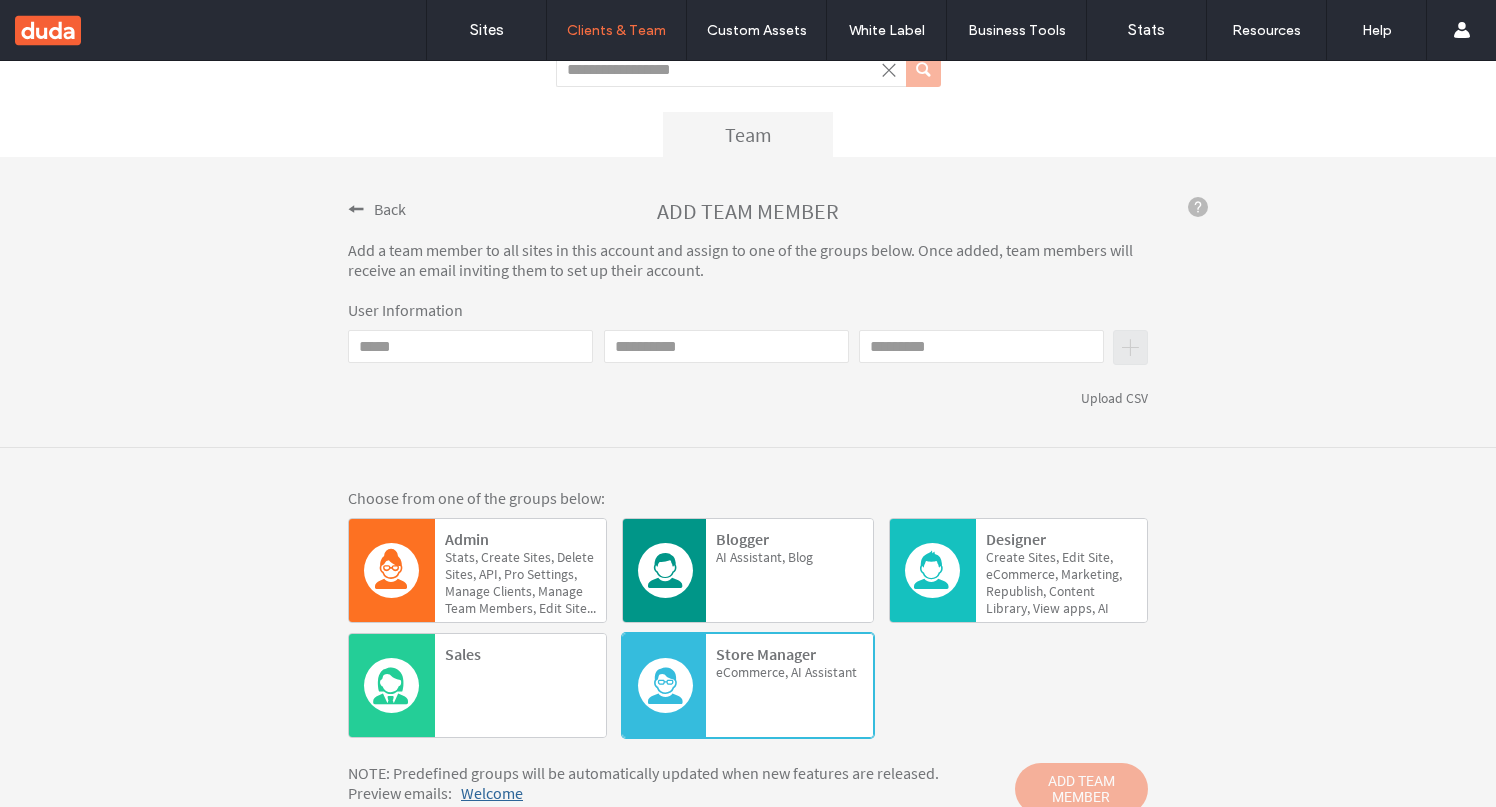 scroll, scrollTop: 267, scrollLeft: 0, axis: vertical 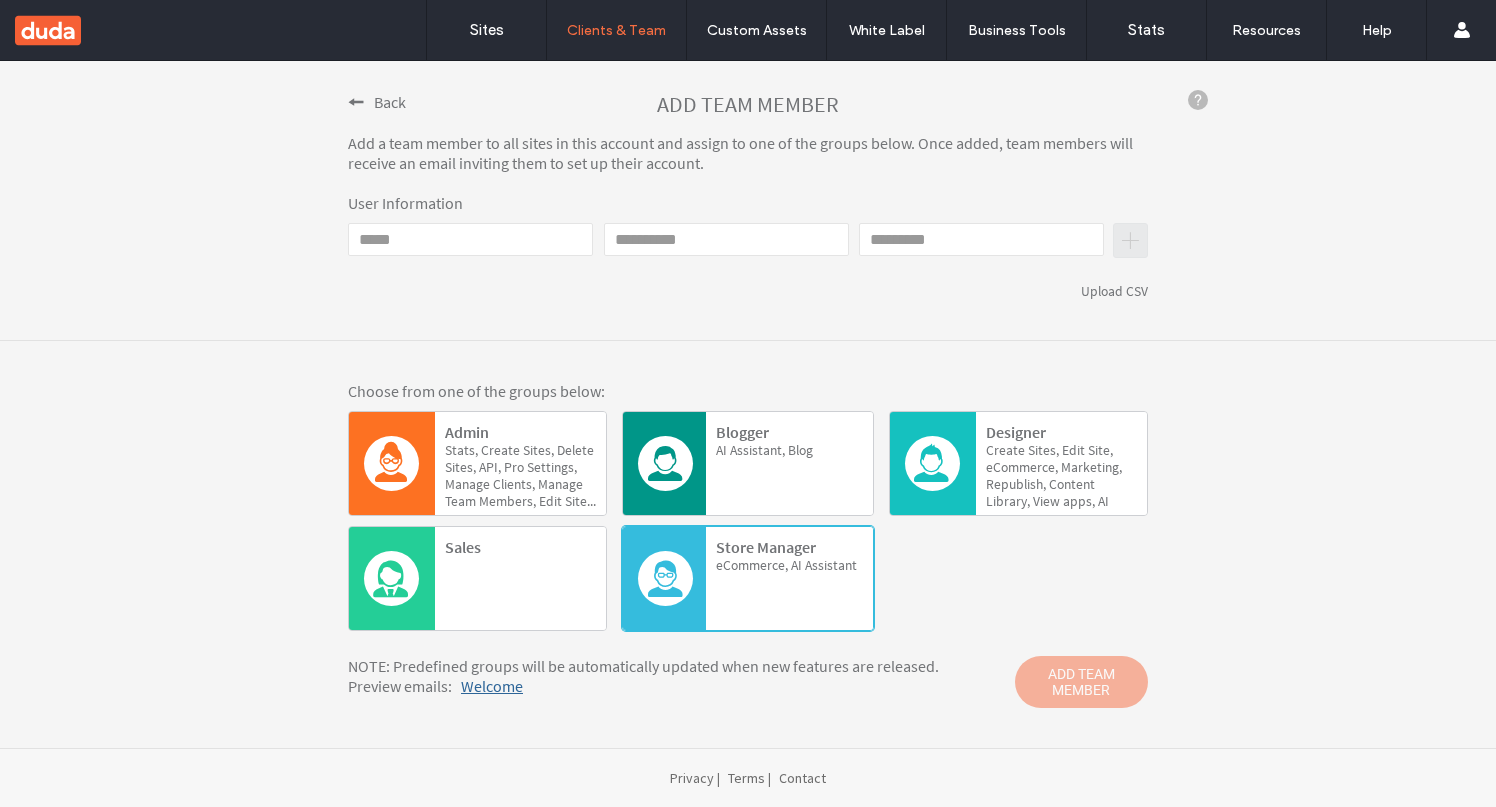 click 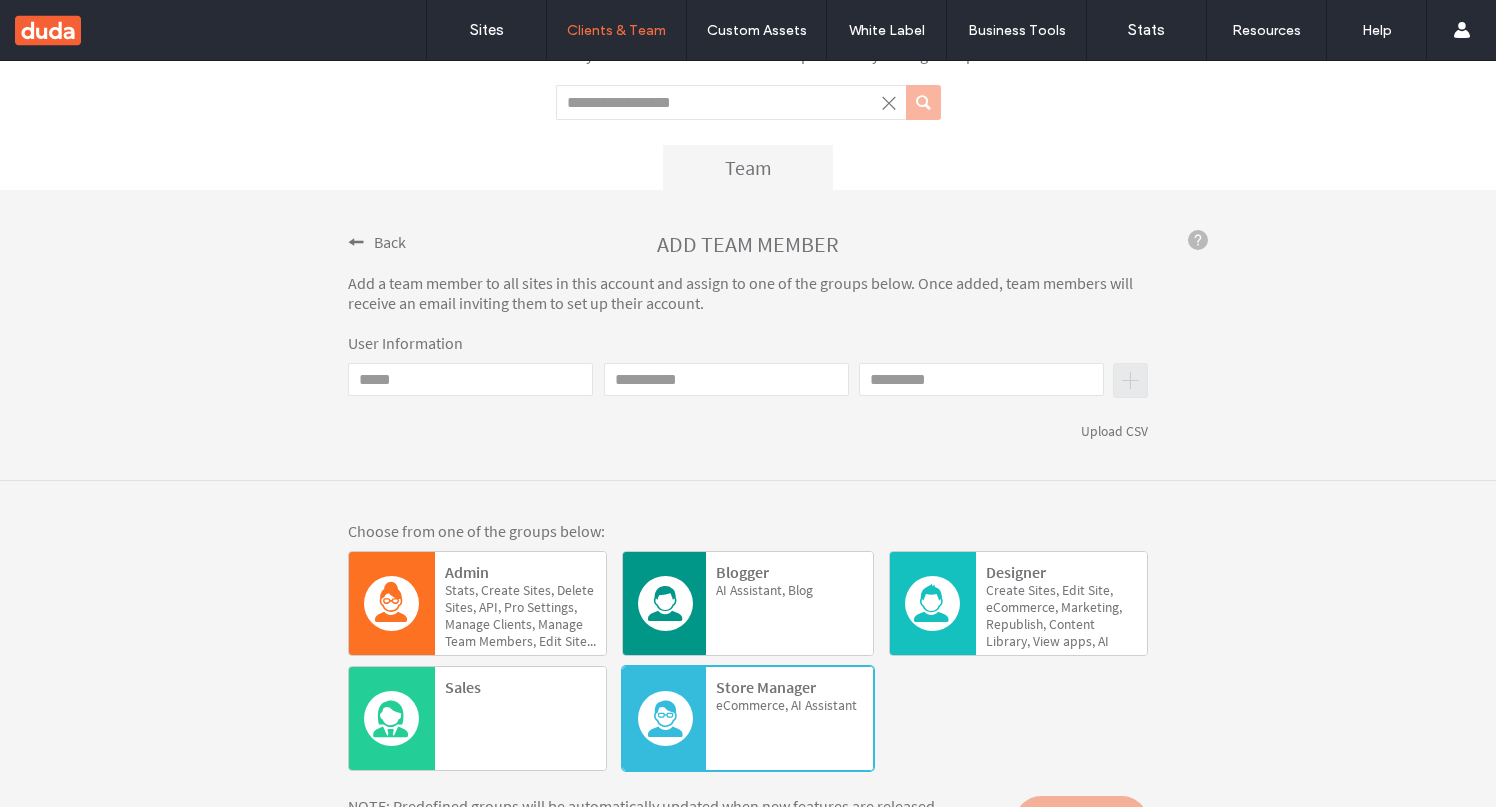 scroll, scrollTop: 0, scrollLeft: 0, axis: both 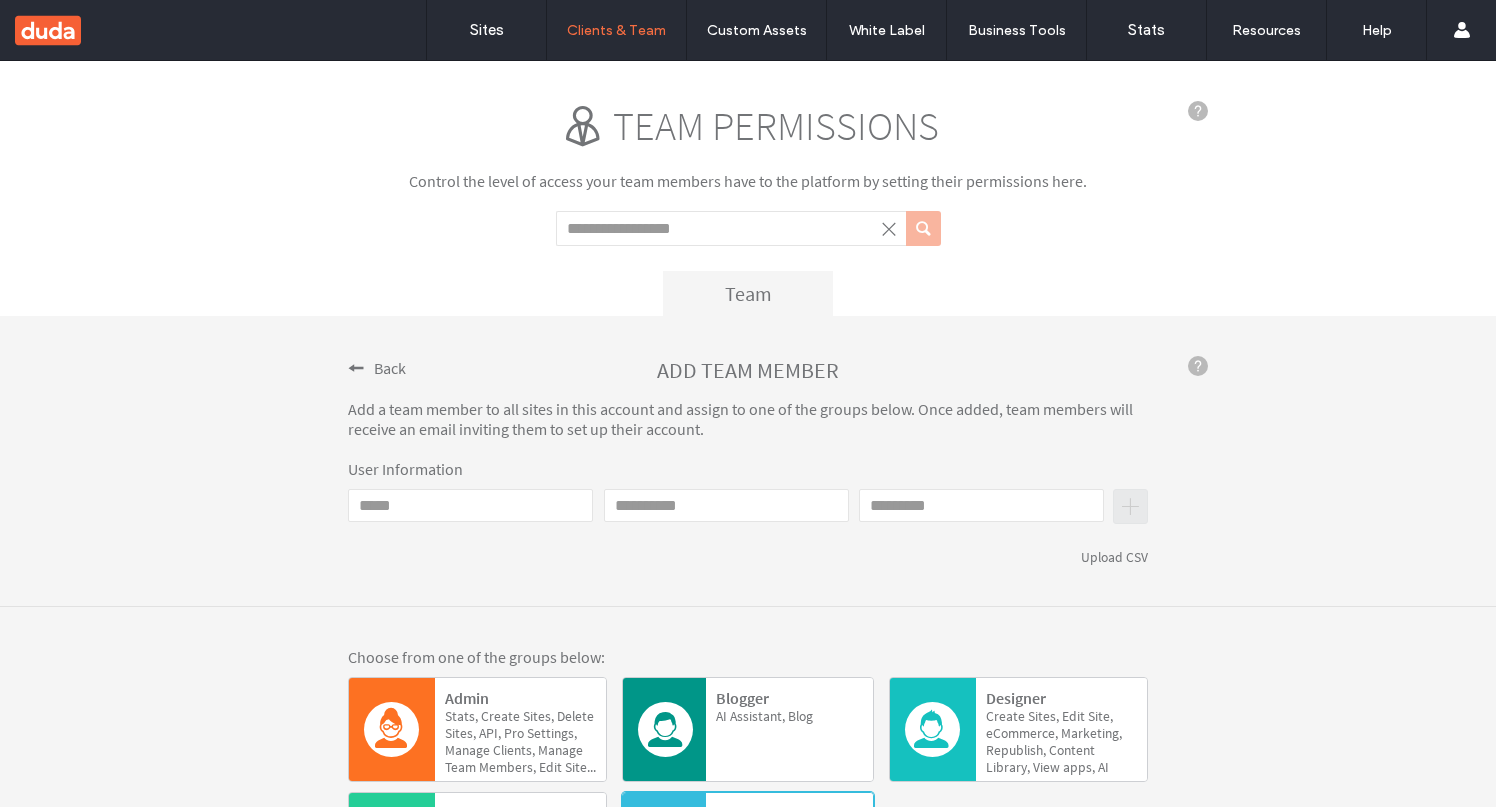 click 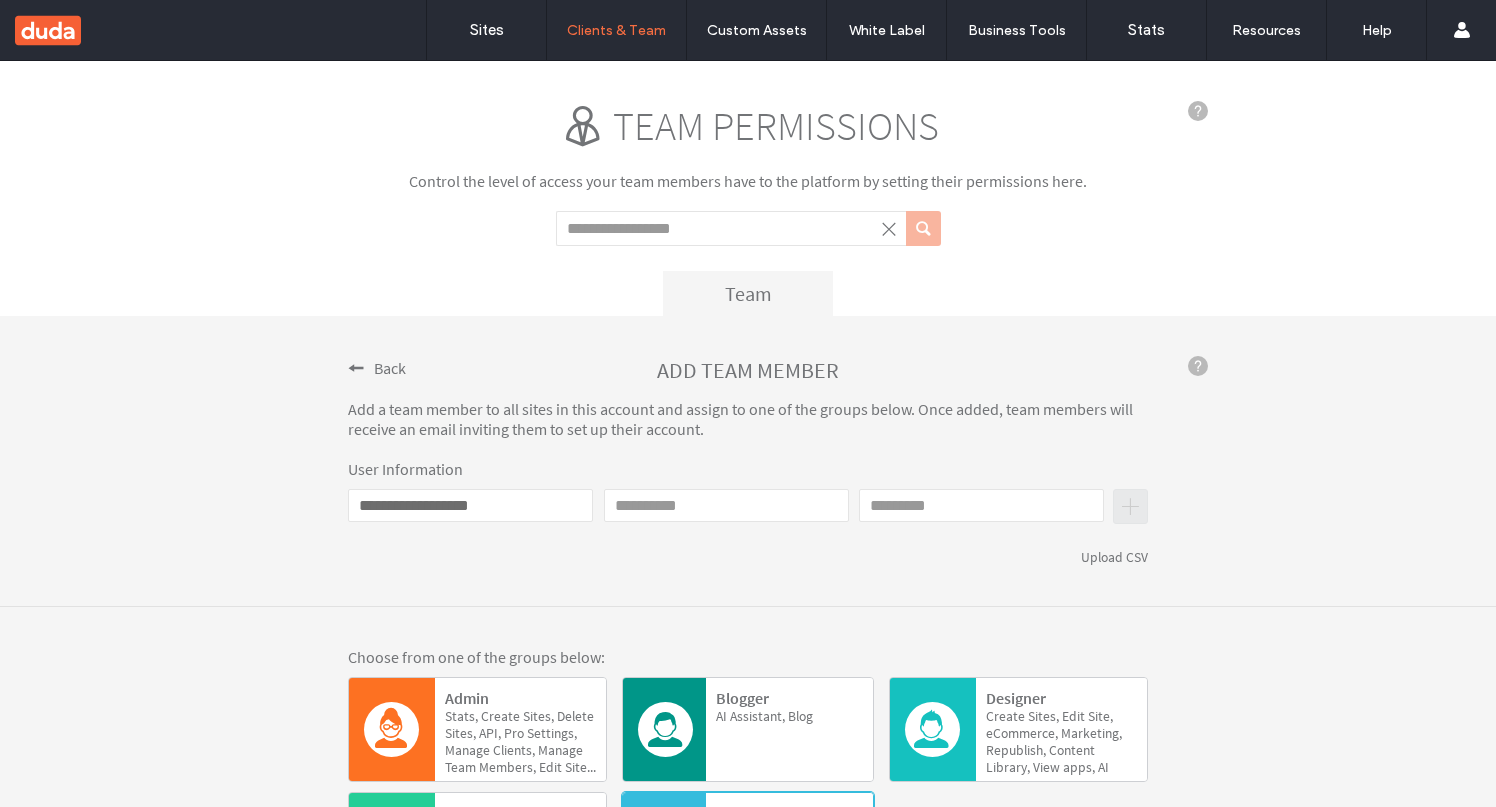 type on "****" 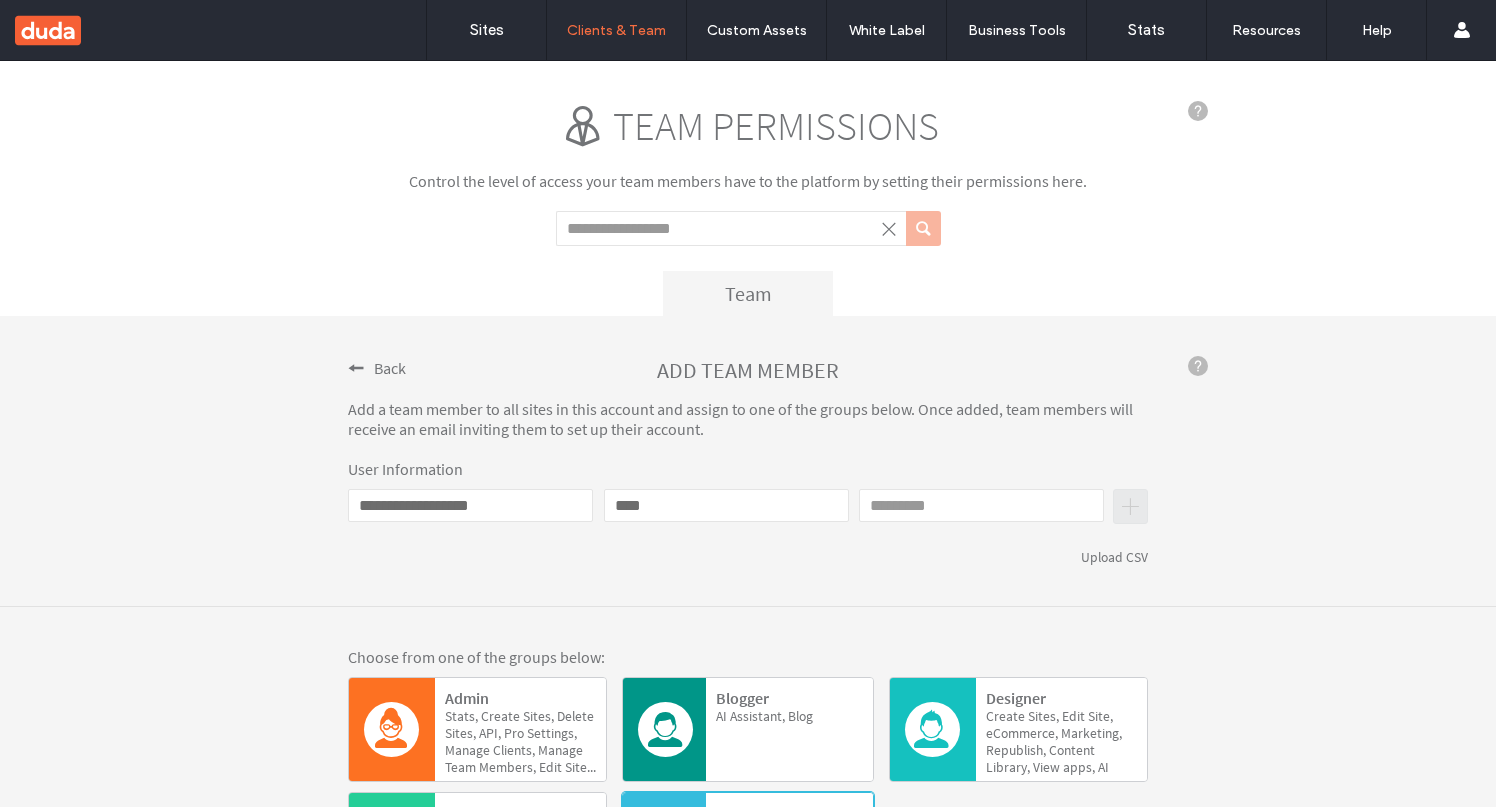 type on "*****" 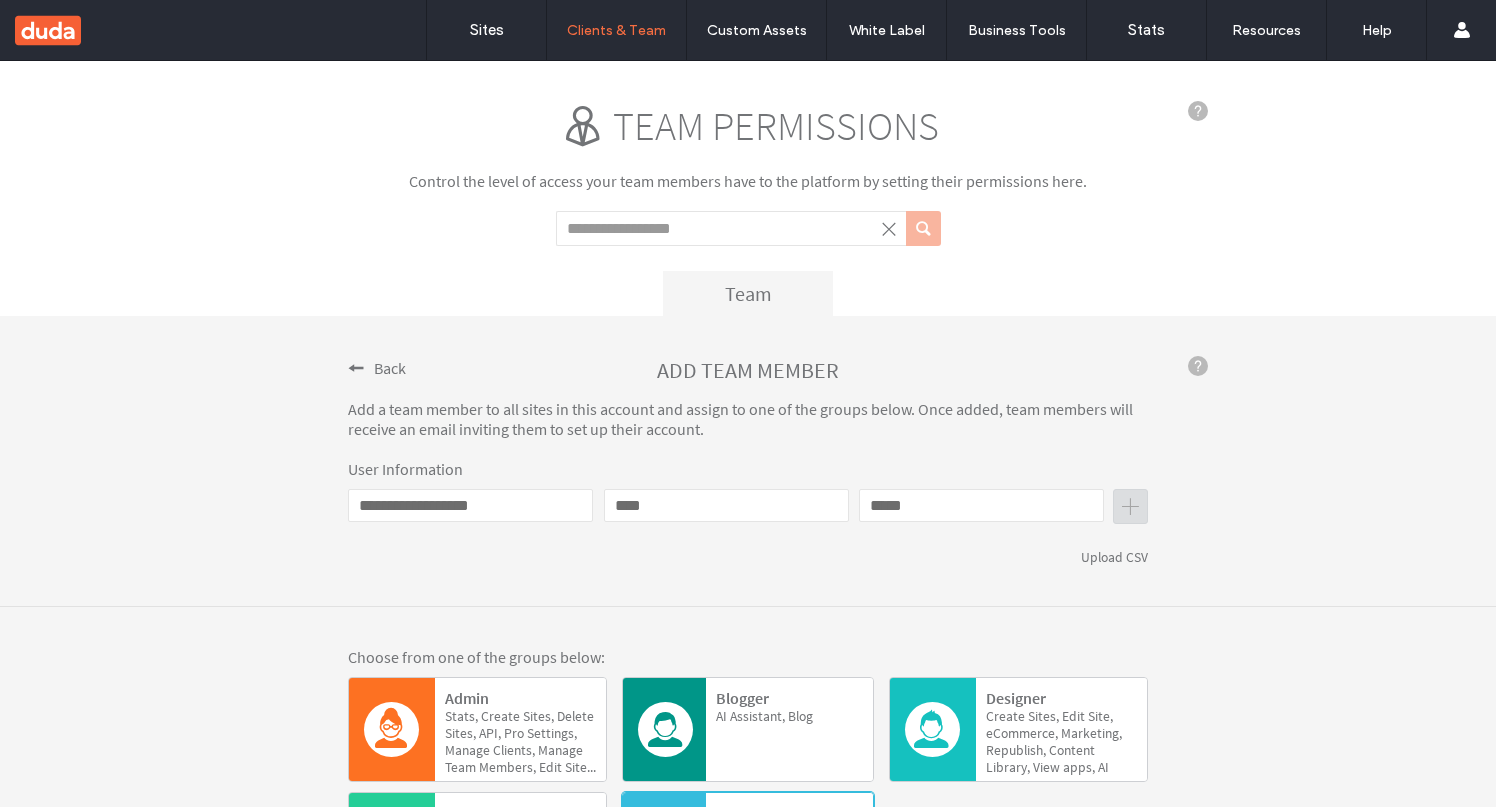 click 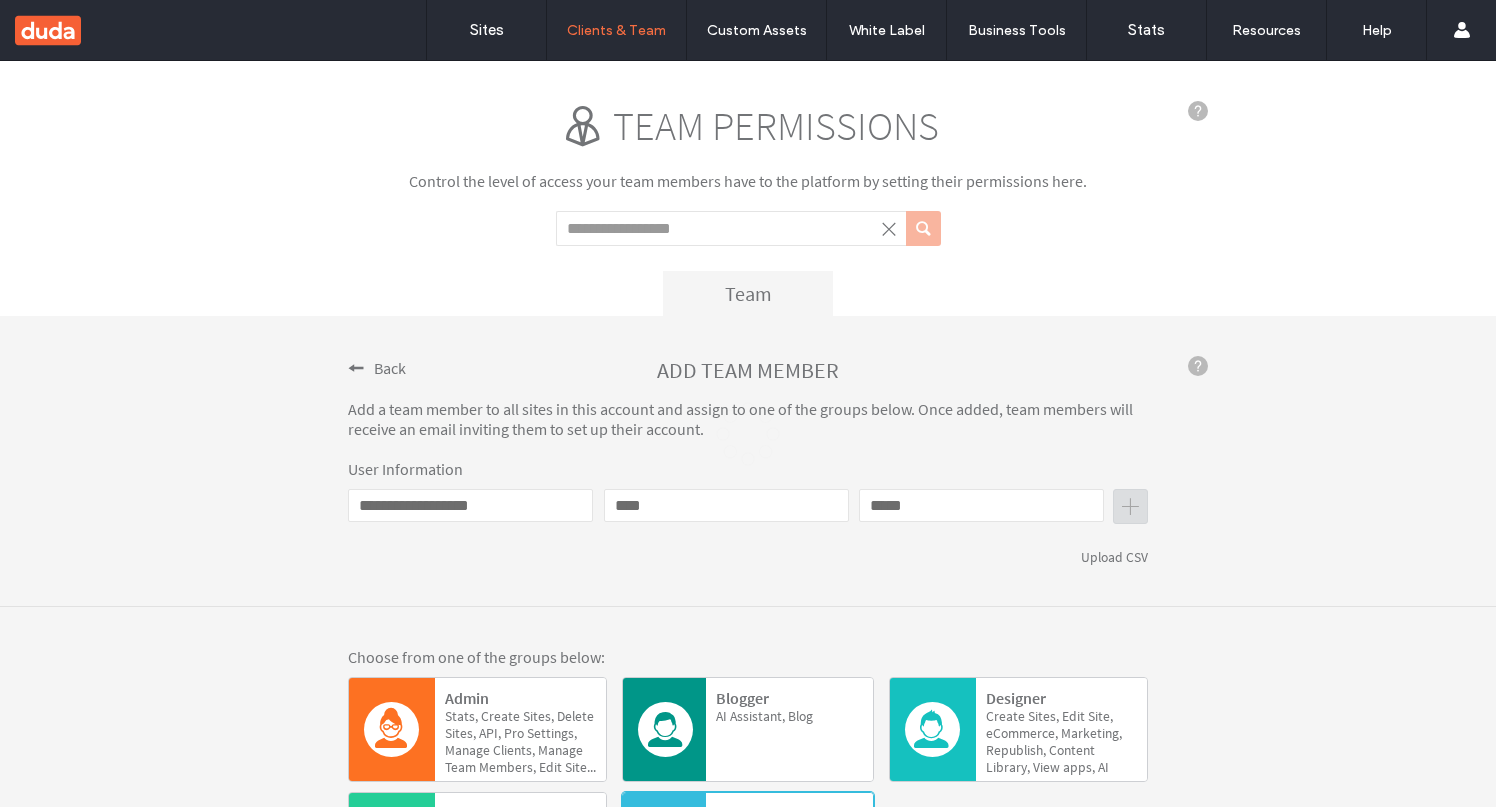 type 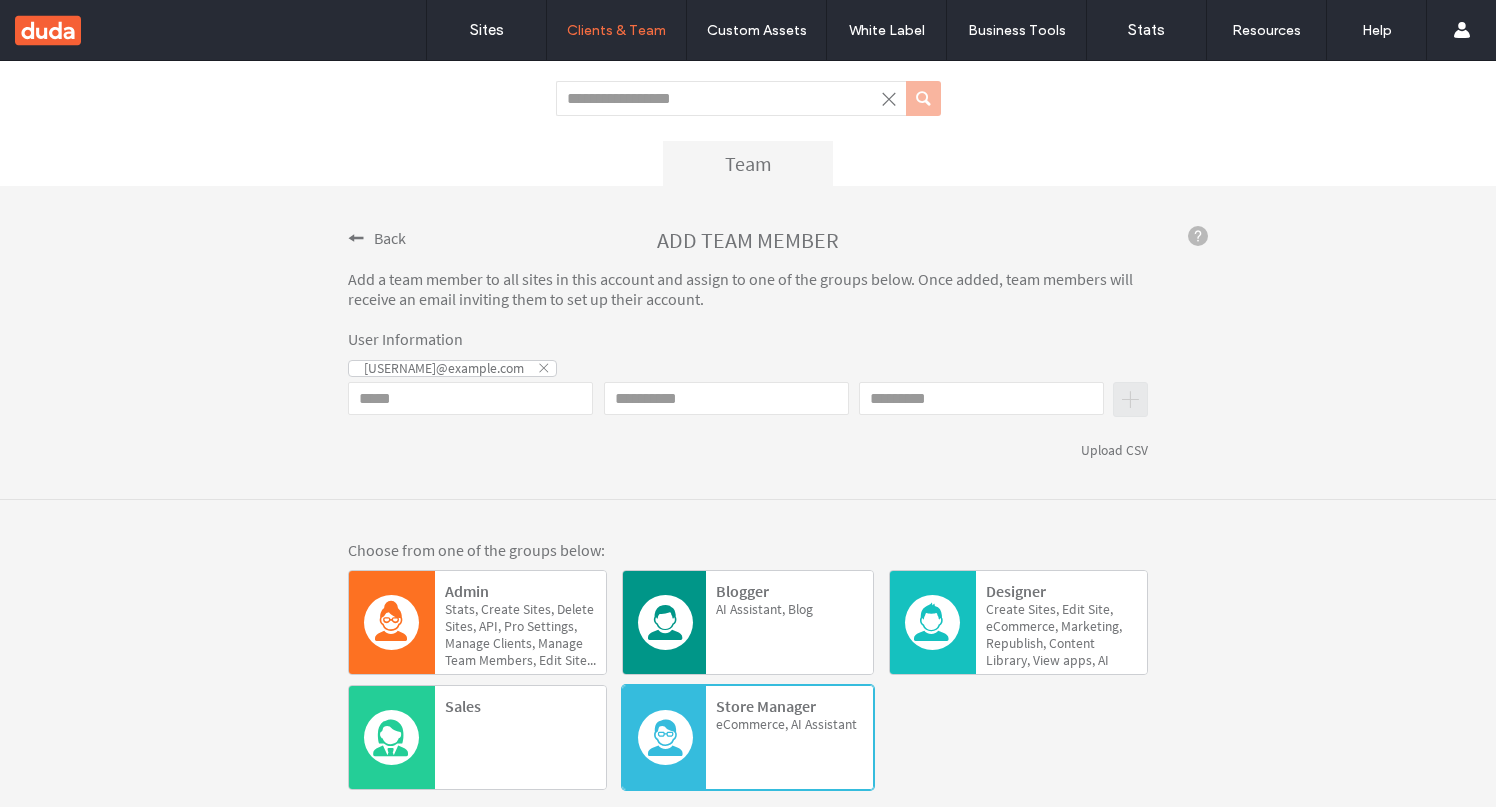 scroll, scrollTop: 290, scrollLeft: 0, axis: vertical 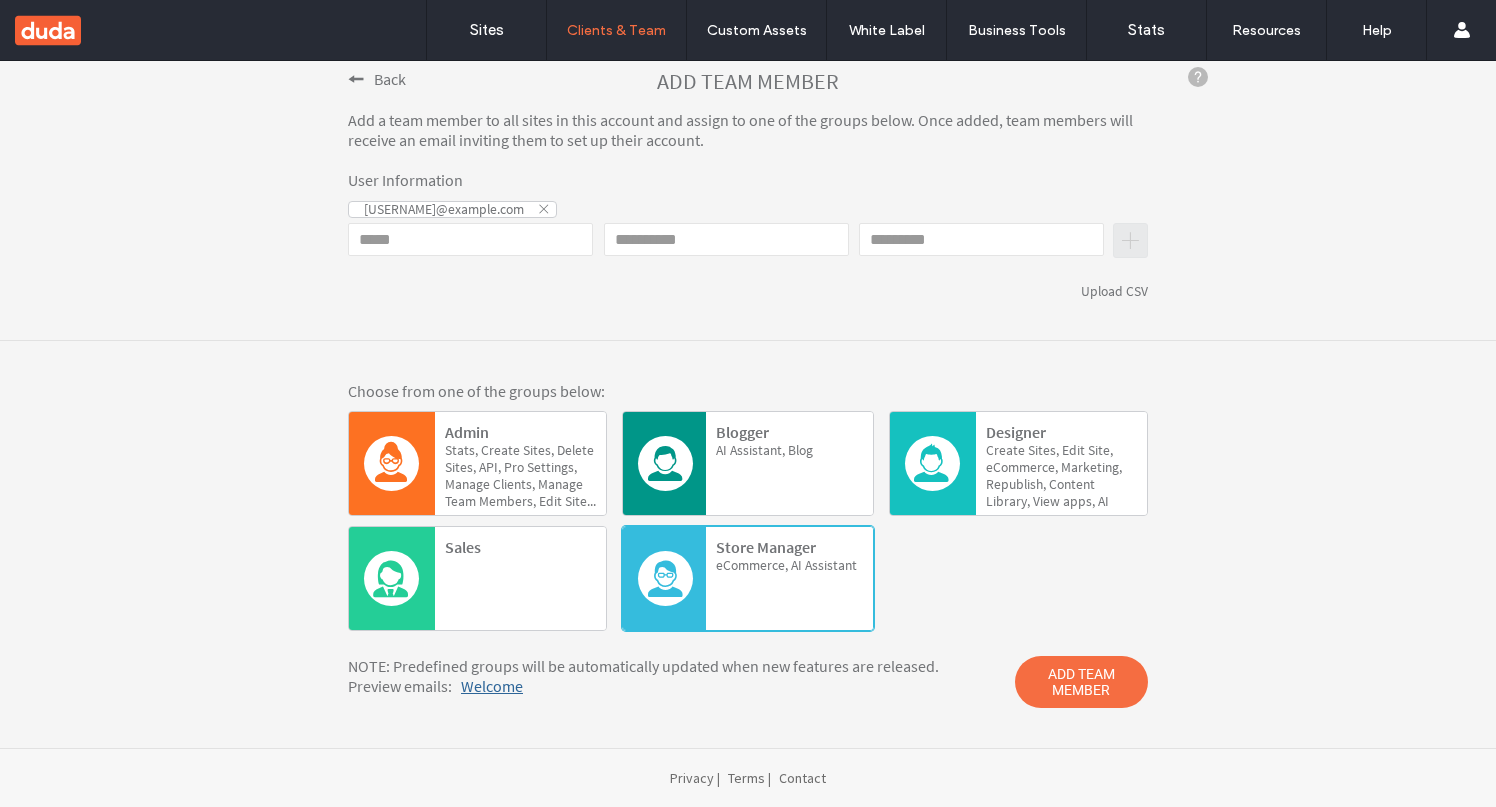 click at bounding box center (665, 578) 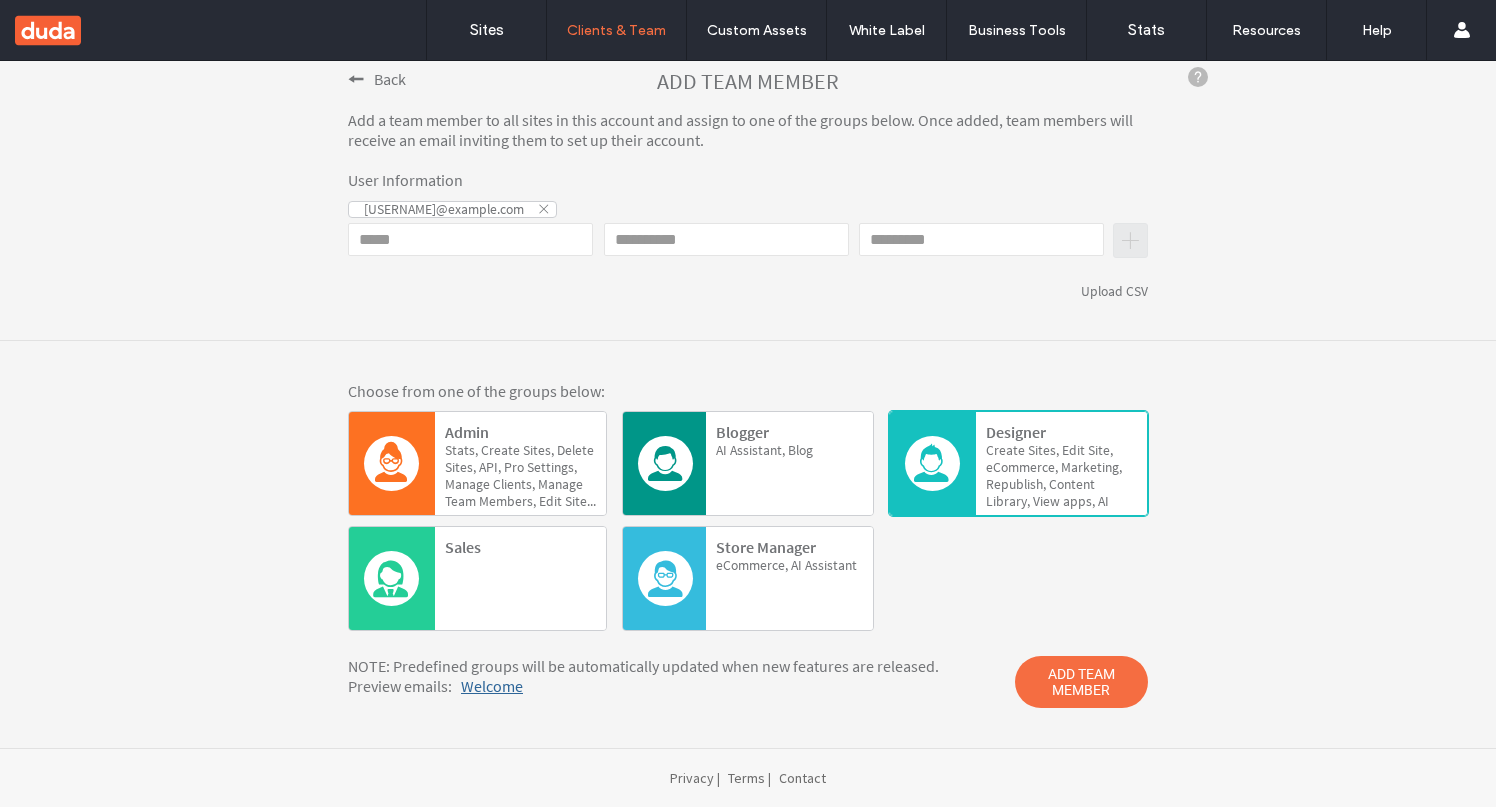 click at bounding box center [933, 463] 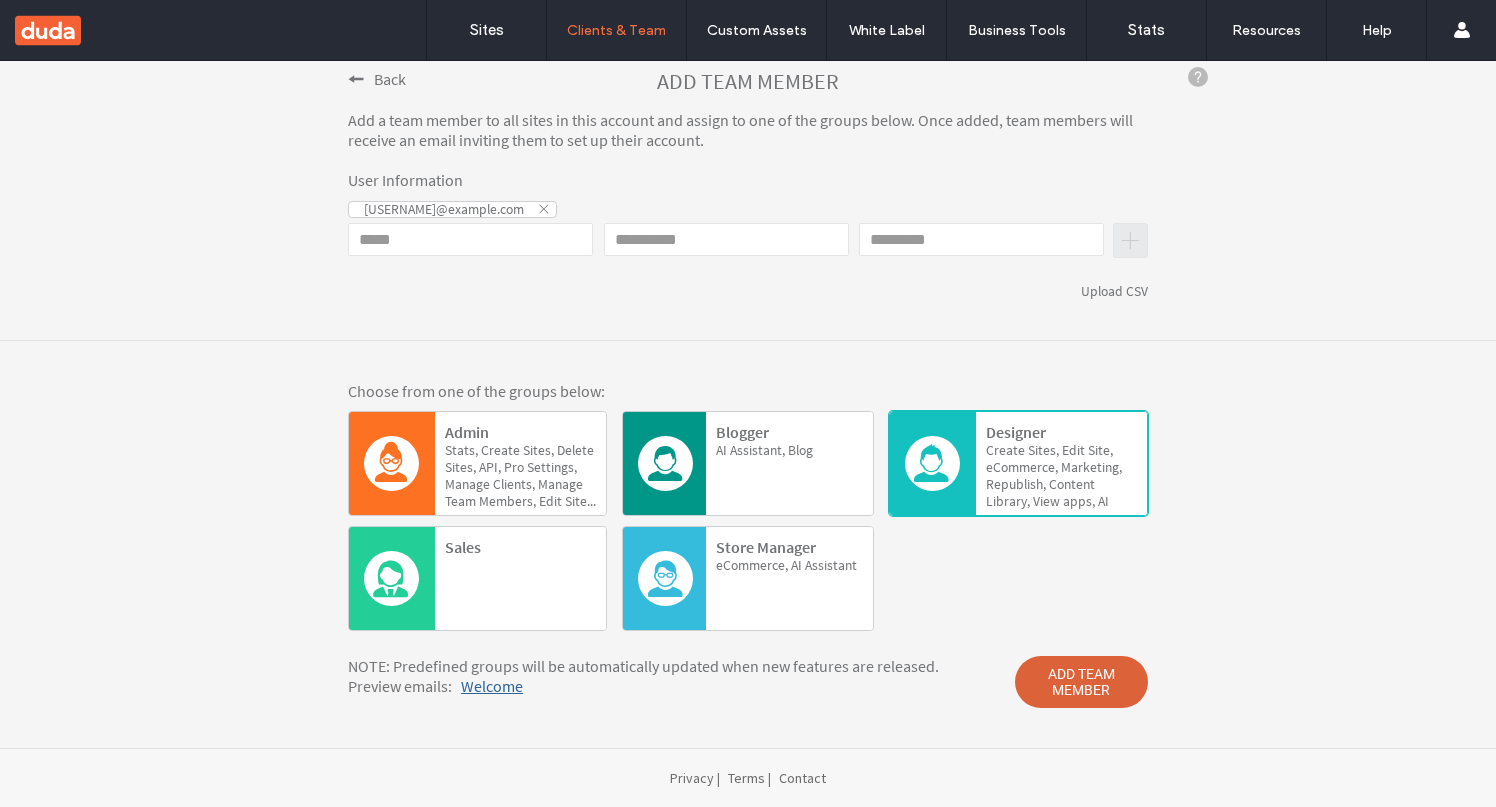 click on "ADD TEAM MEMBER" at bounding box center [1081, 682] 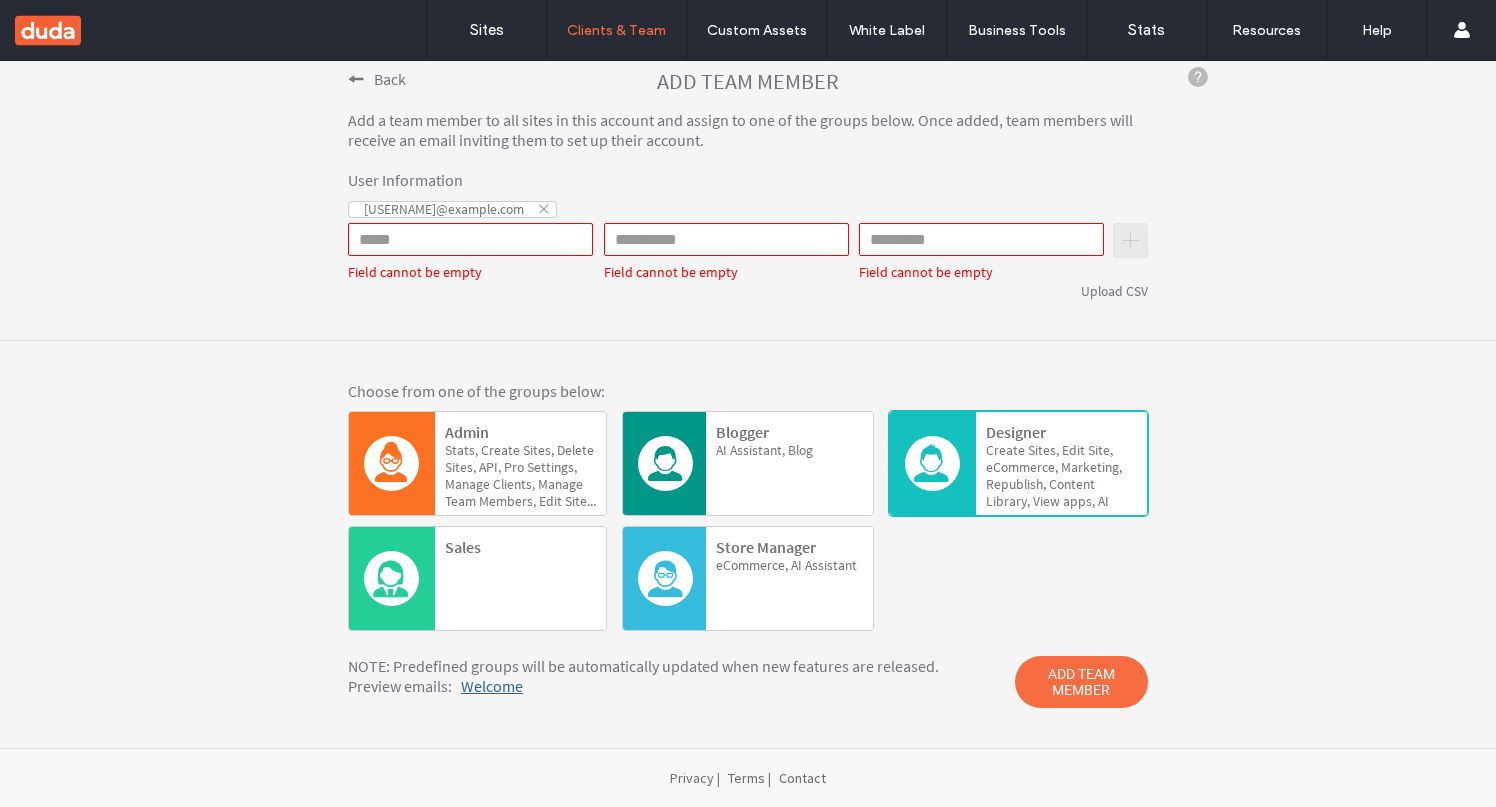click on "Email" 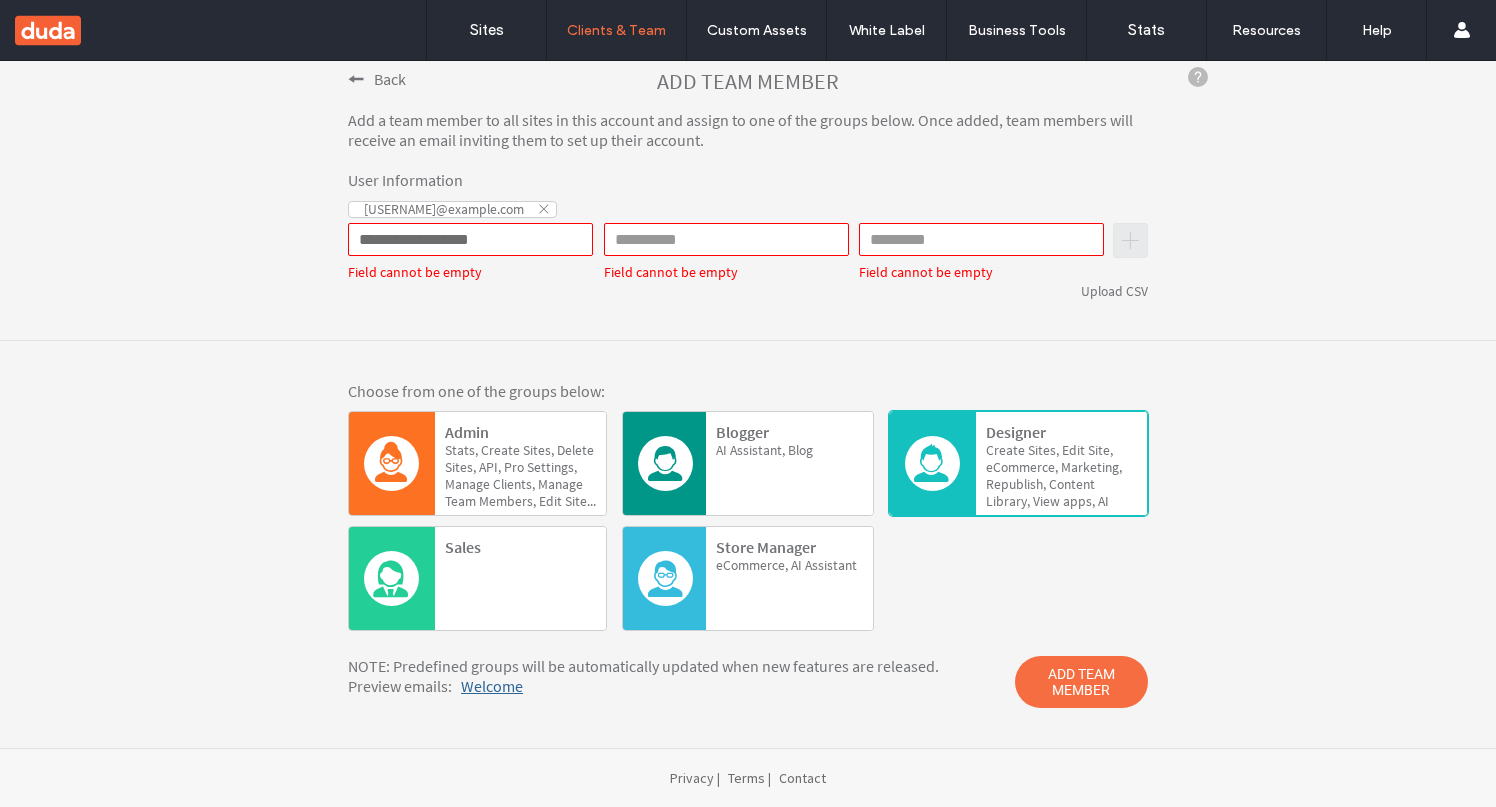 type on "****" 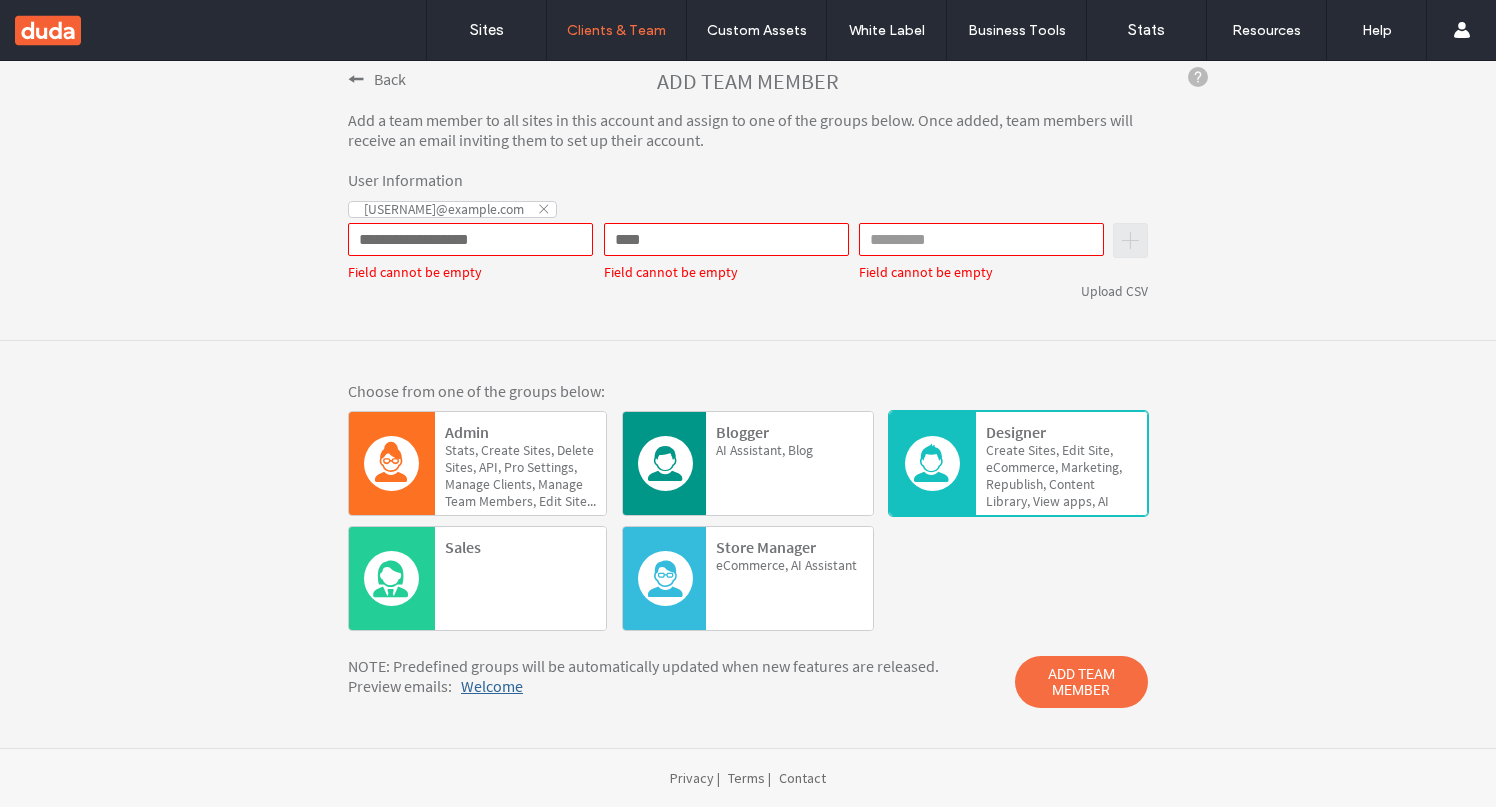 type on "*****" 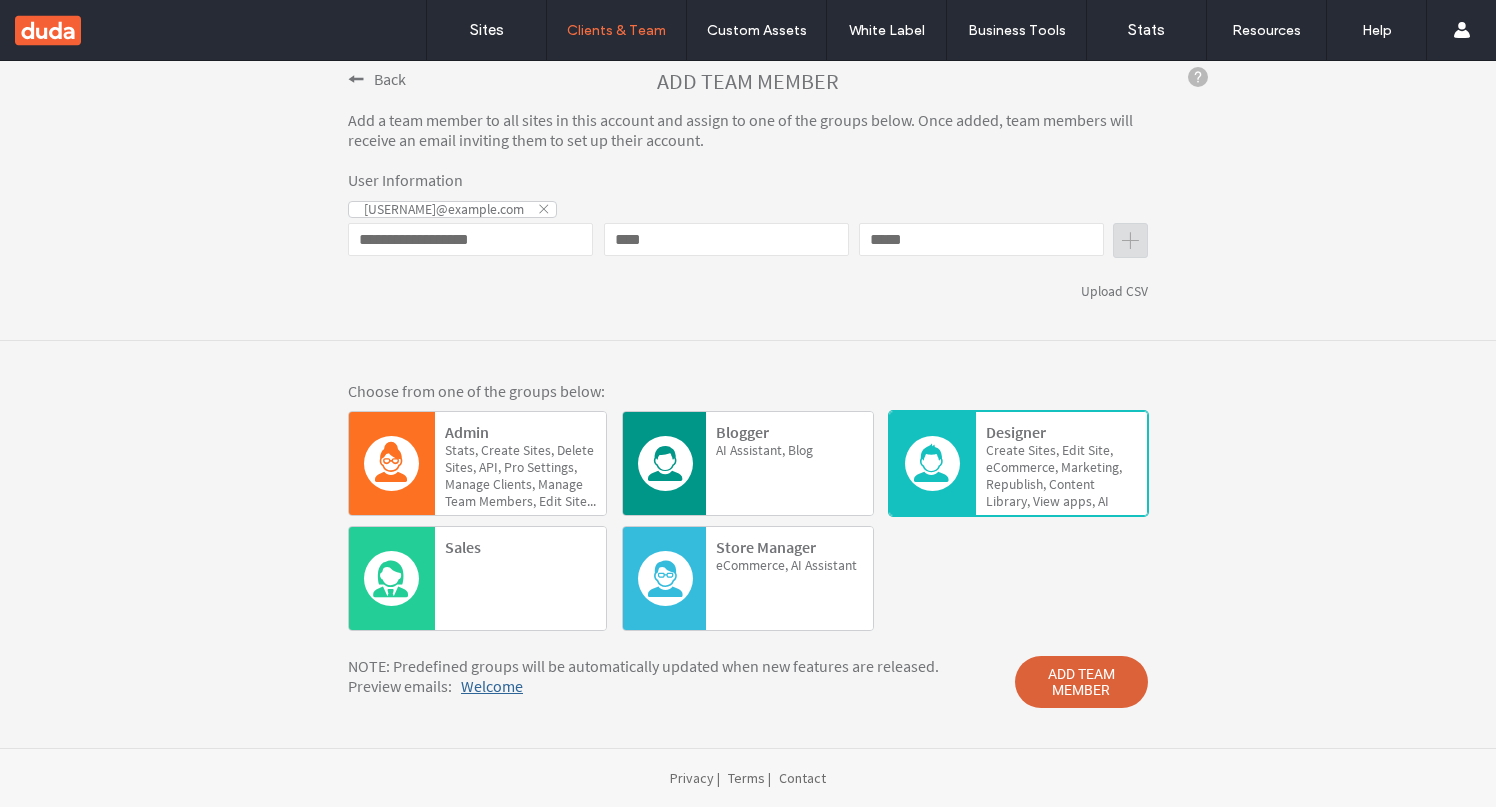 click on "ADD TEAM MEMBER" at bounding box center [1081, 682] 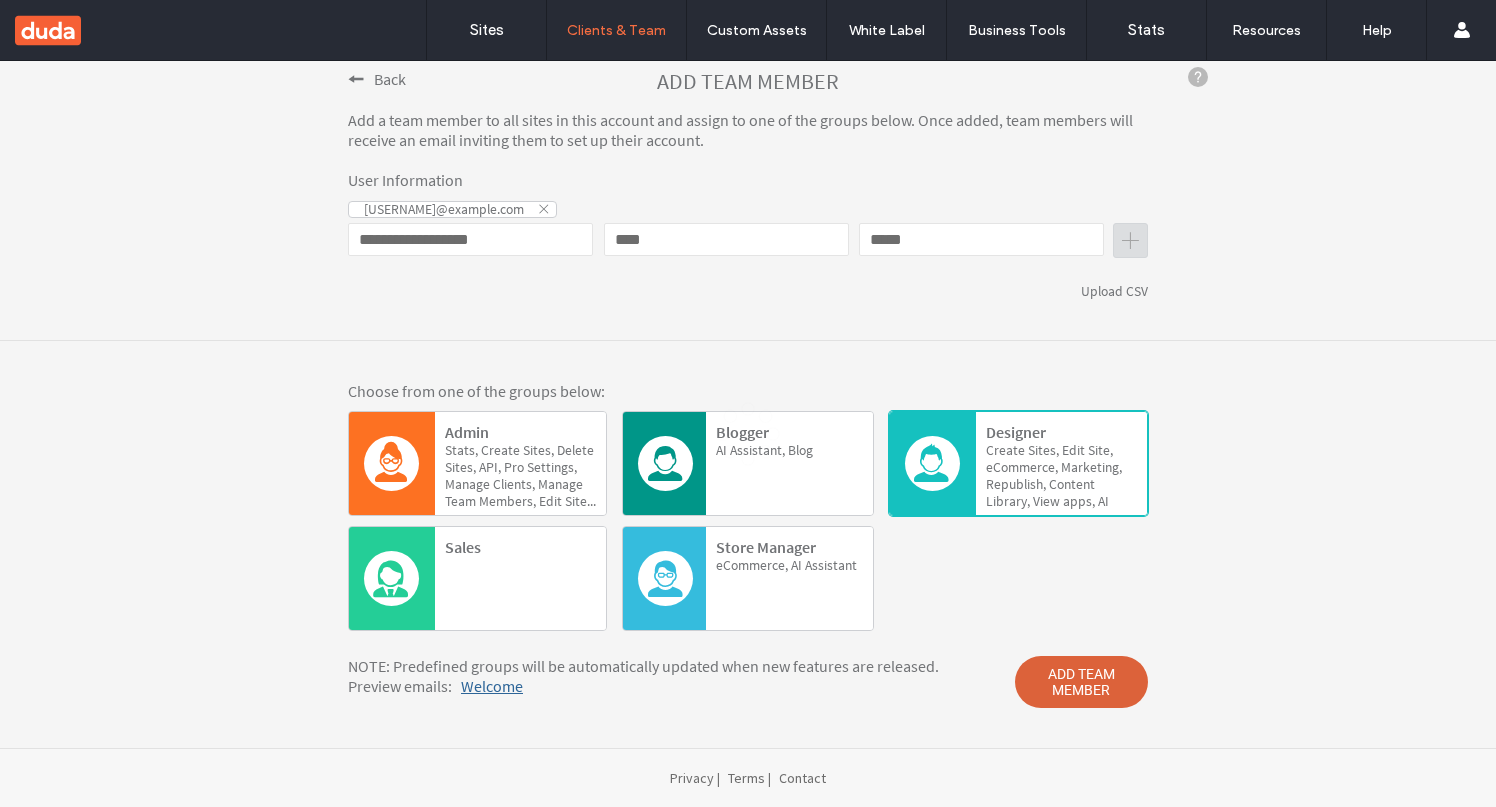 type 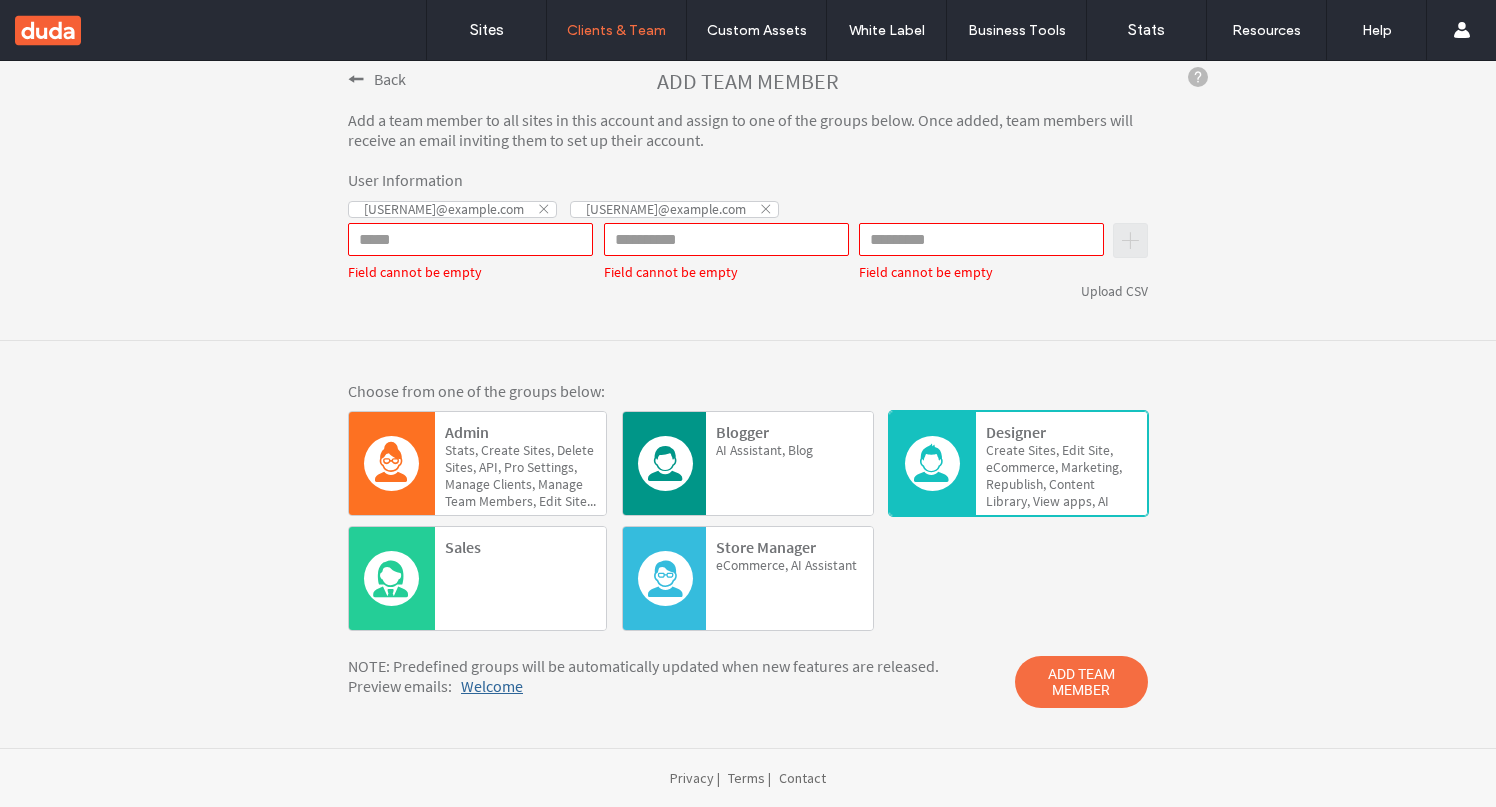 click on "Welcome" at bounding box center (492, 686) 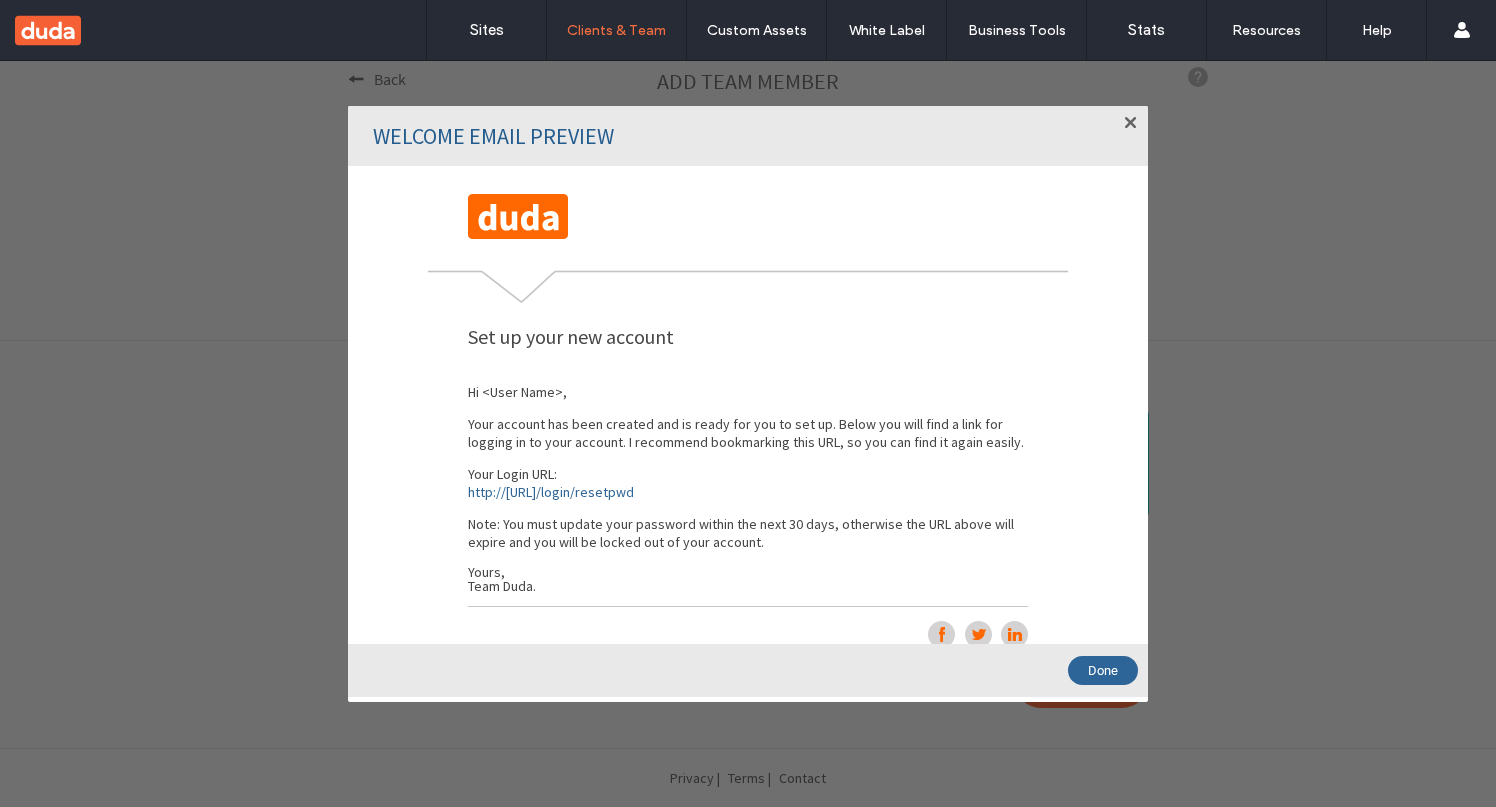 click on "Welcome Email Preview
Welcome! Ready to create your first site with our powerful editors?
Set up your new account
Hi [User Name],
Your account has been created and is ready for you to set up. Below you will find a link for
logging in to your account. I recommend bookmarking this URL, so you can find it again easily.
Your Login URL:
http://[URL]
Note: You must update your password within the next 30 days, otherwise the URL above will expire
and you will be locked out of your account.
Yours," at bounding box center (748, 434) 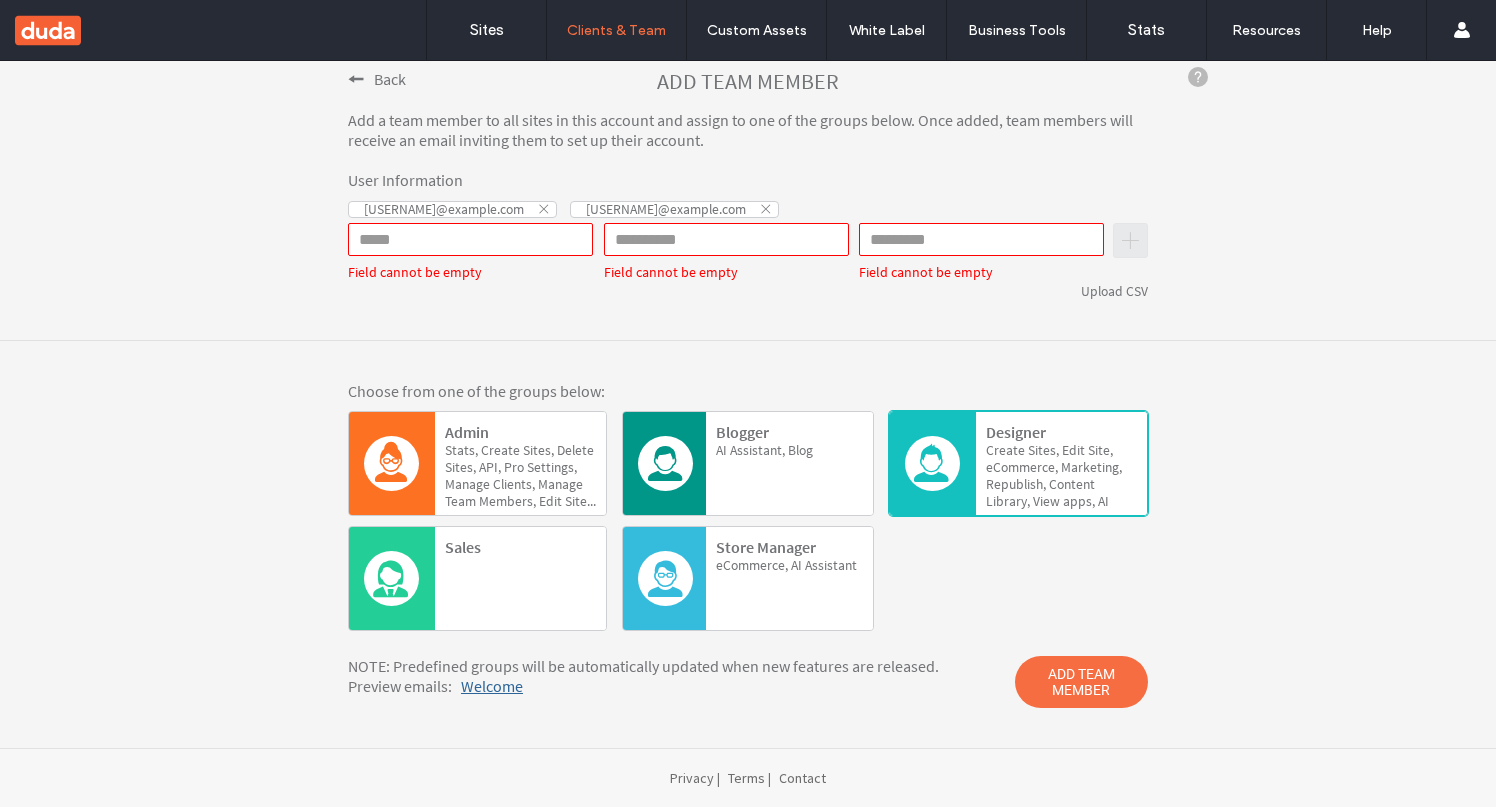 click 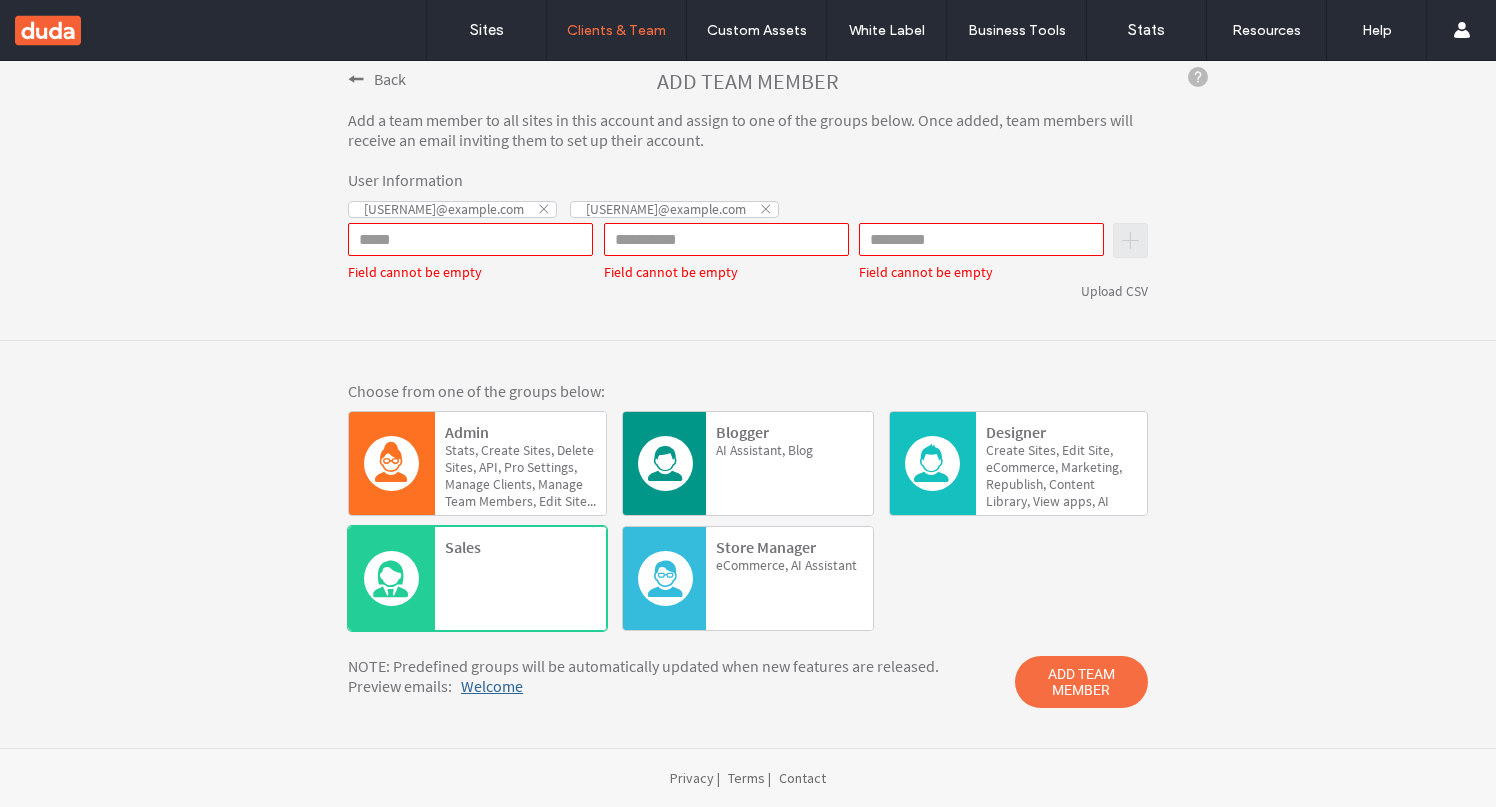 click on "Sites," 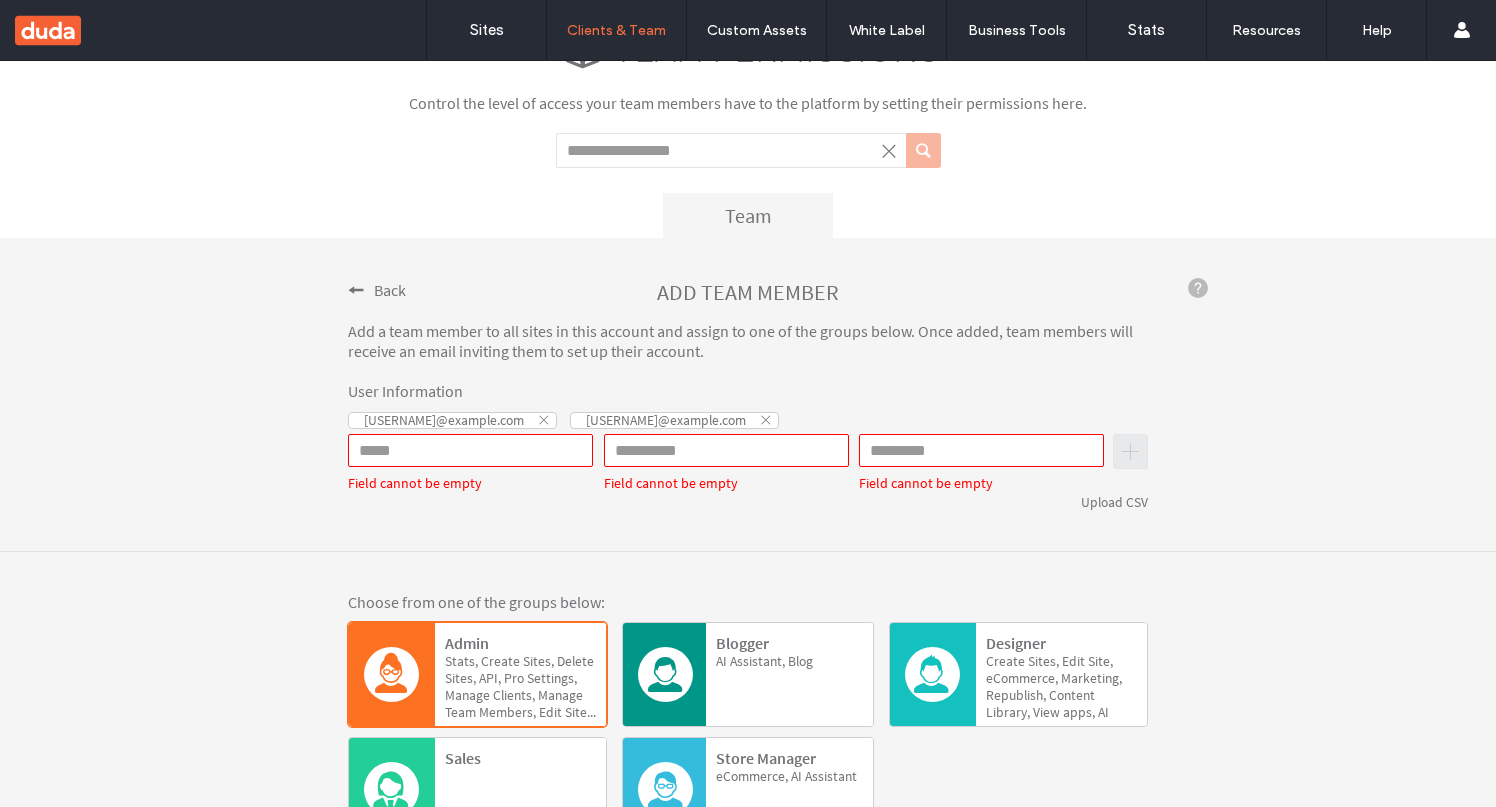 scroll, scrollTop: 0, scrollLeft: 0, axis: both 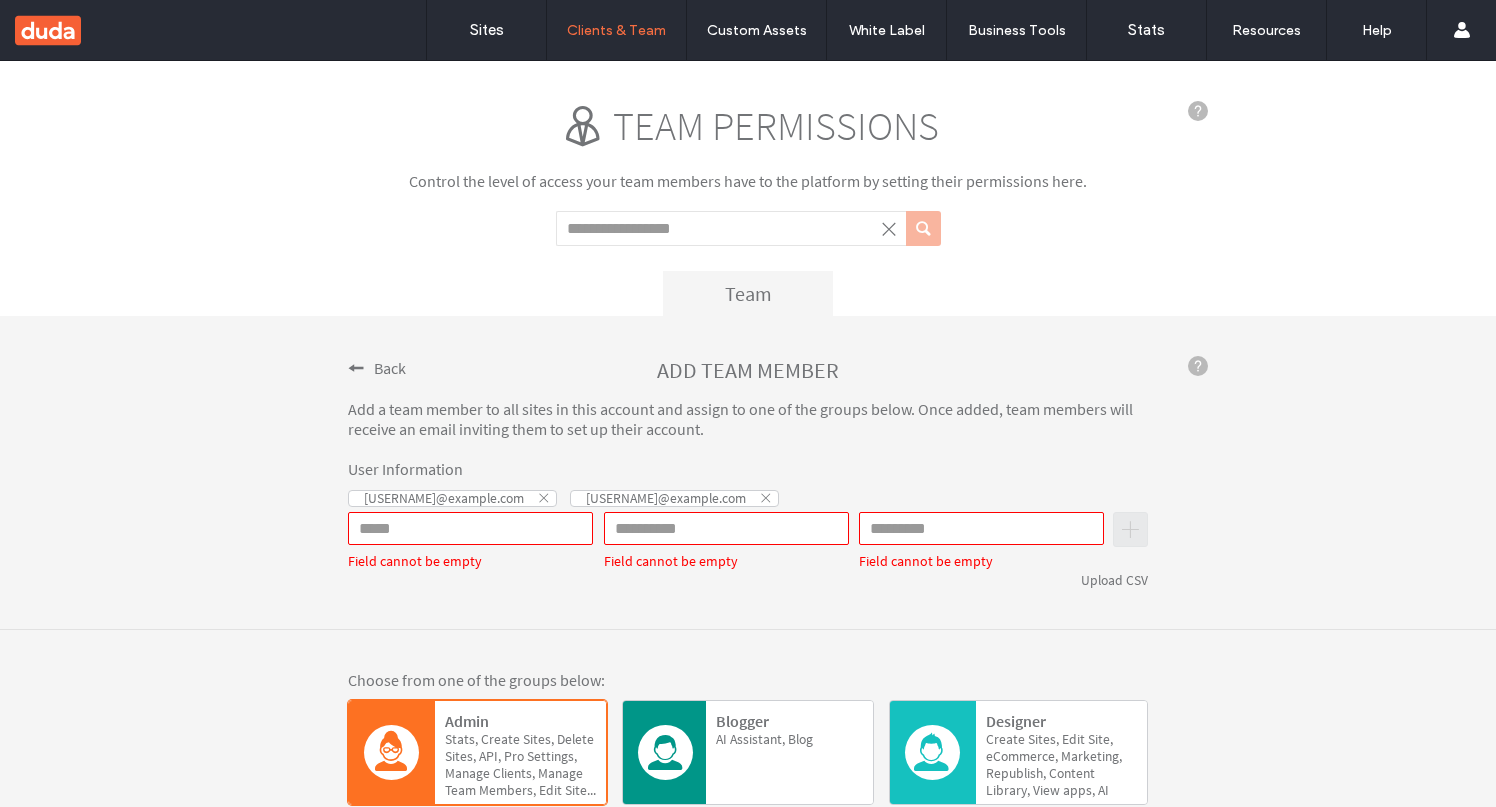 click 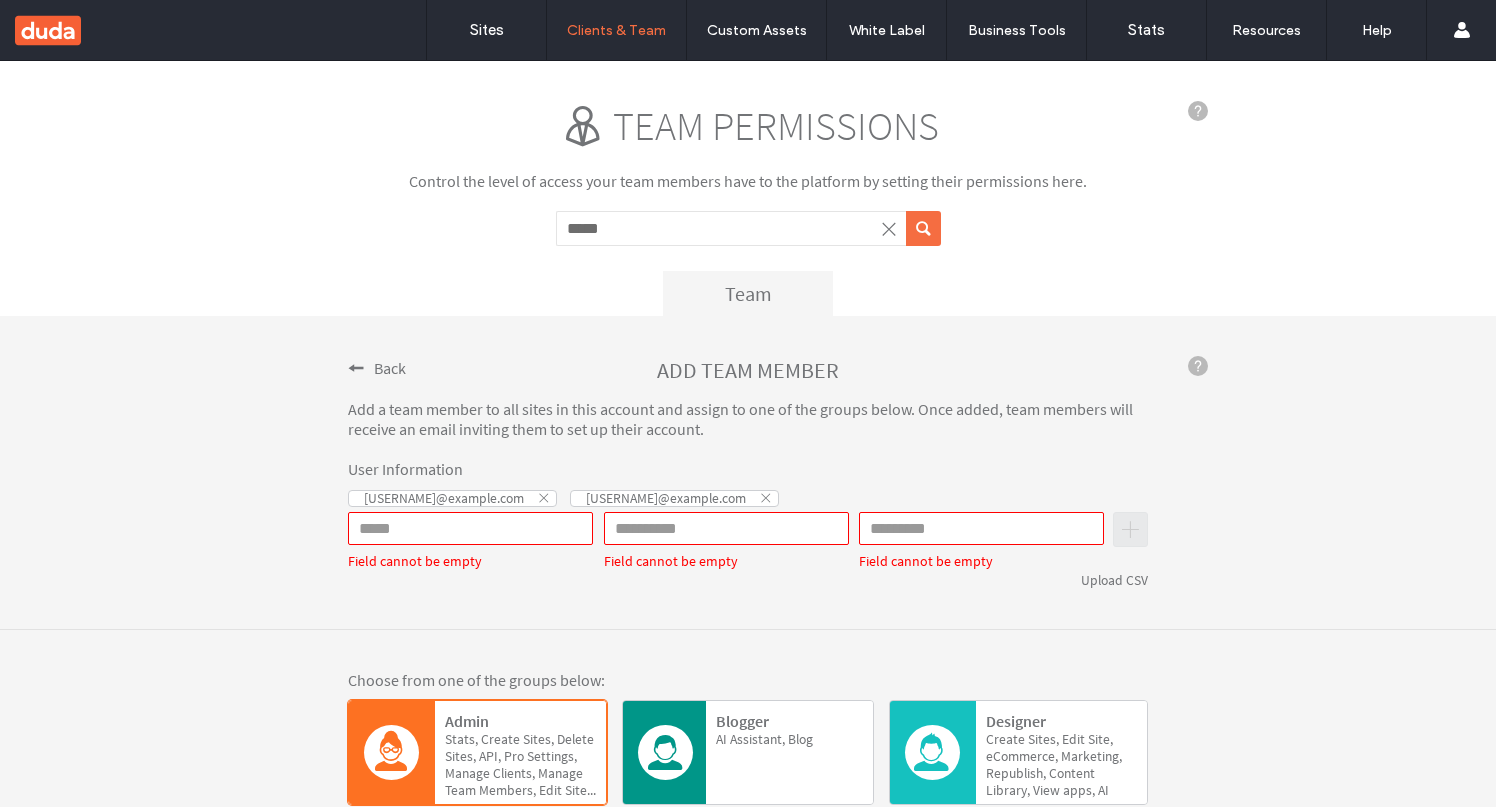 type on "*****" 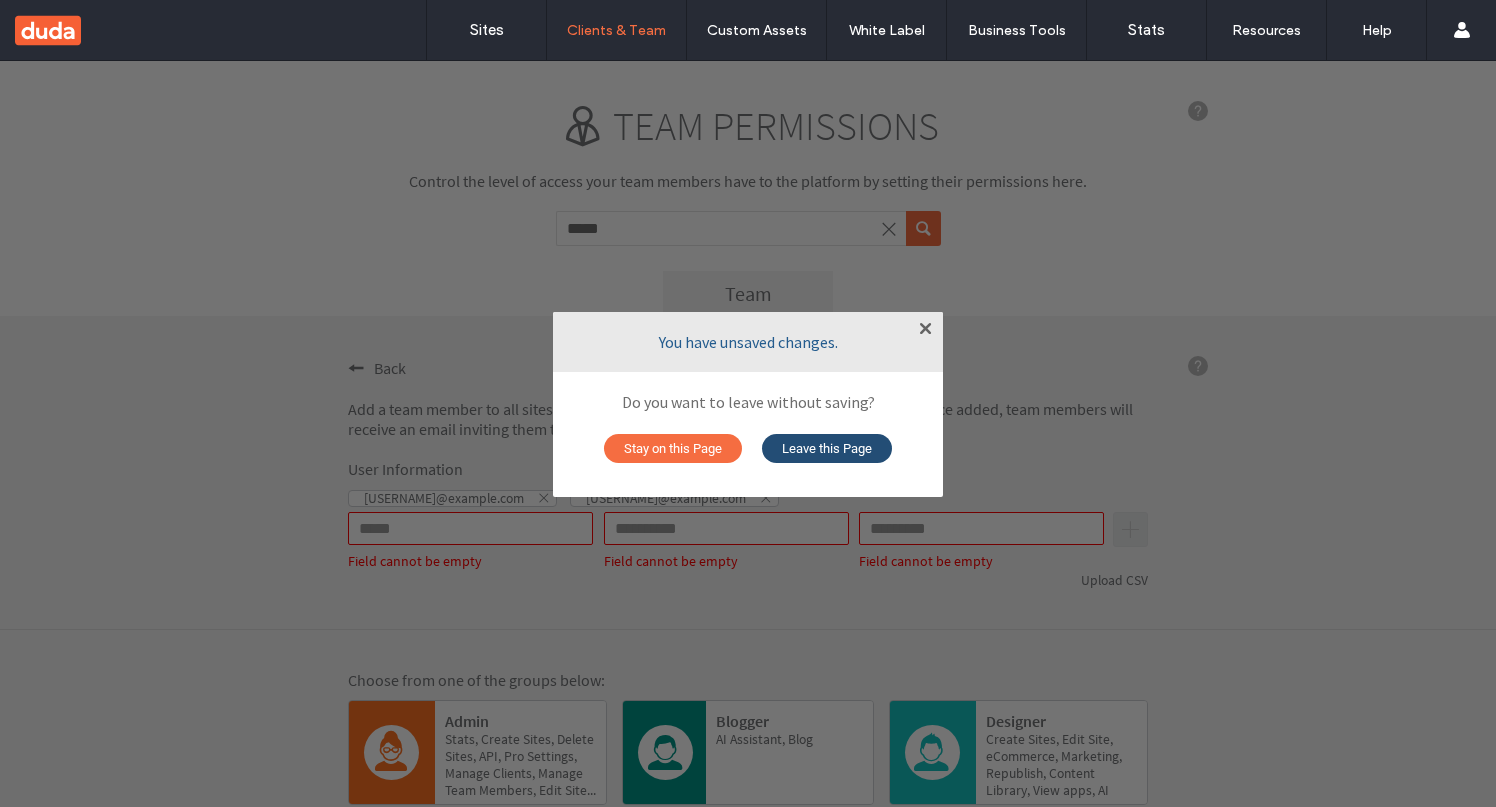click on "Leave this Page" at bounding box center [827, 448] 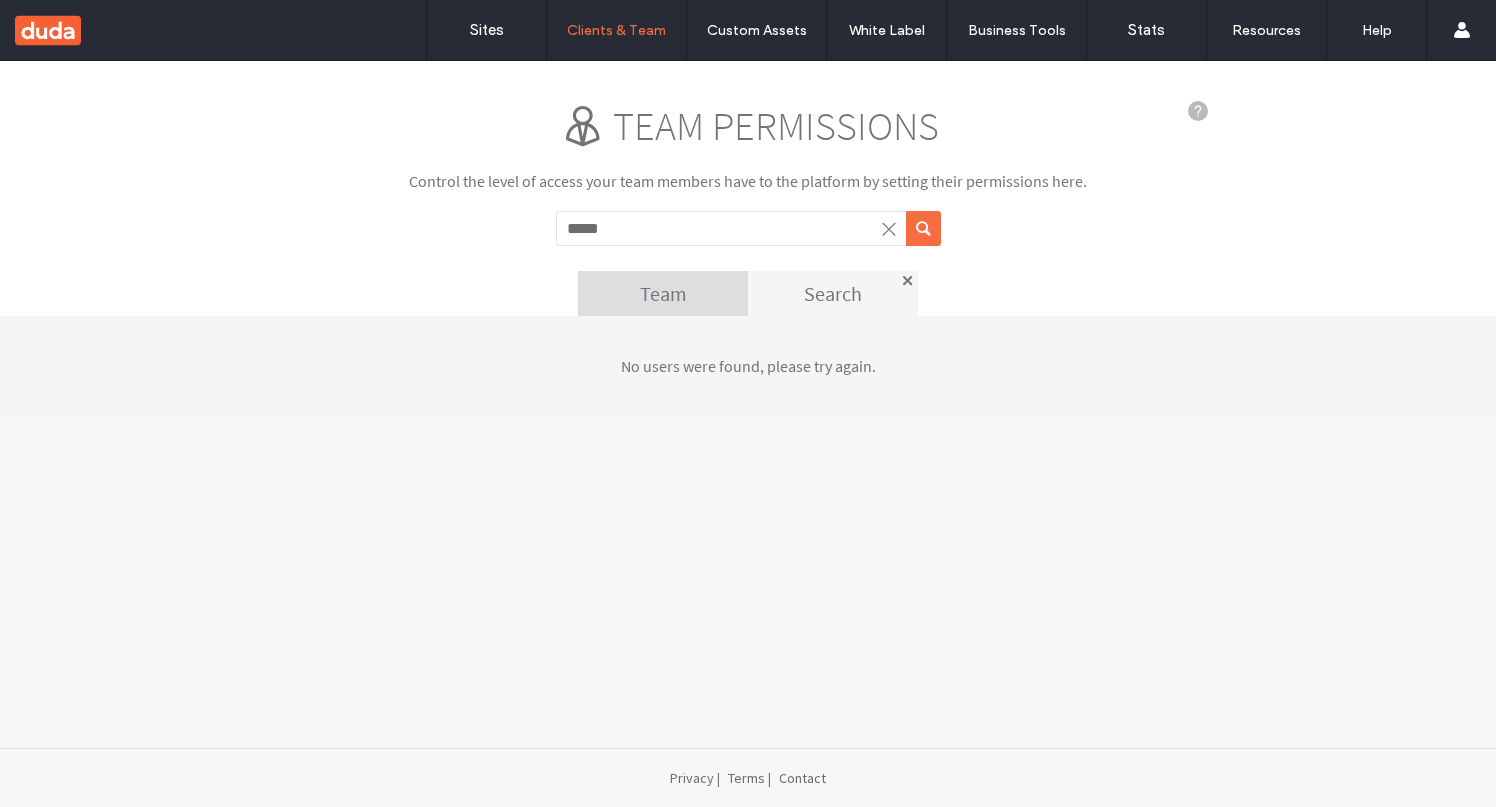 click on "Team" 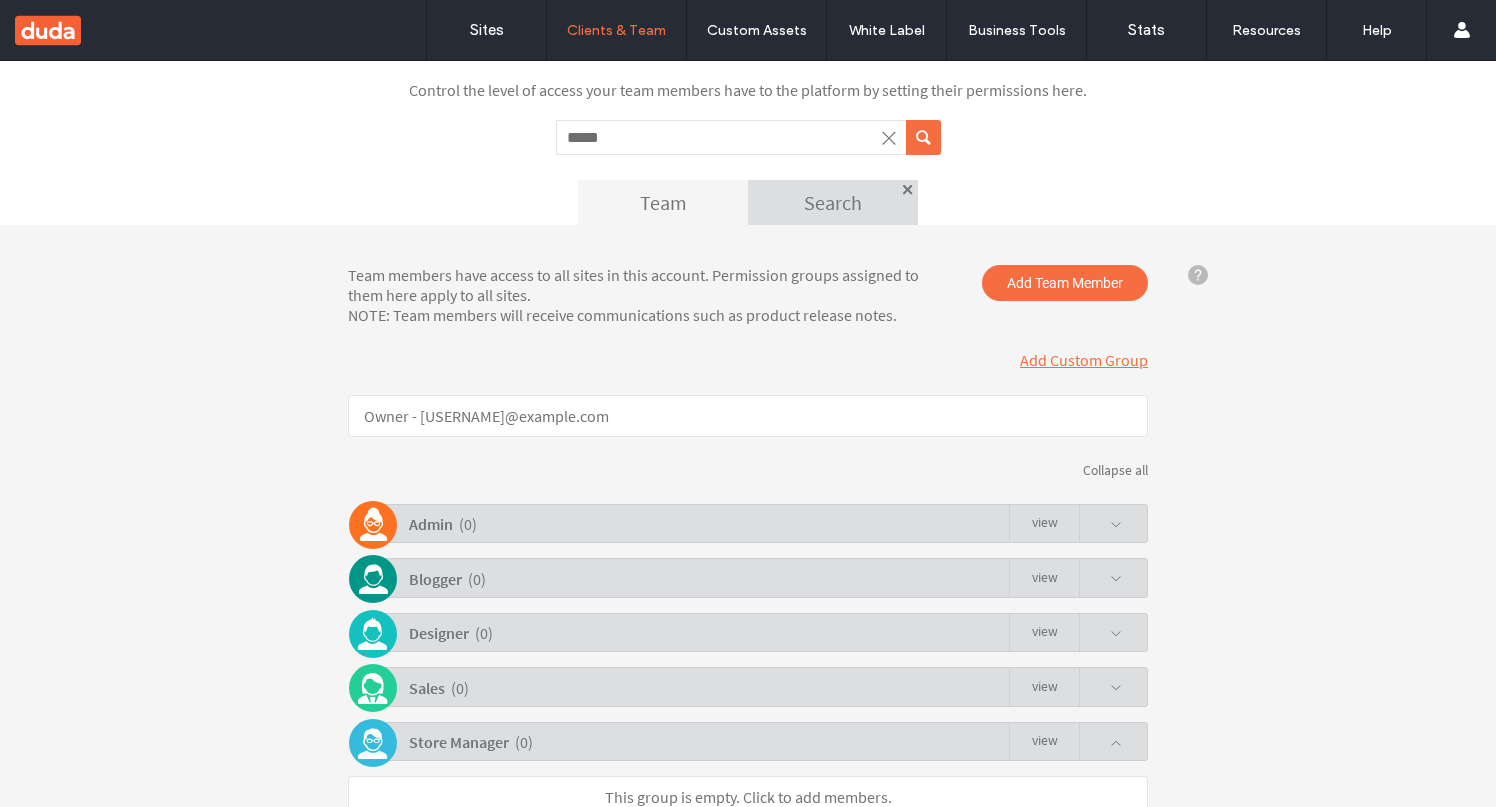 scroll, scrollTop: 0, scrollLeft: 0, axis: both 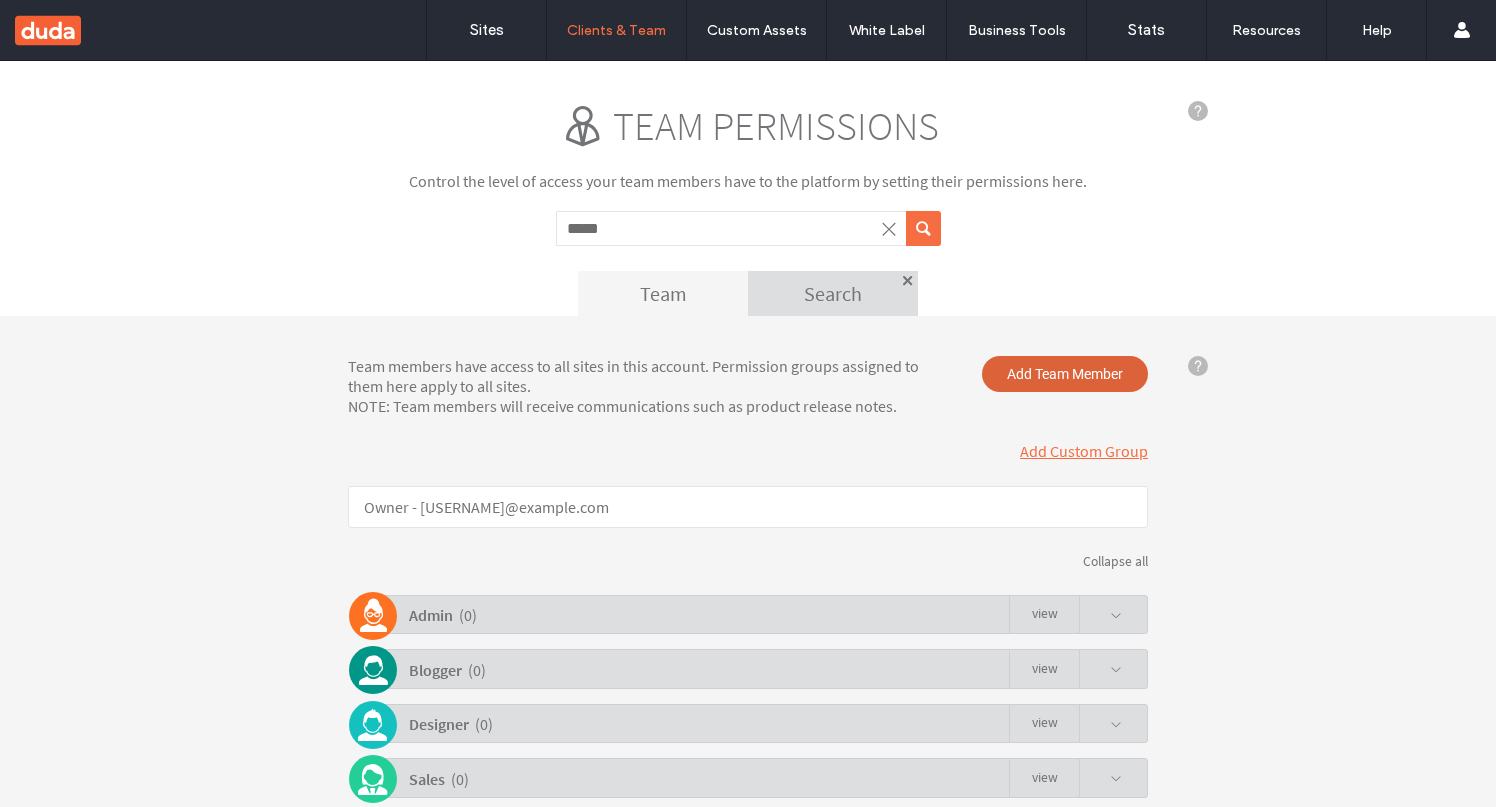 click on "Add Team Member" at bounding box center (1065, 374) 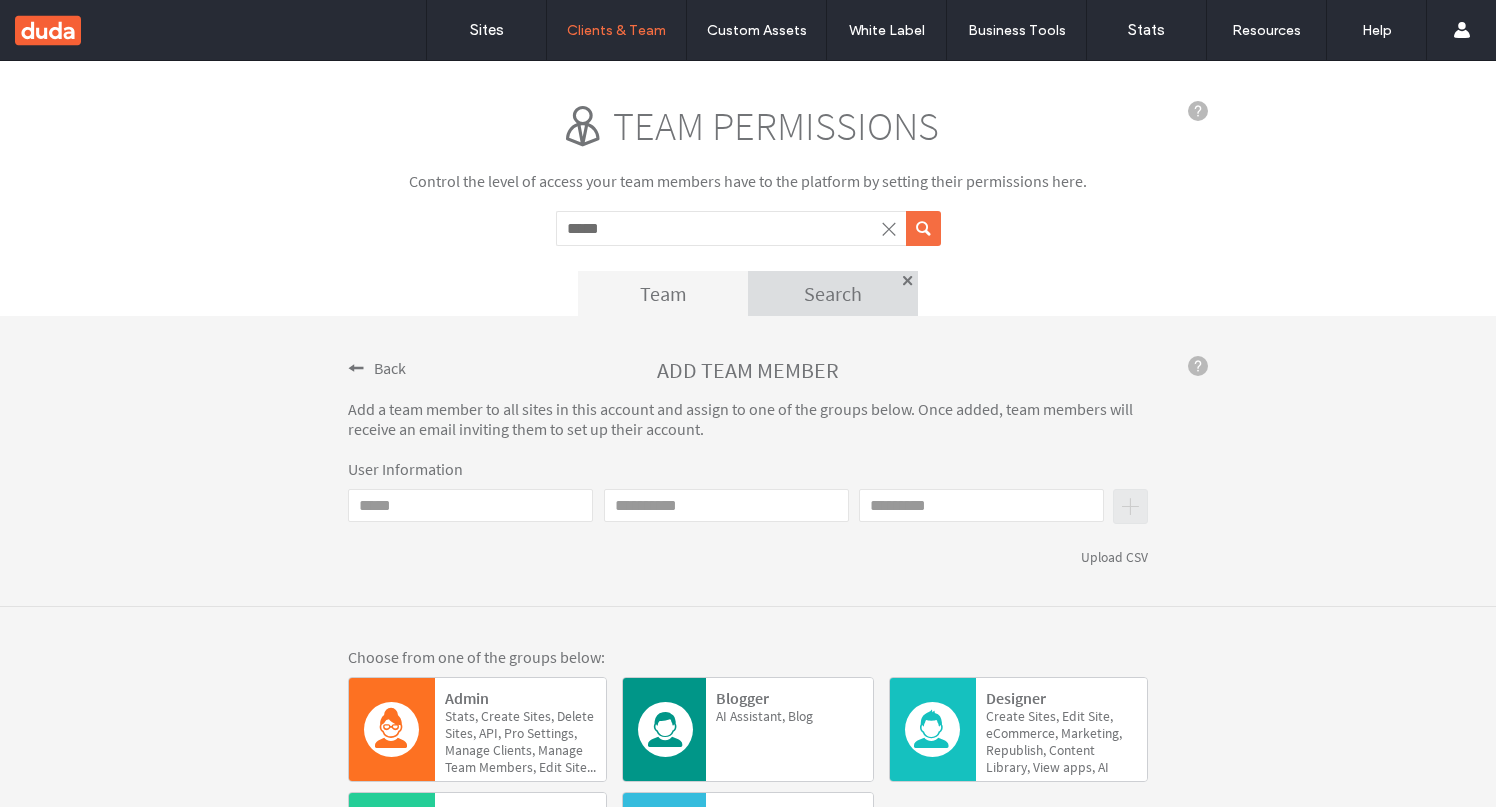 click on "Email" 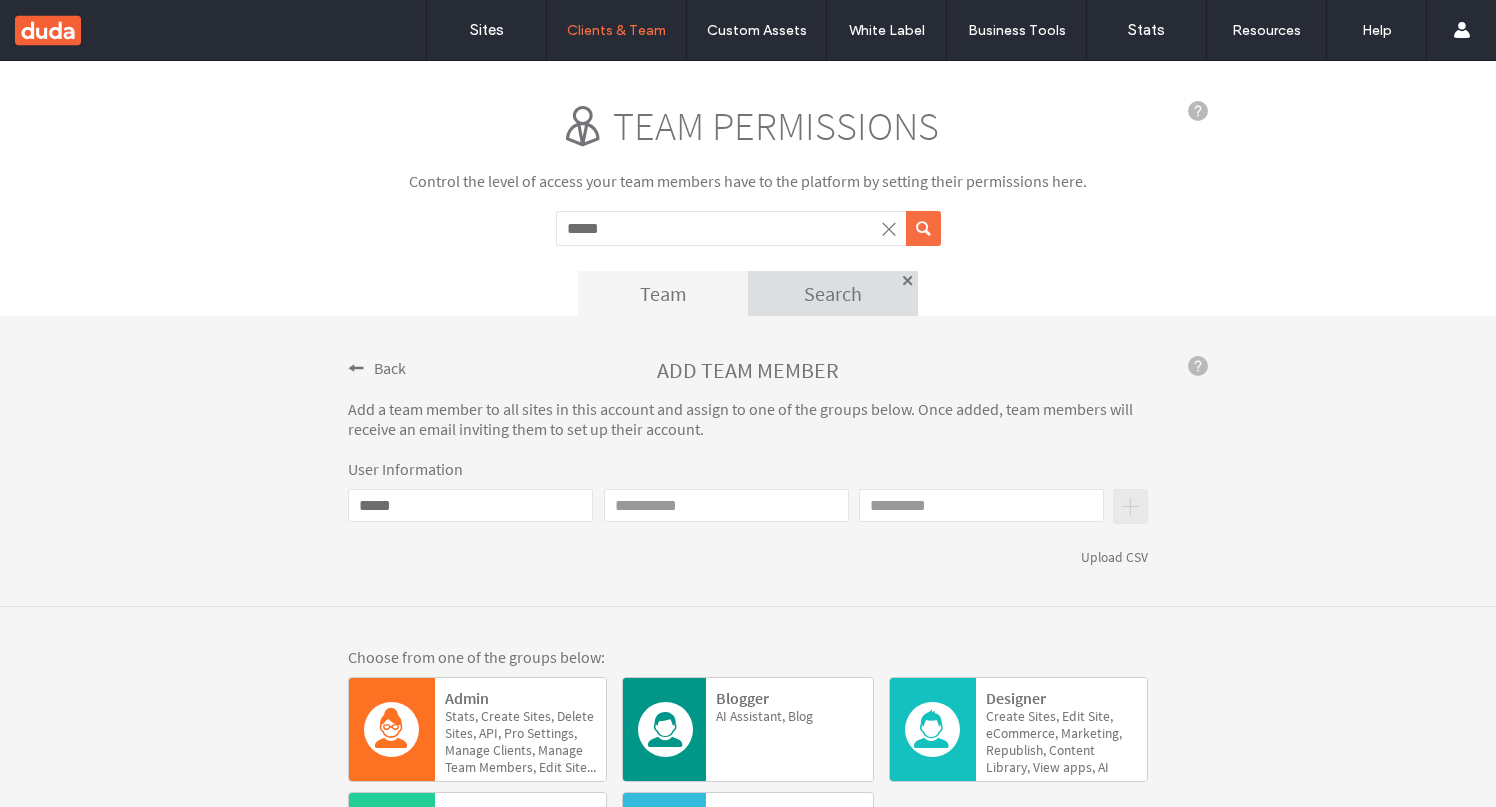 type on "*****" 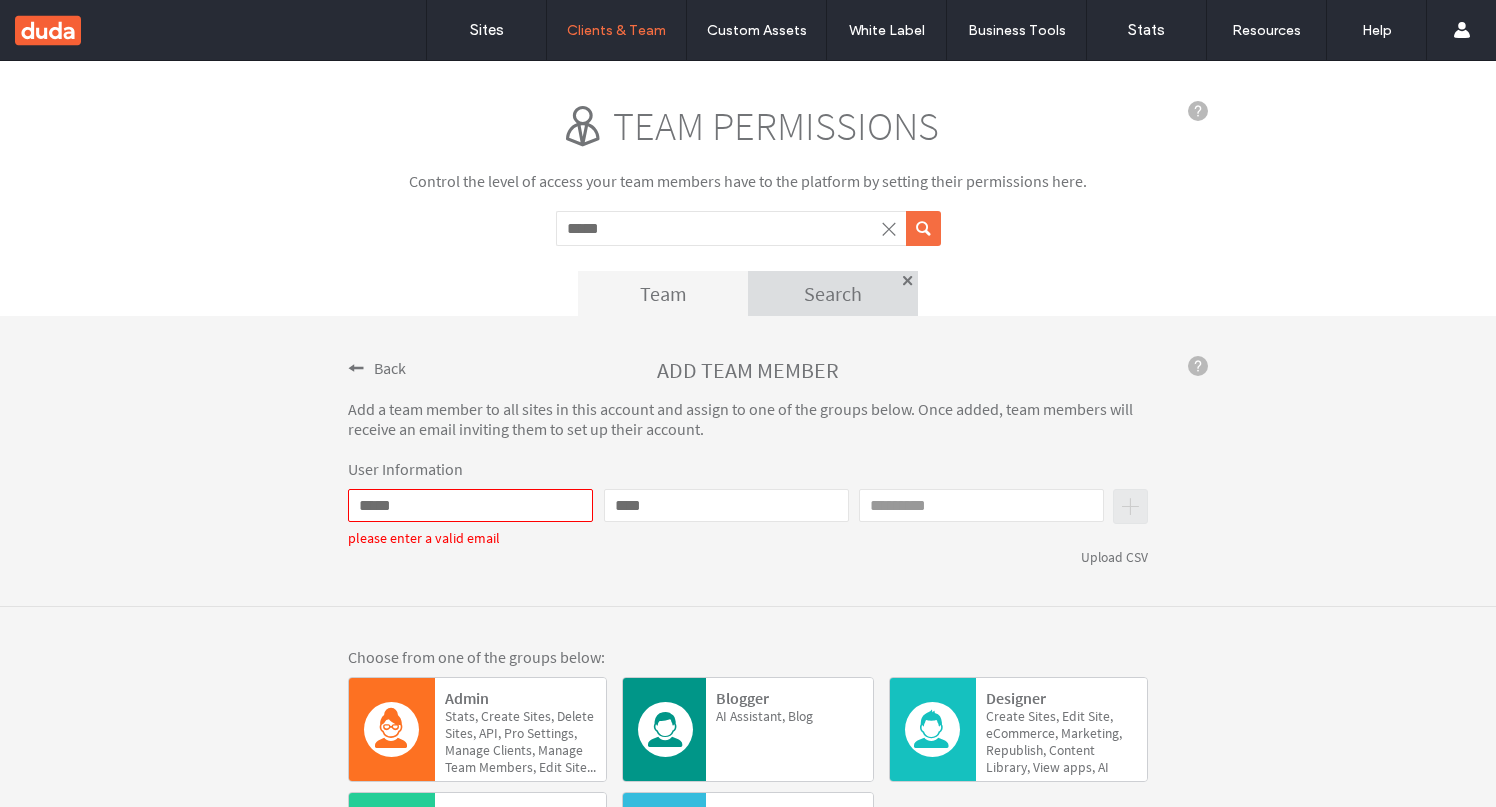type on "****" 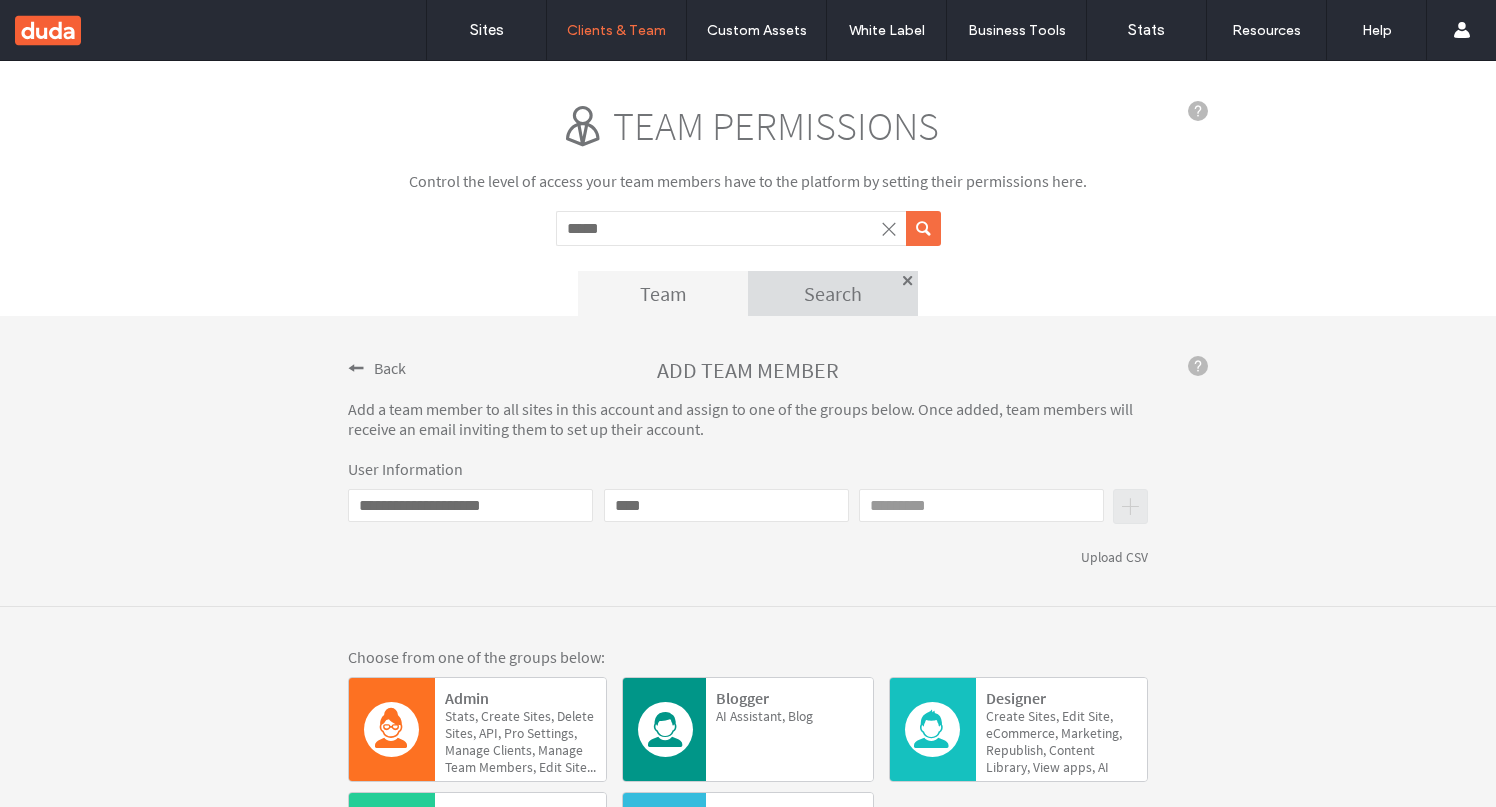 type on "**********" 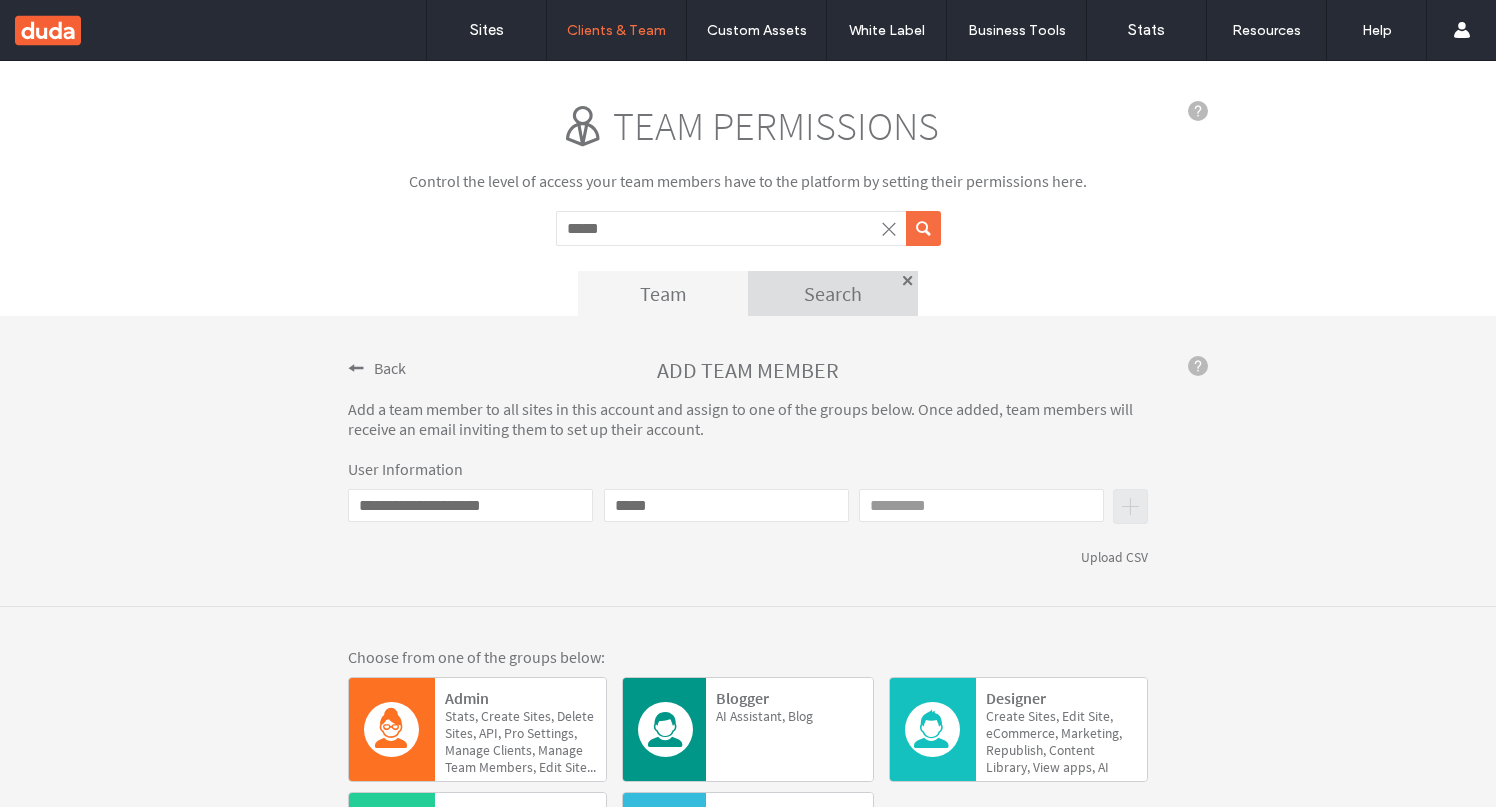 type on "*****" 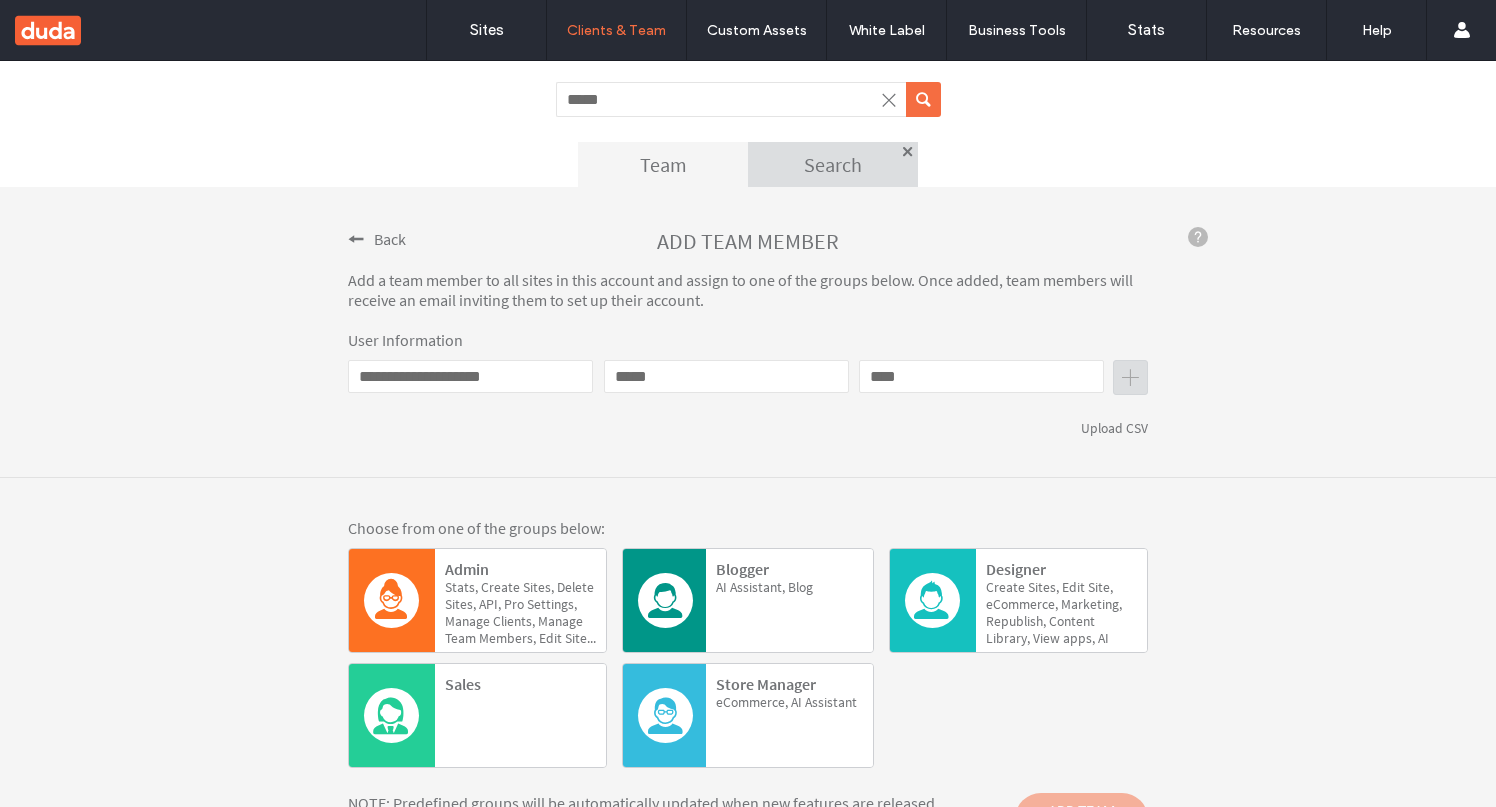 scroll, scrollTop: 267, scrollLeft: 0, axis: vertical 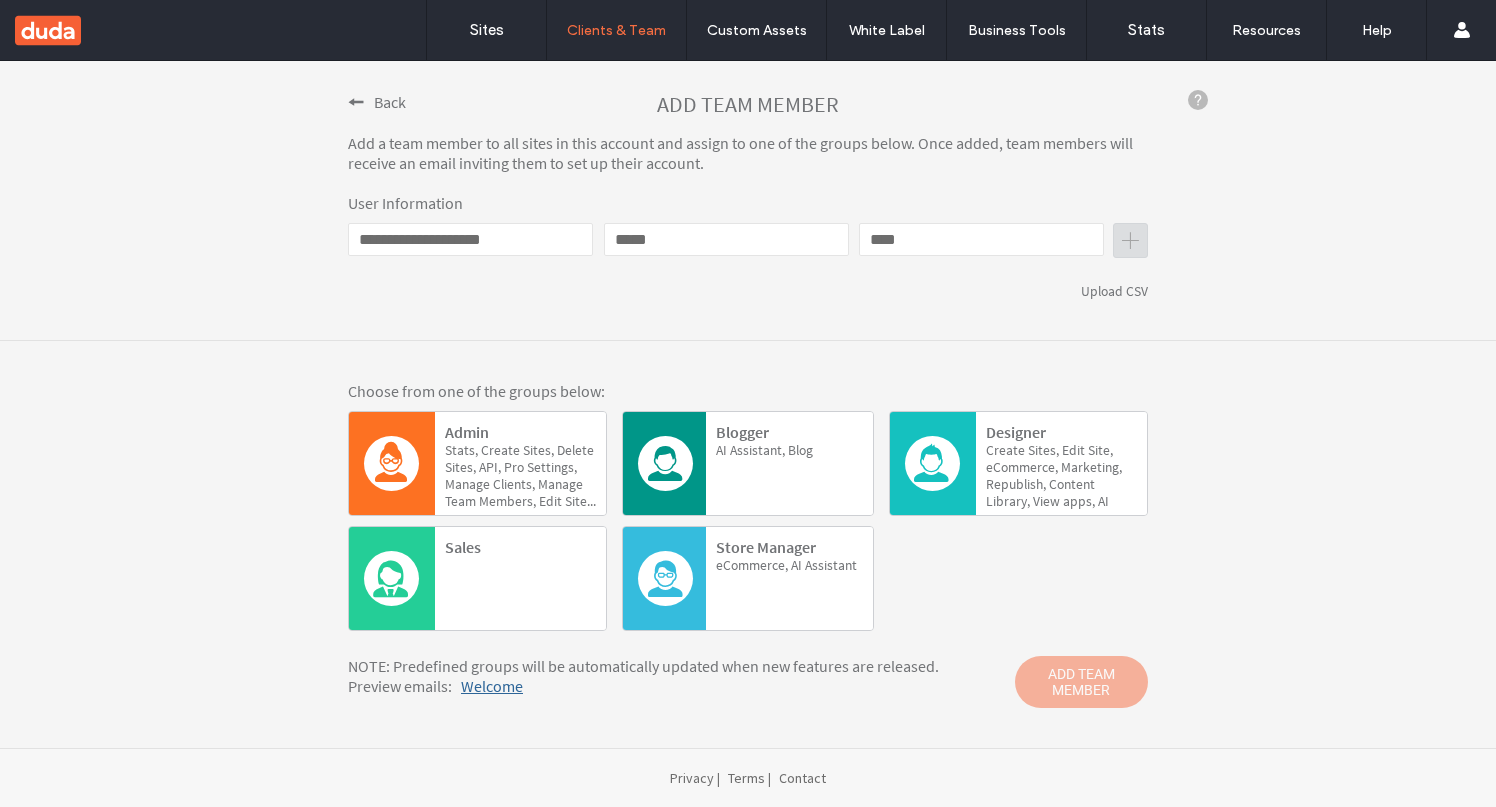 type on "****" 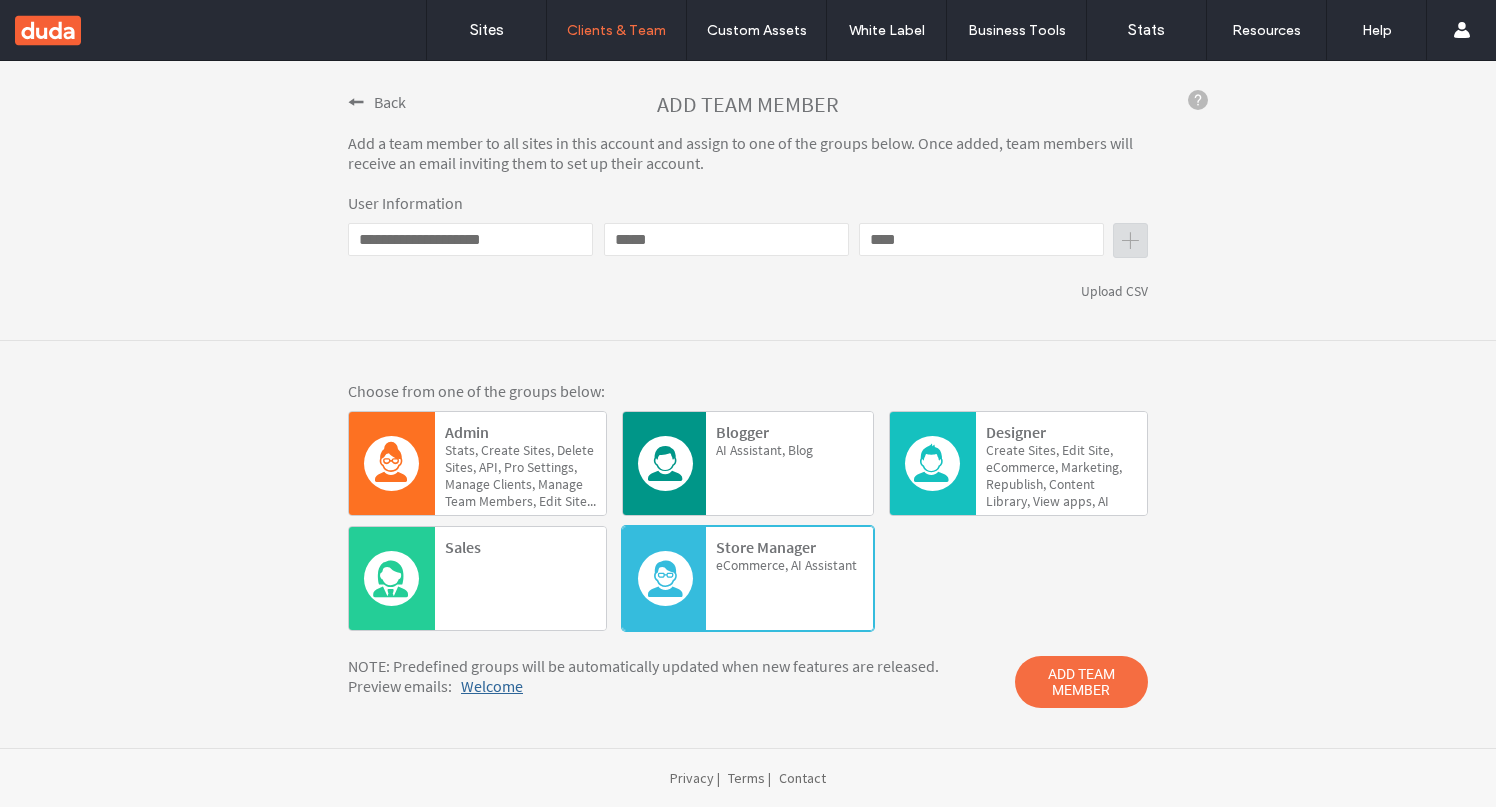 click on "Blog" 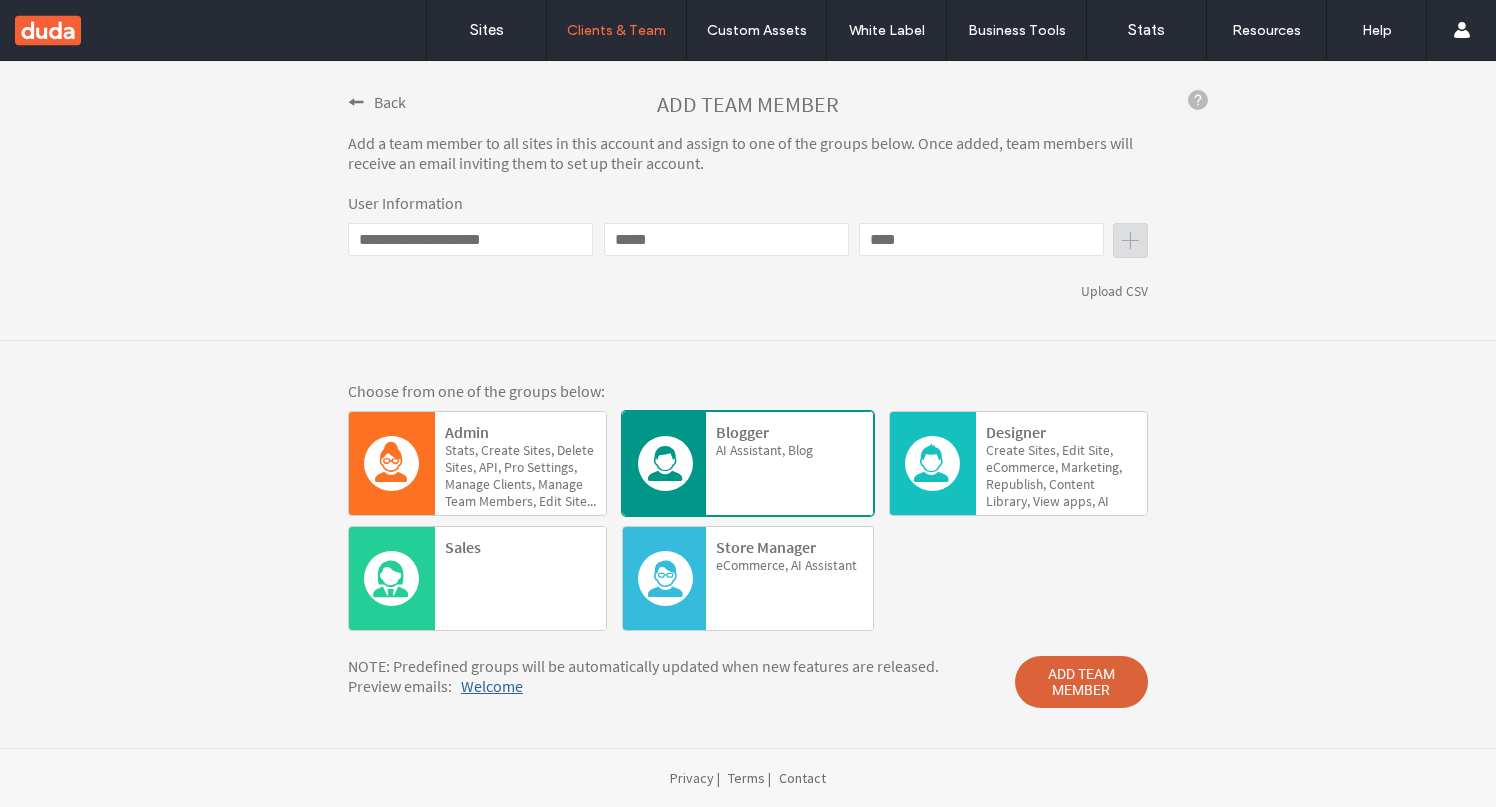 click on "ADD TEAM MEMBER" at bounding box center [1081, 682] 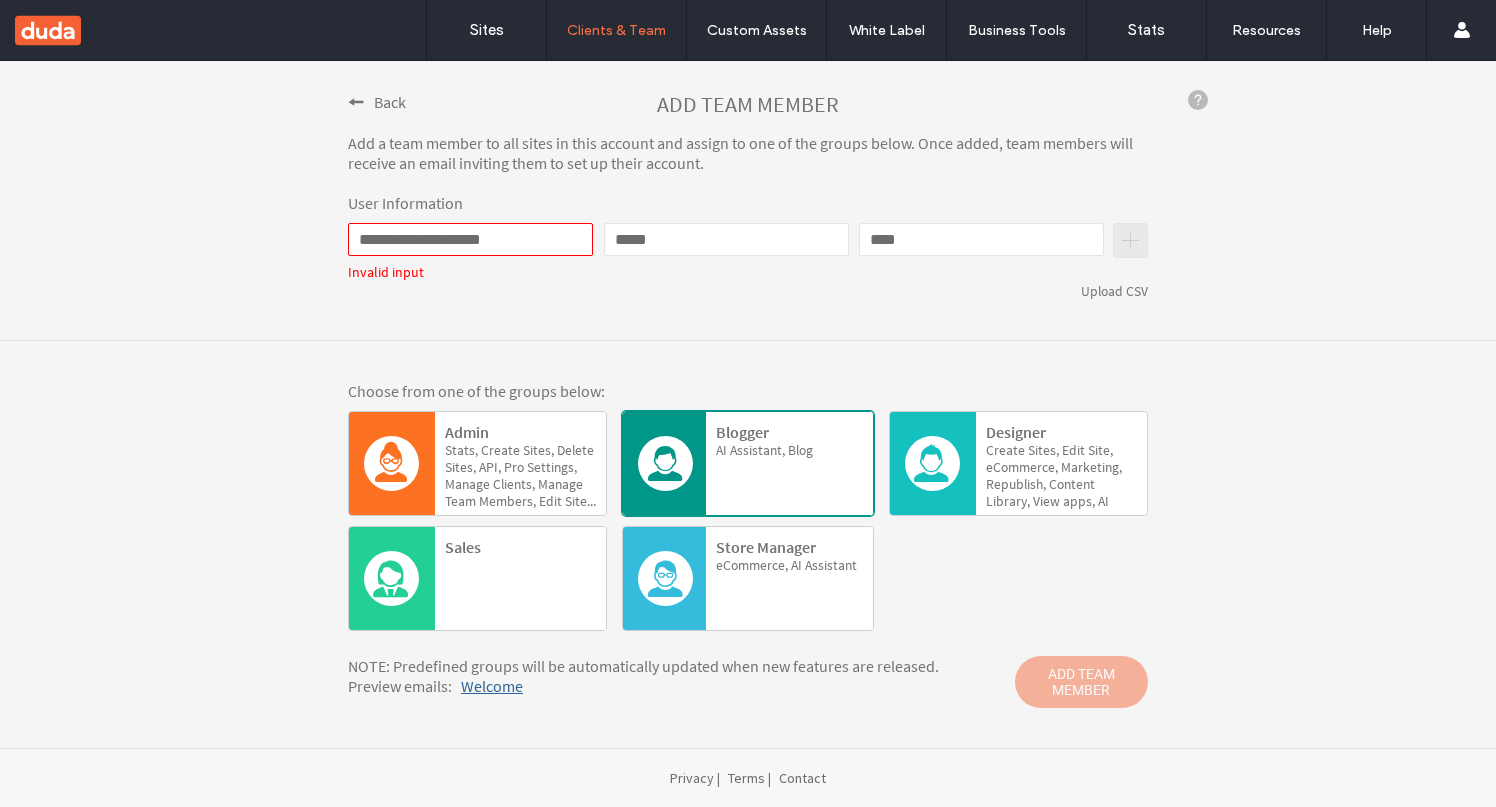 click on "**********" 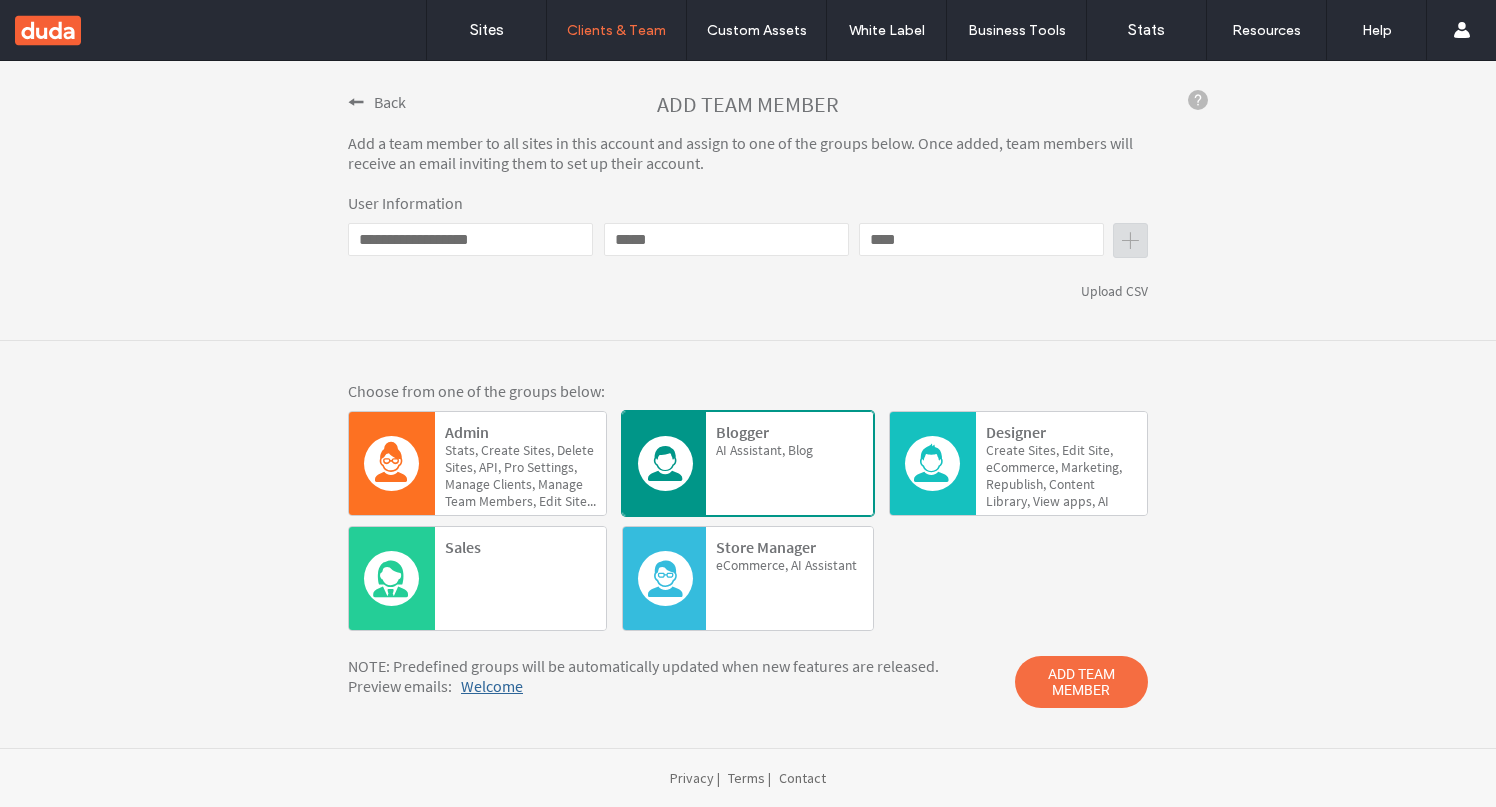 drag, startPoint x: 423, startPoint y: 241, endPoint x: 323, endPoint y: 240, distance: 100.005 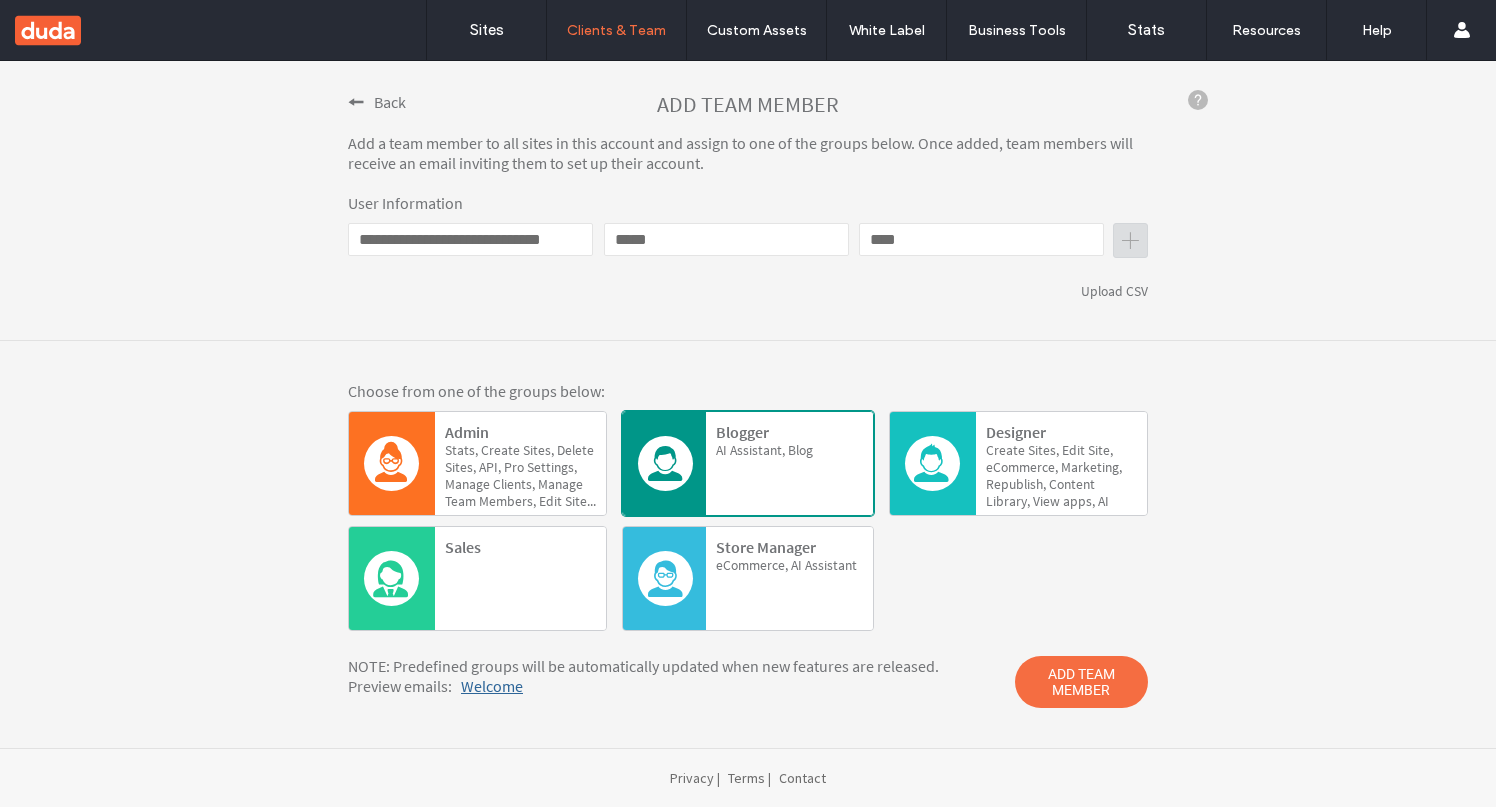 scroll, scrollTop: 0, scrollLeft: 7, axis: horizontal 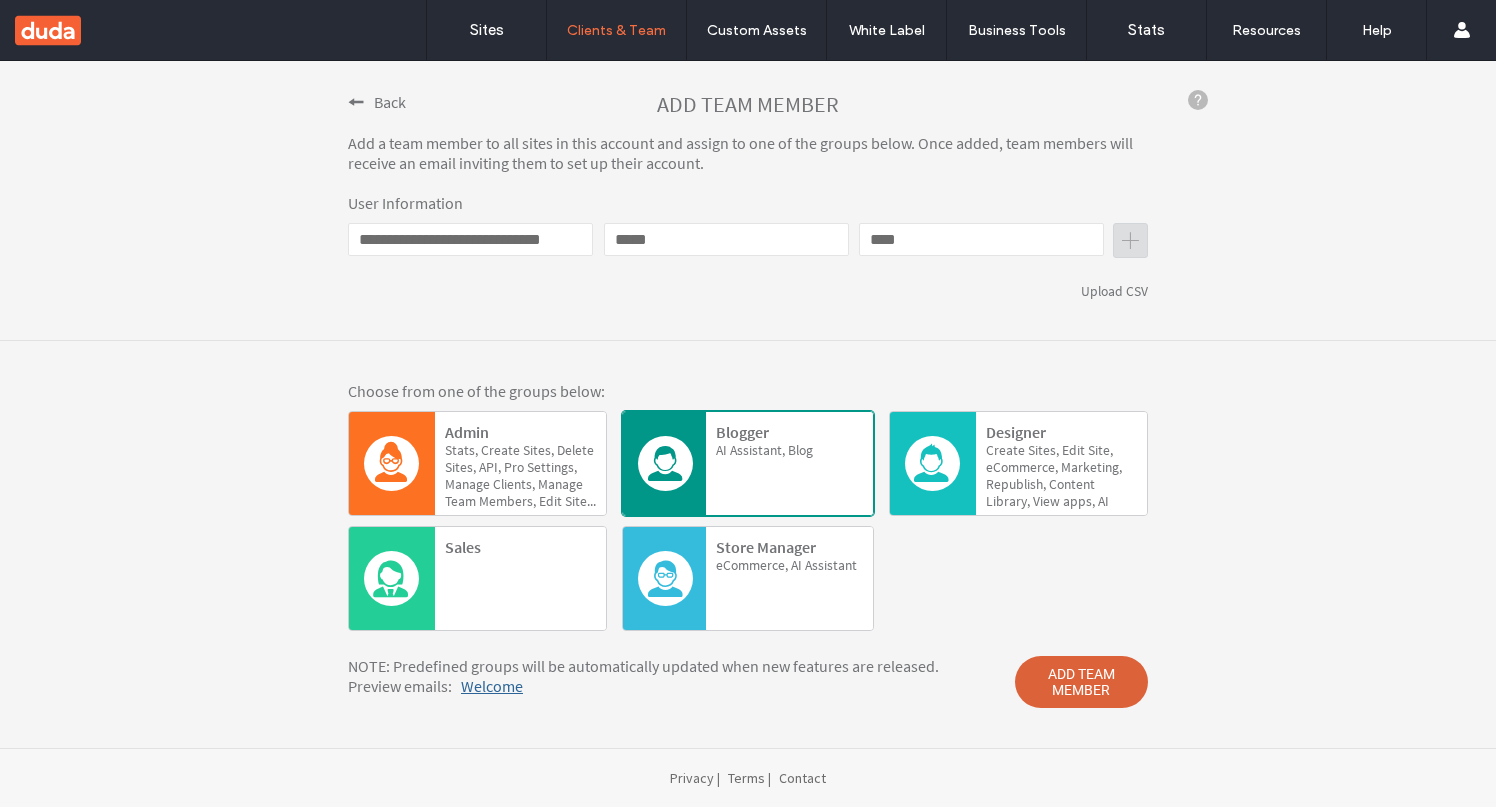 click on "ADD TEAM MEMBER" at bounding box center [1081, 682] 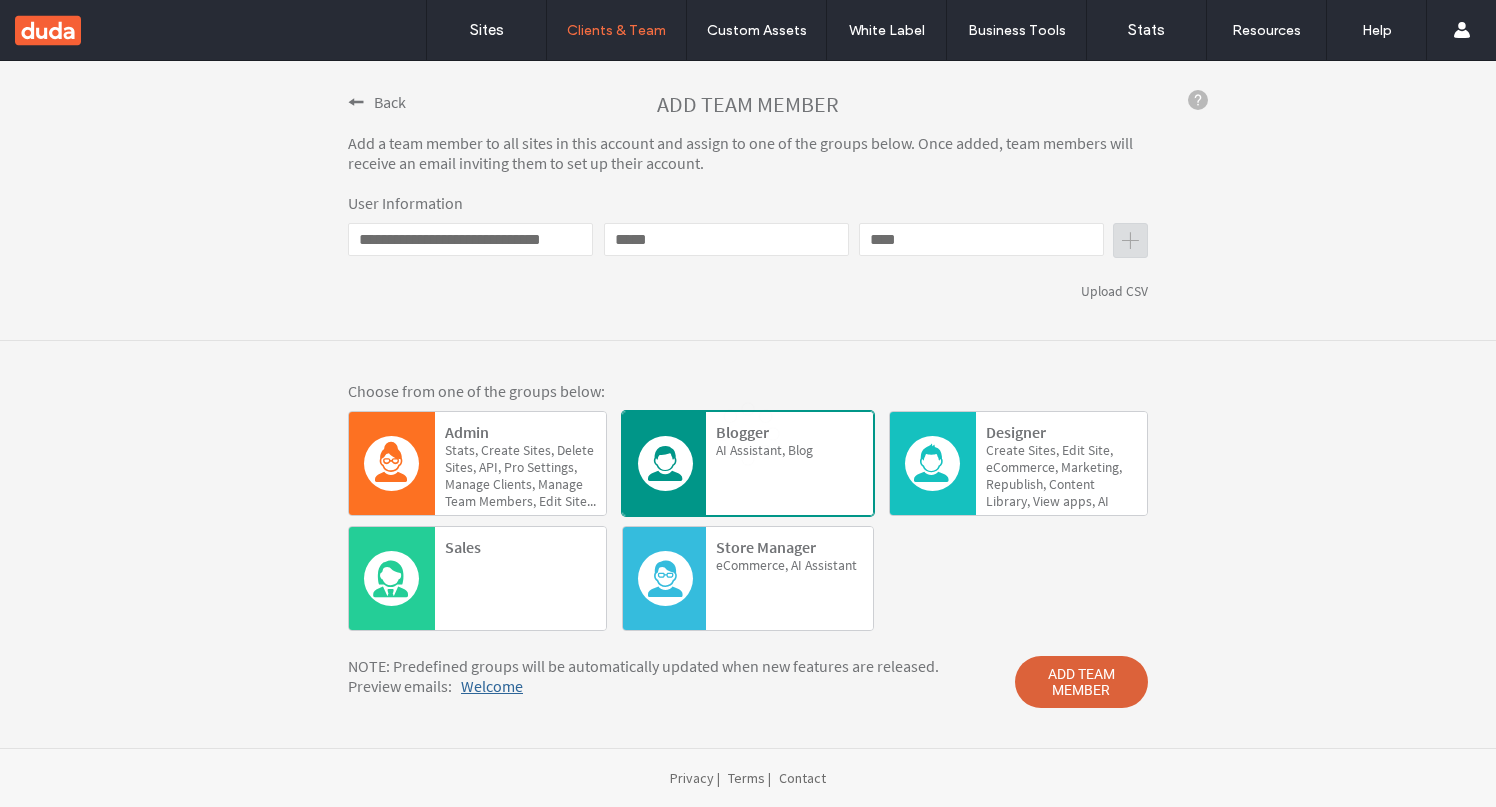 type 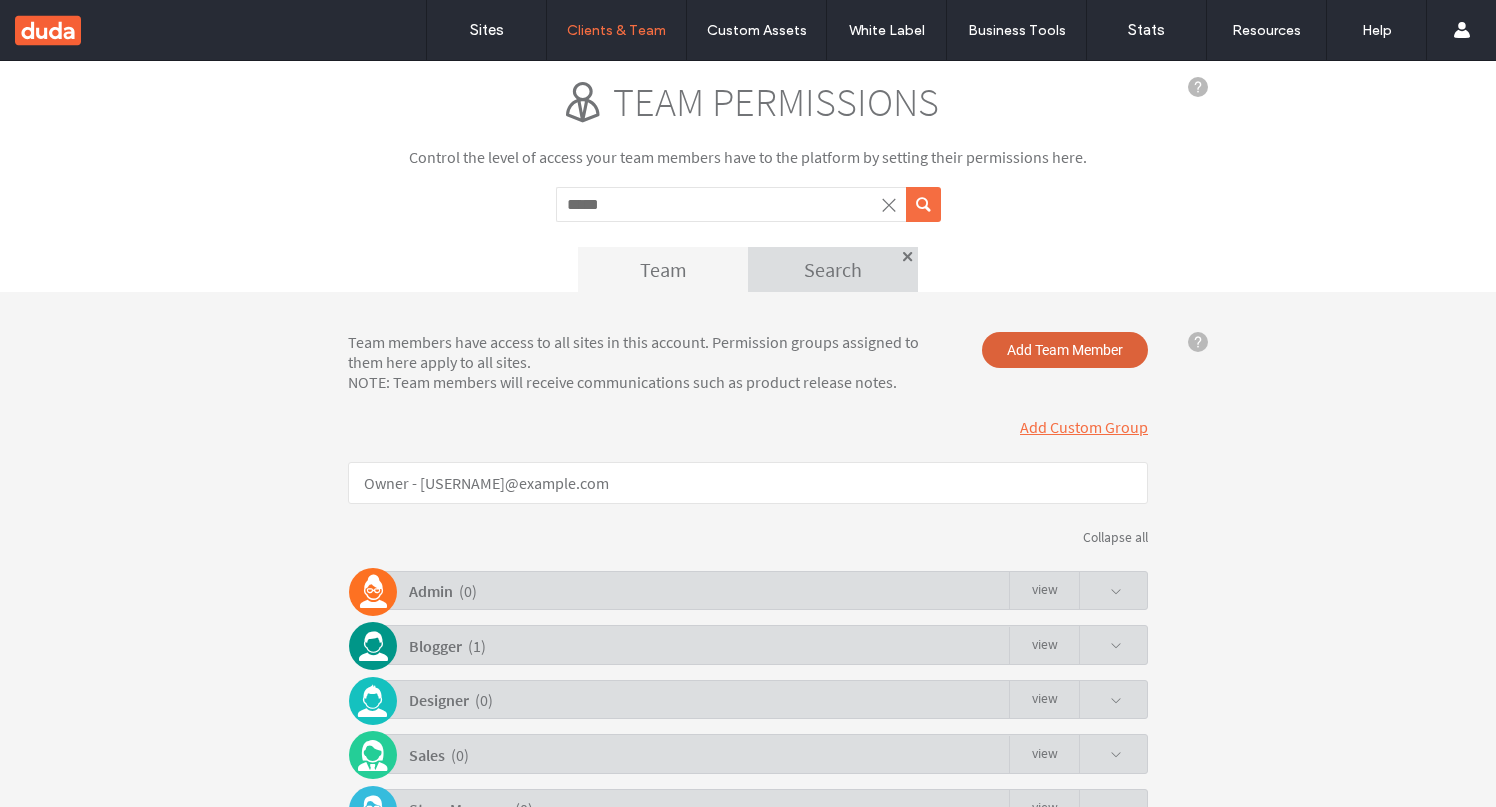 scroll, scrollTop: 15, scrollLeft: 0, axis: vertical 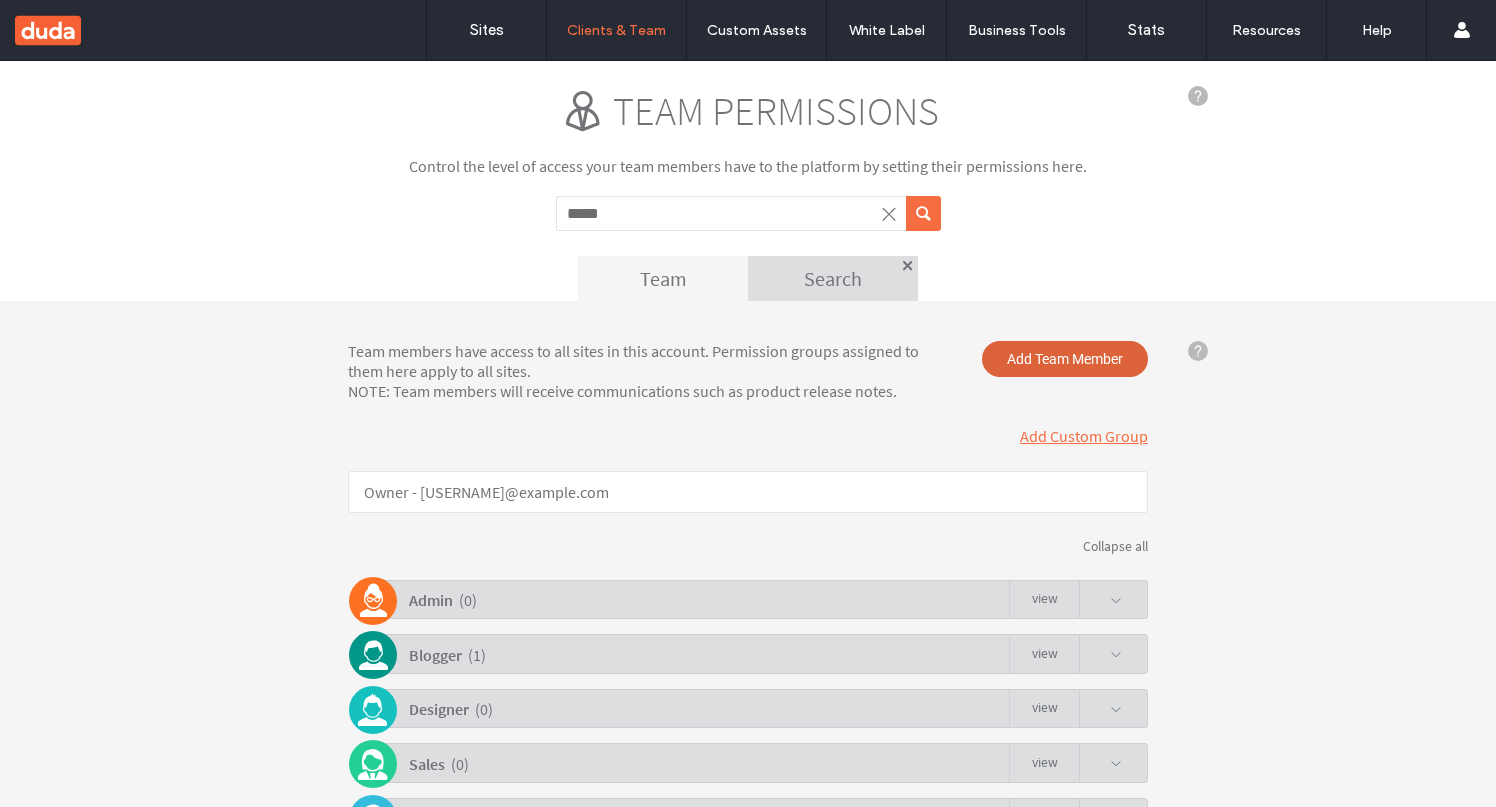 click on "Add Team Member" at bounding box center [1065, 359] 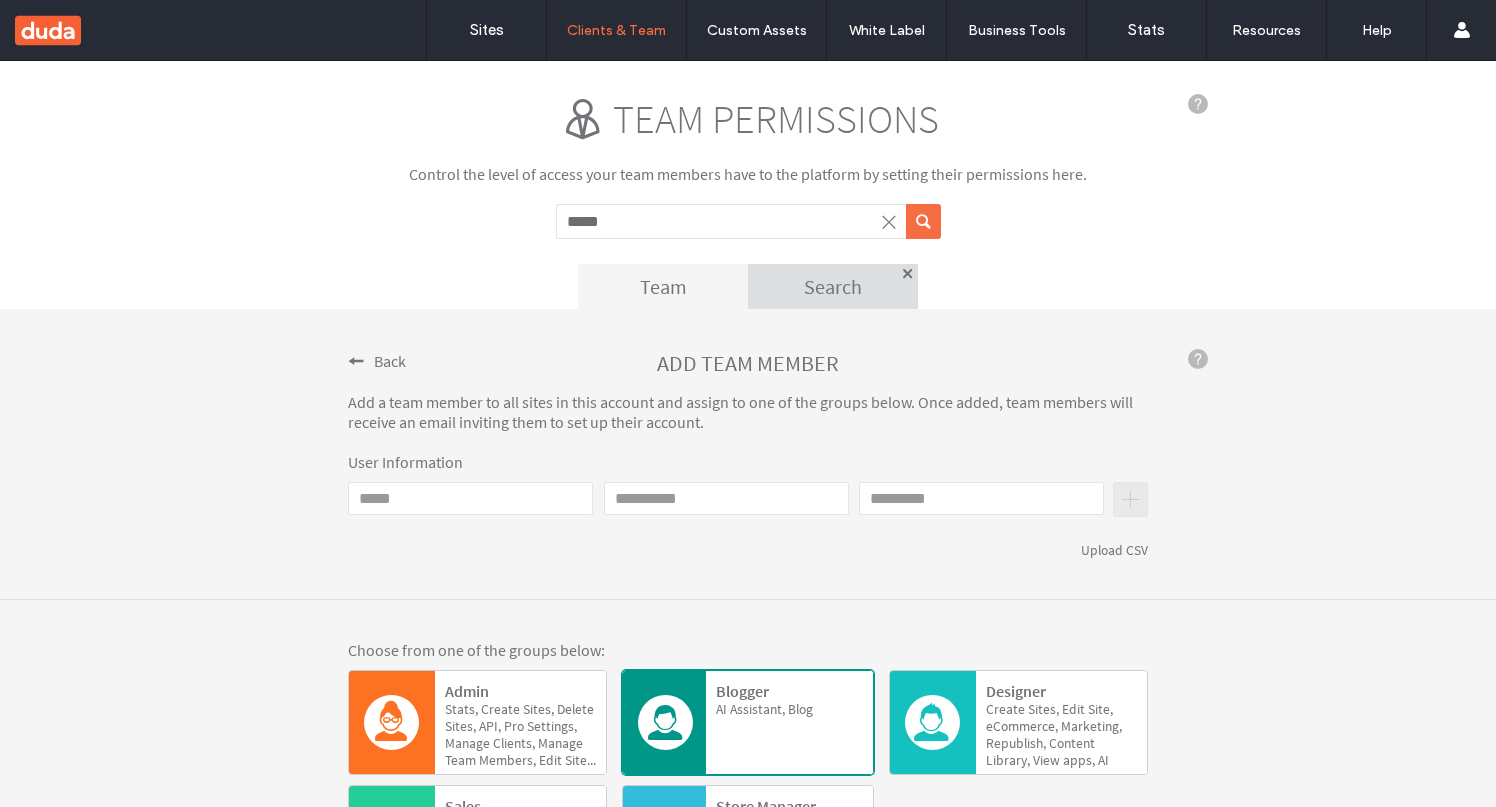 scroll, scrollTop: 0, scrollLeft: 0, axis: both 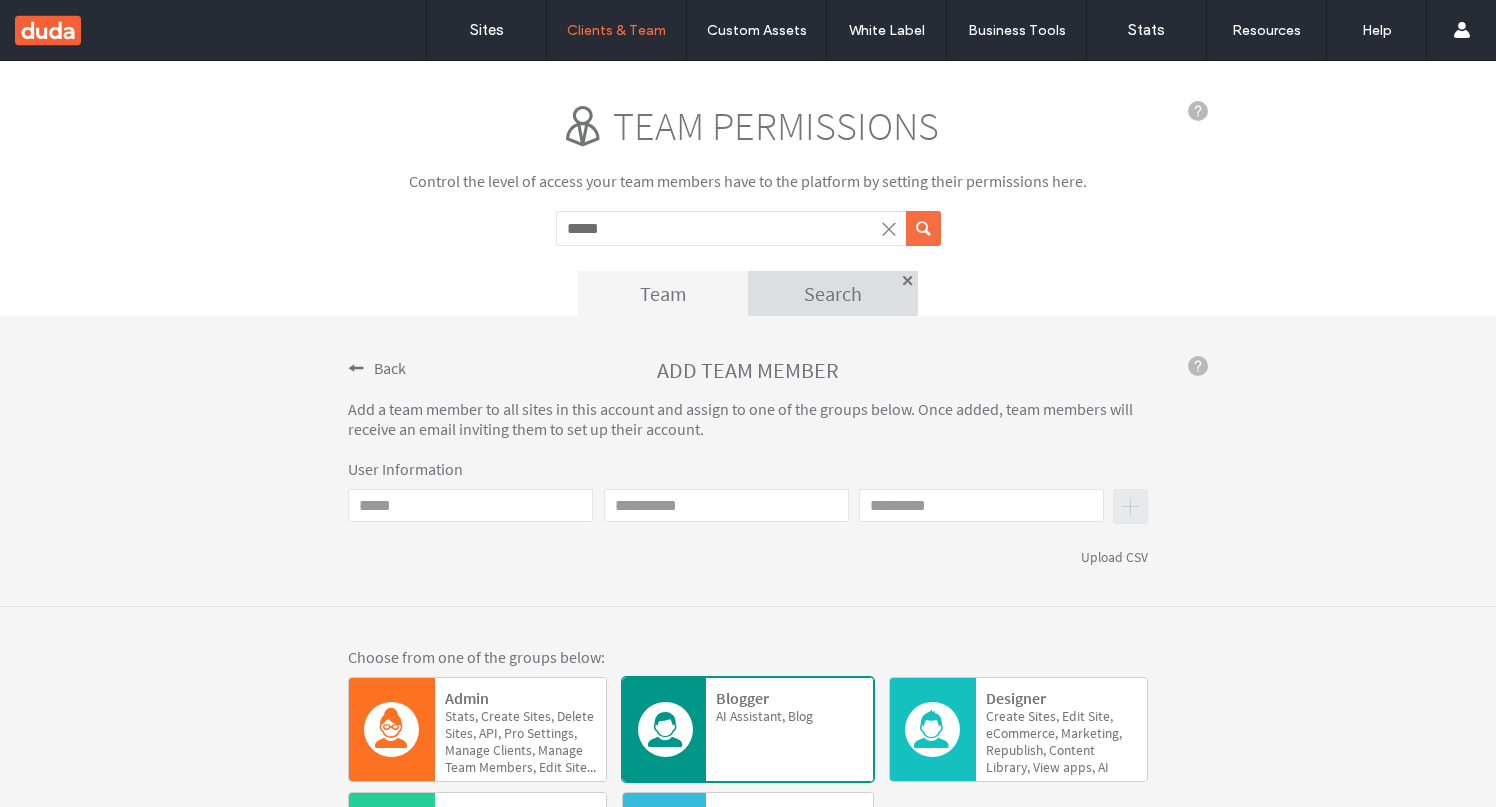 click on "Email" 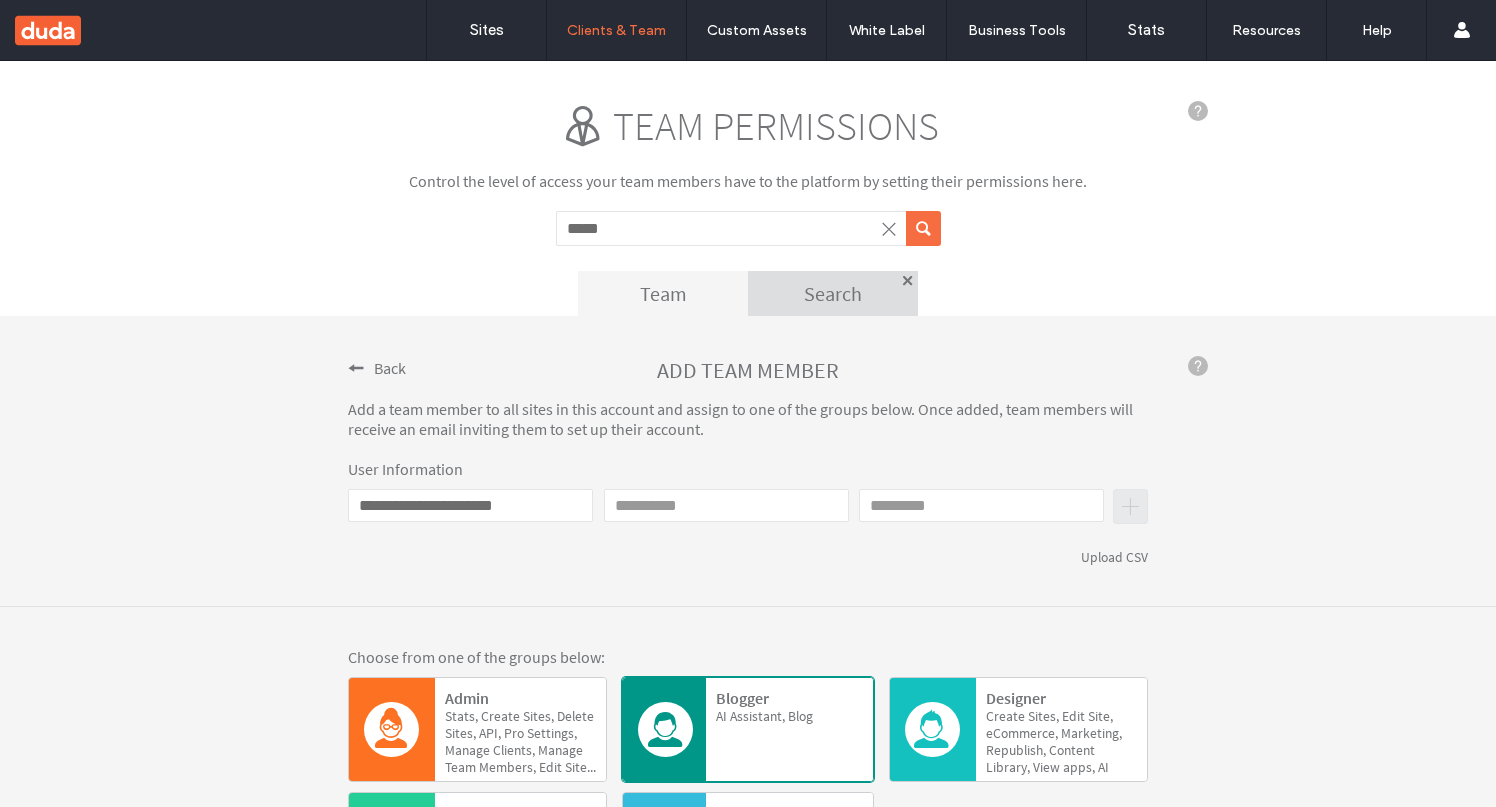 type on "**********" 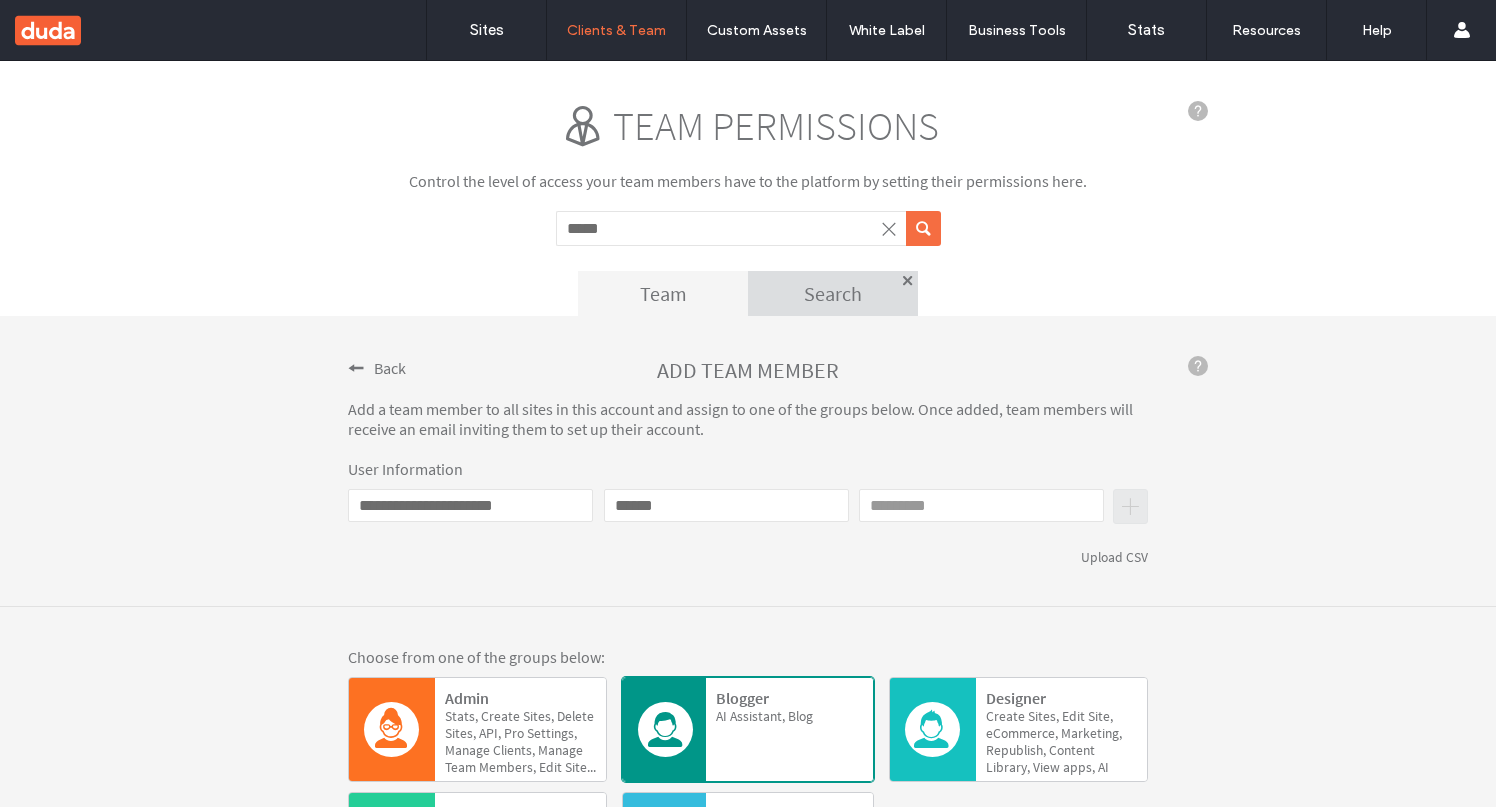 type on "******" 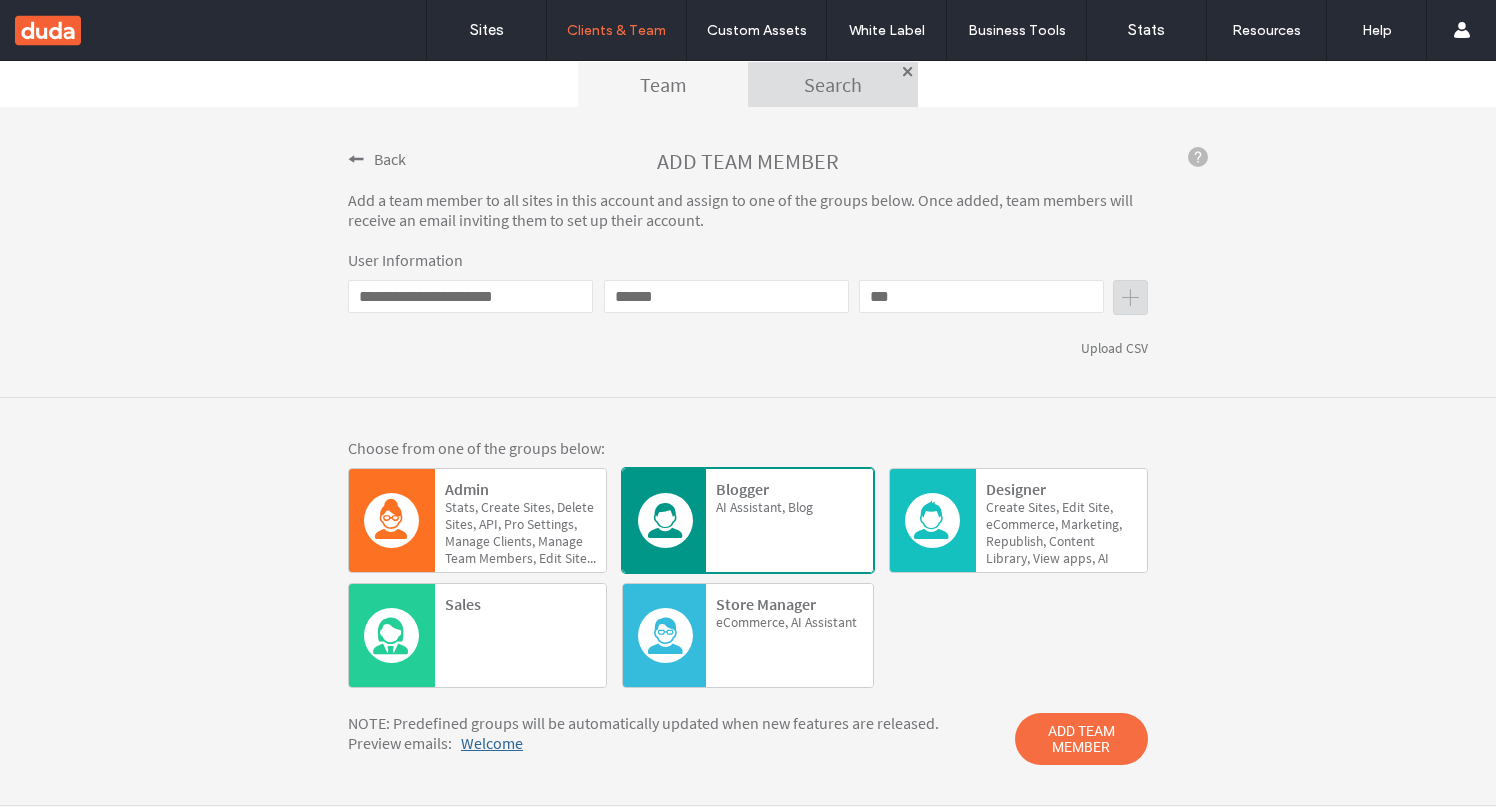 scroll, scrollTop: 267, scrollLeft: 0, axis: vertical 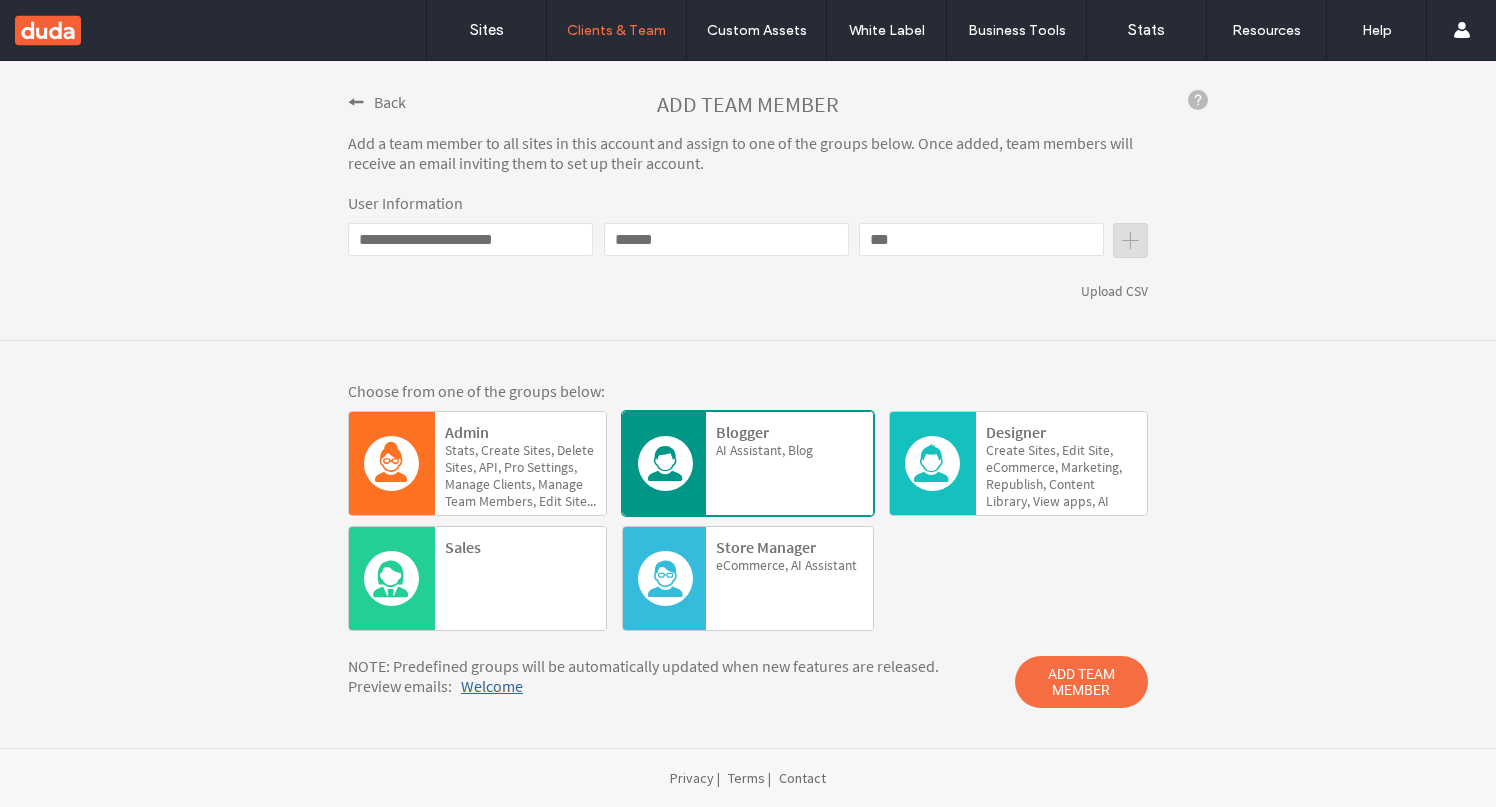 type on "***" 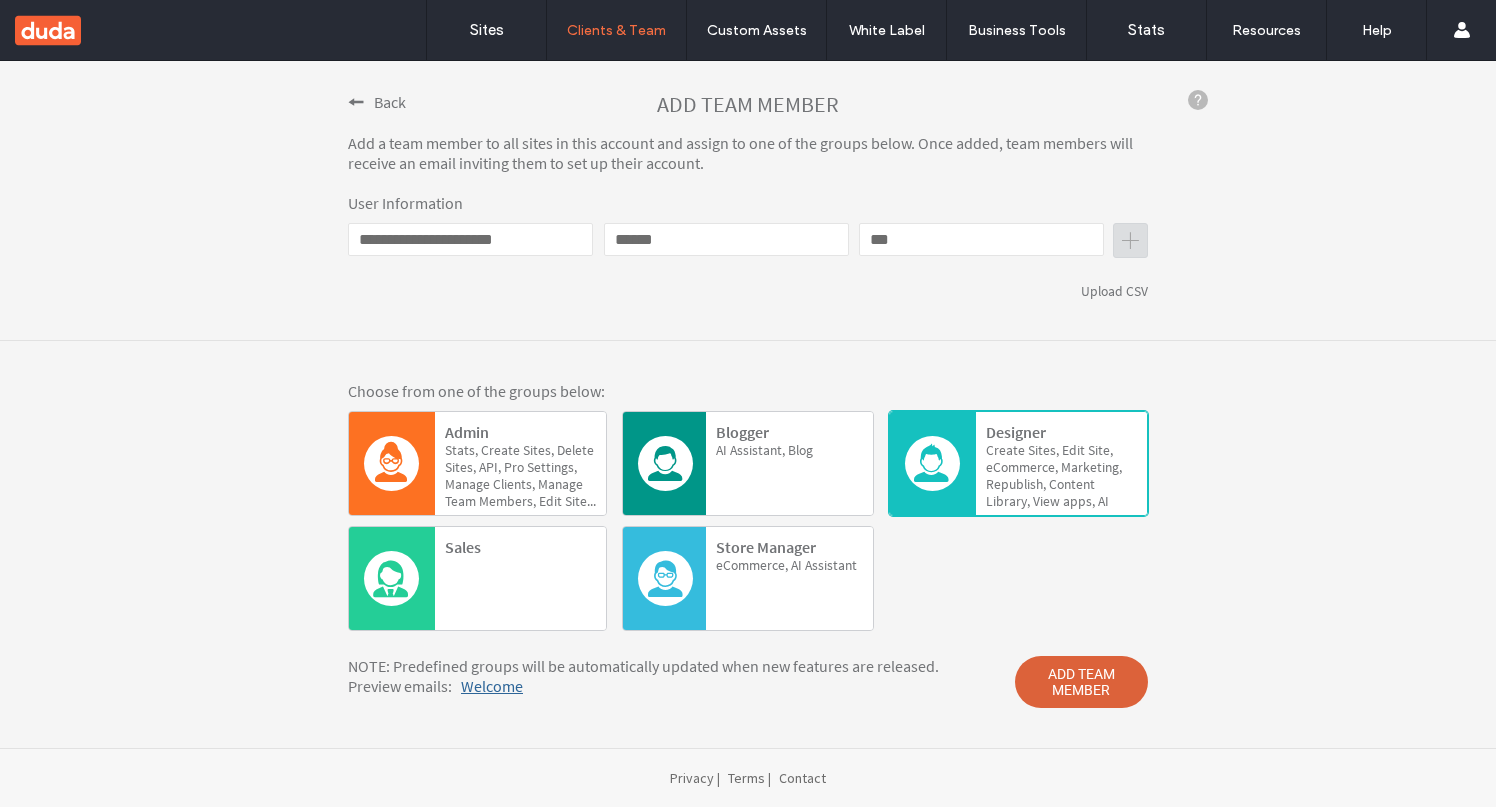 click on "ADD TEAM MEMBER" at bounding box center (1081, 682) 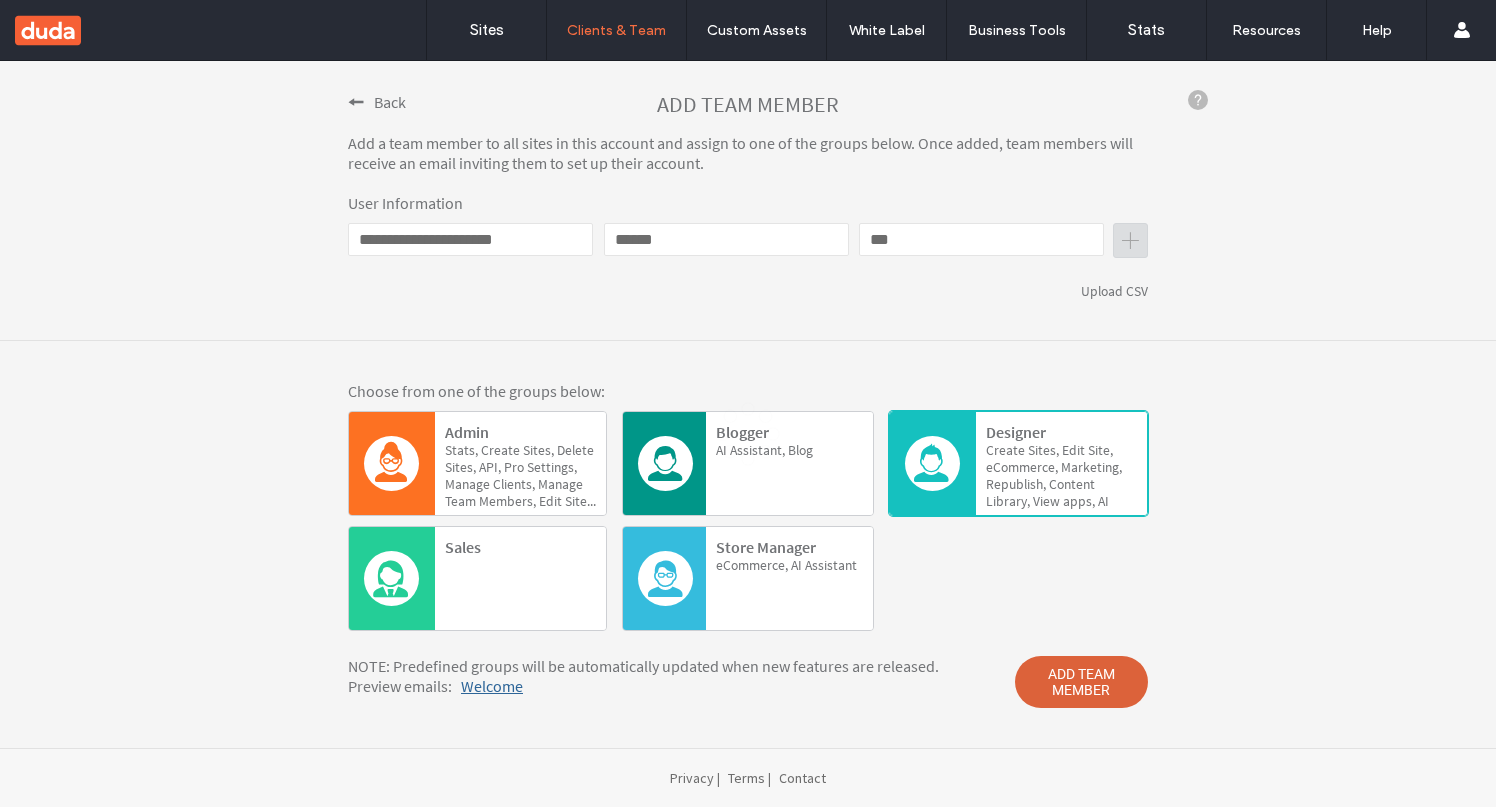 type 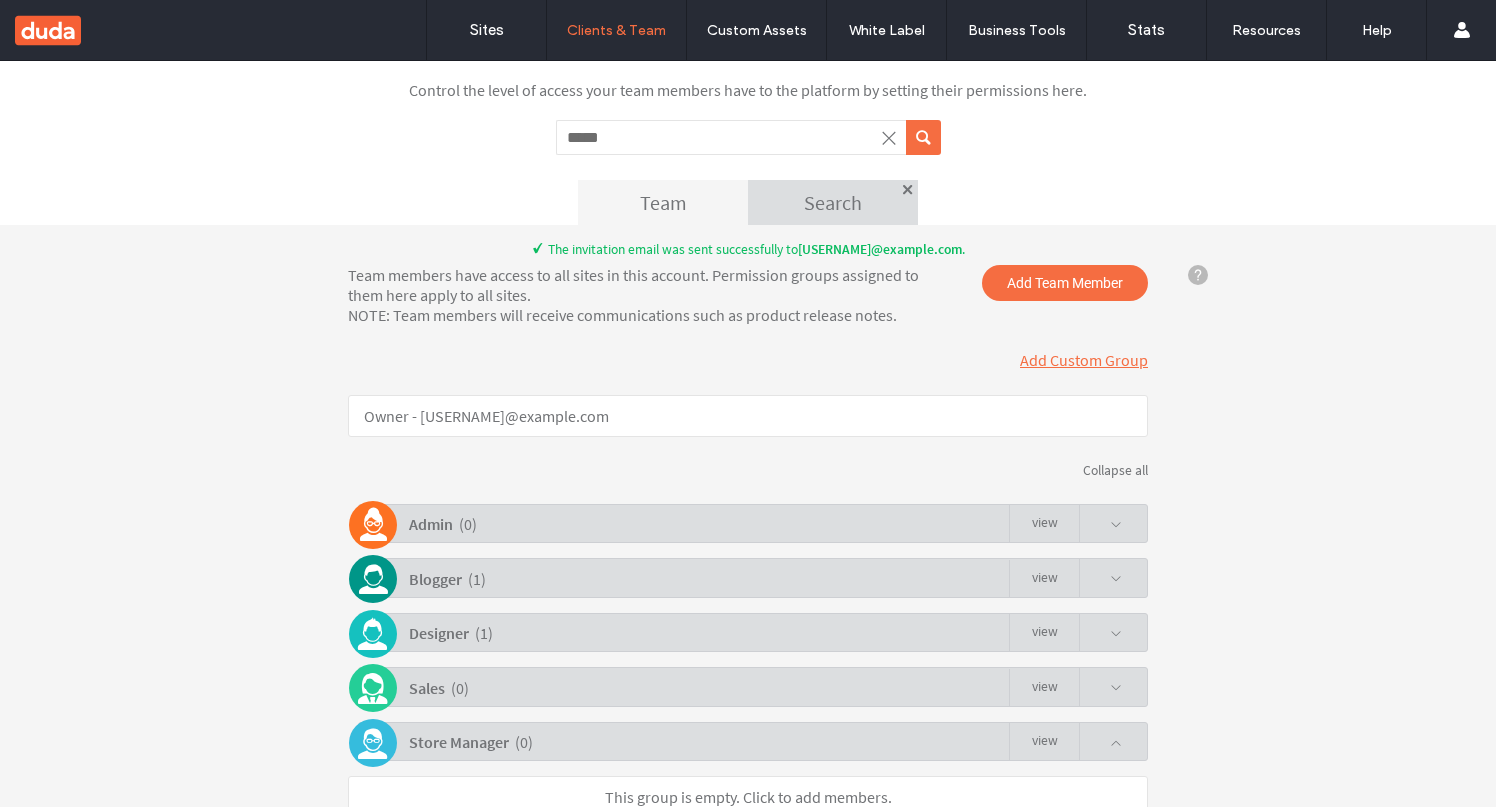 scroll, scrollTop: 0, scrollLeft: 0, axis: both 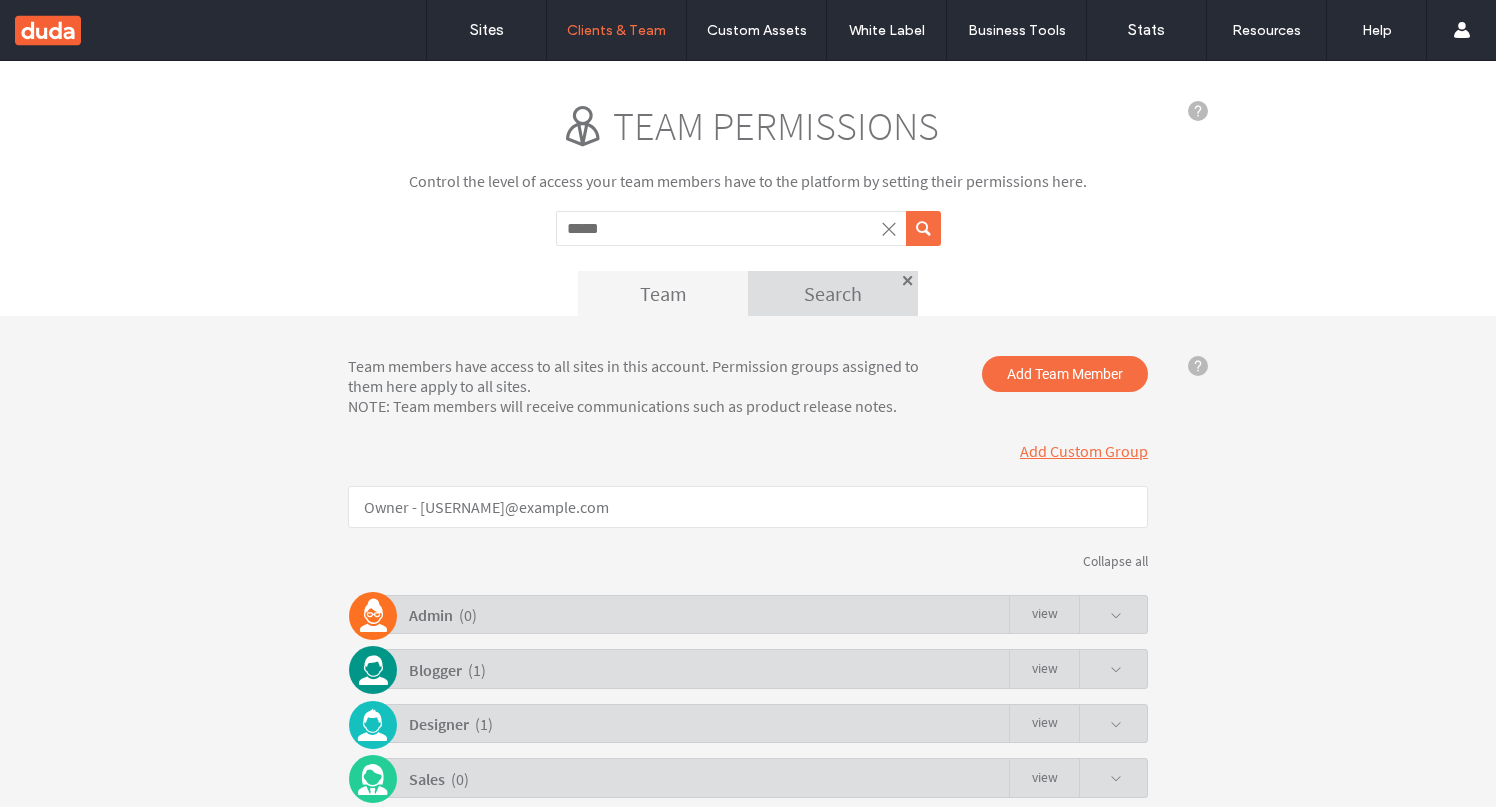 click on "Add Custom Group" 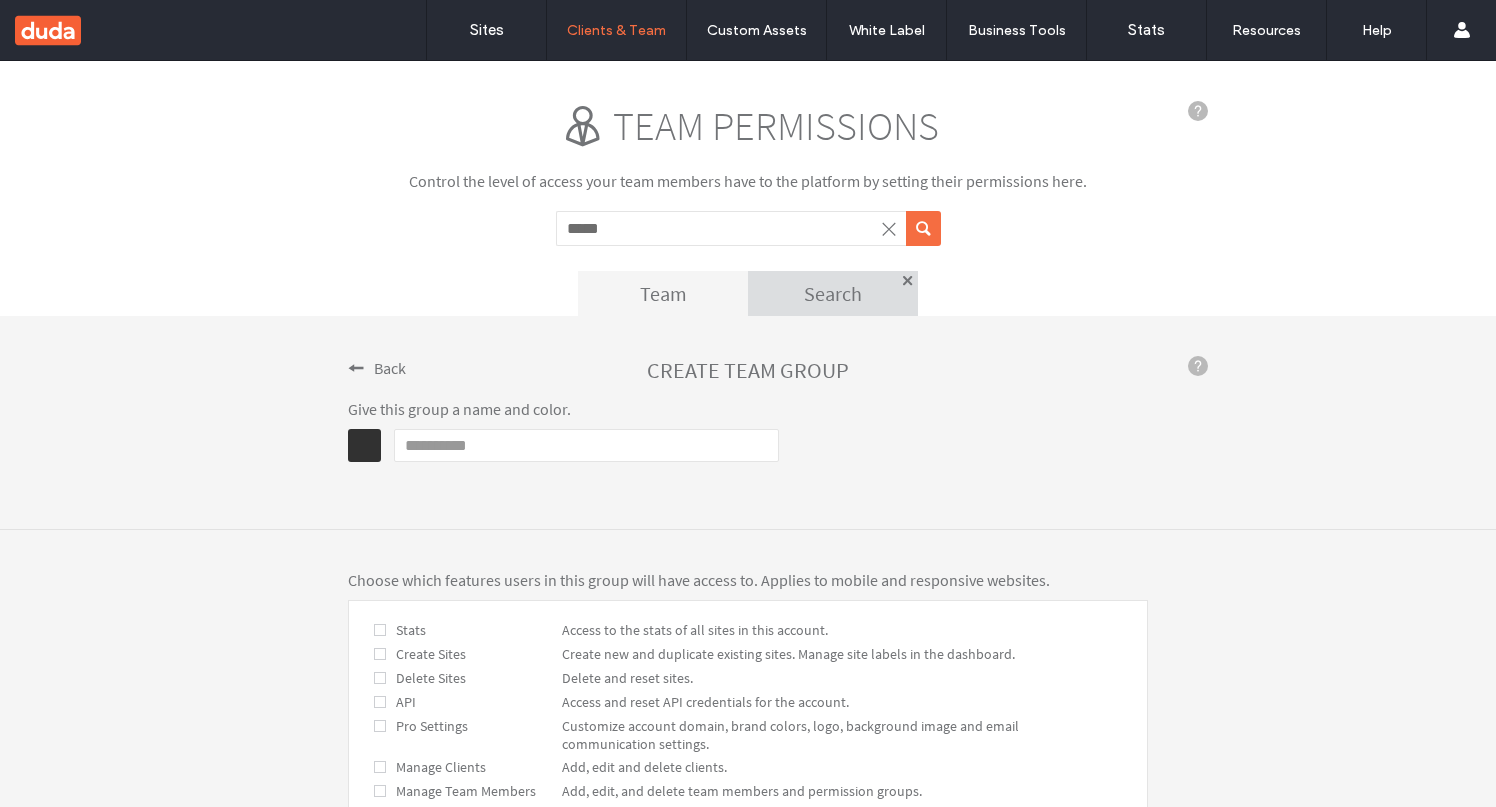 click on "Name" 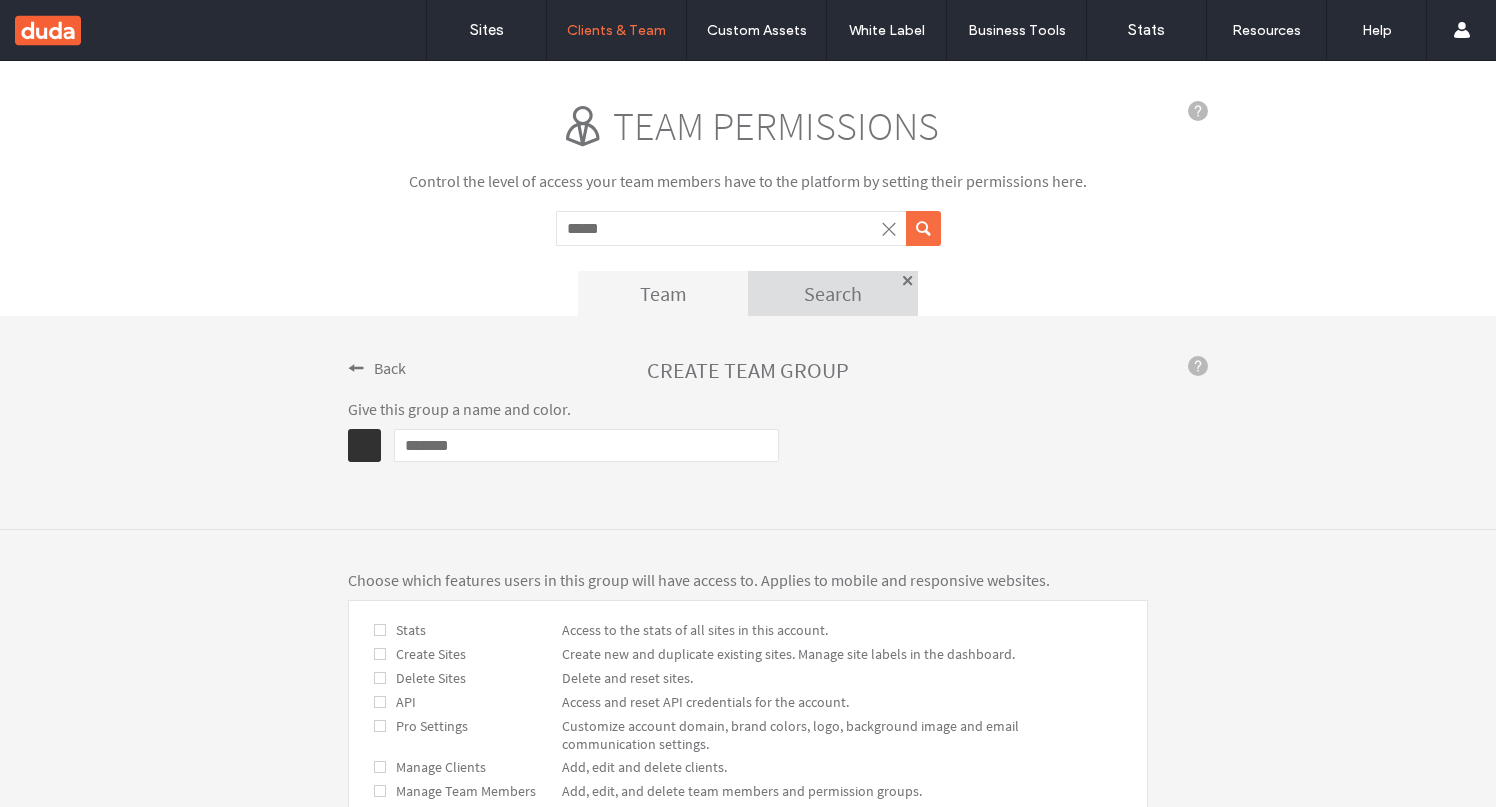 type on "*******" 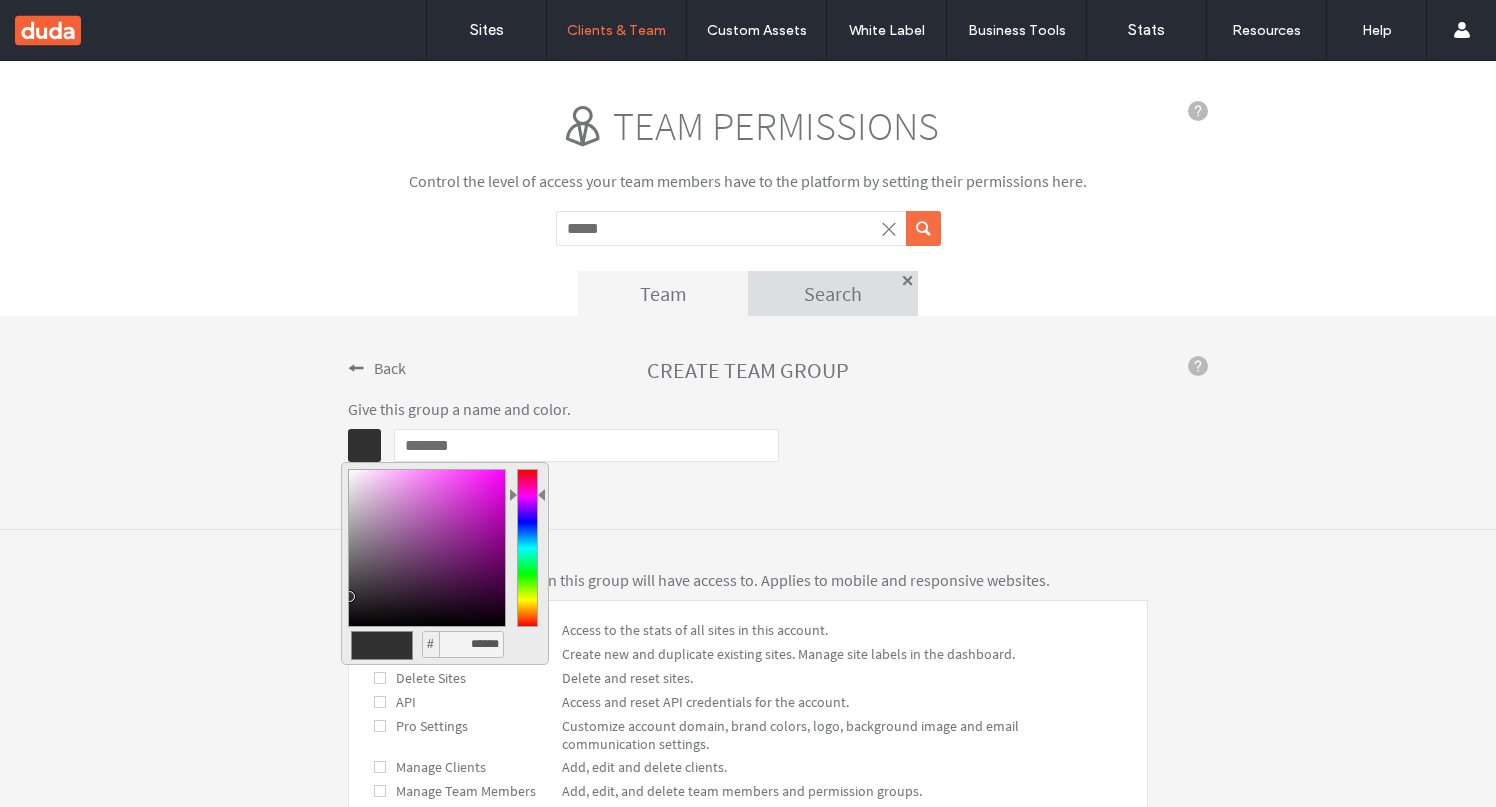 type on "******" 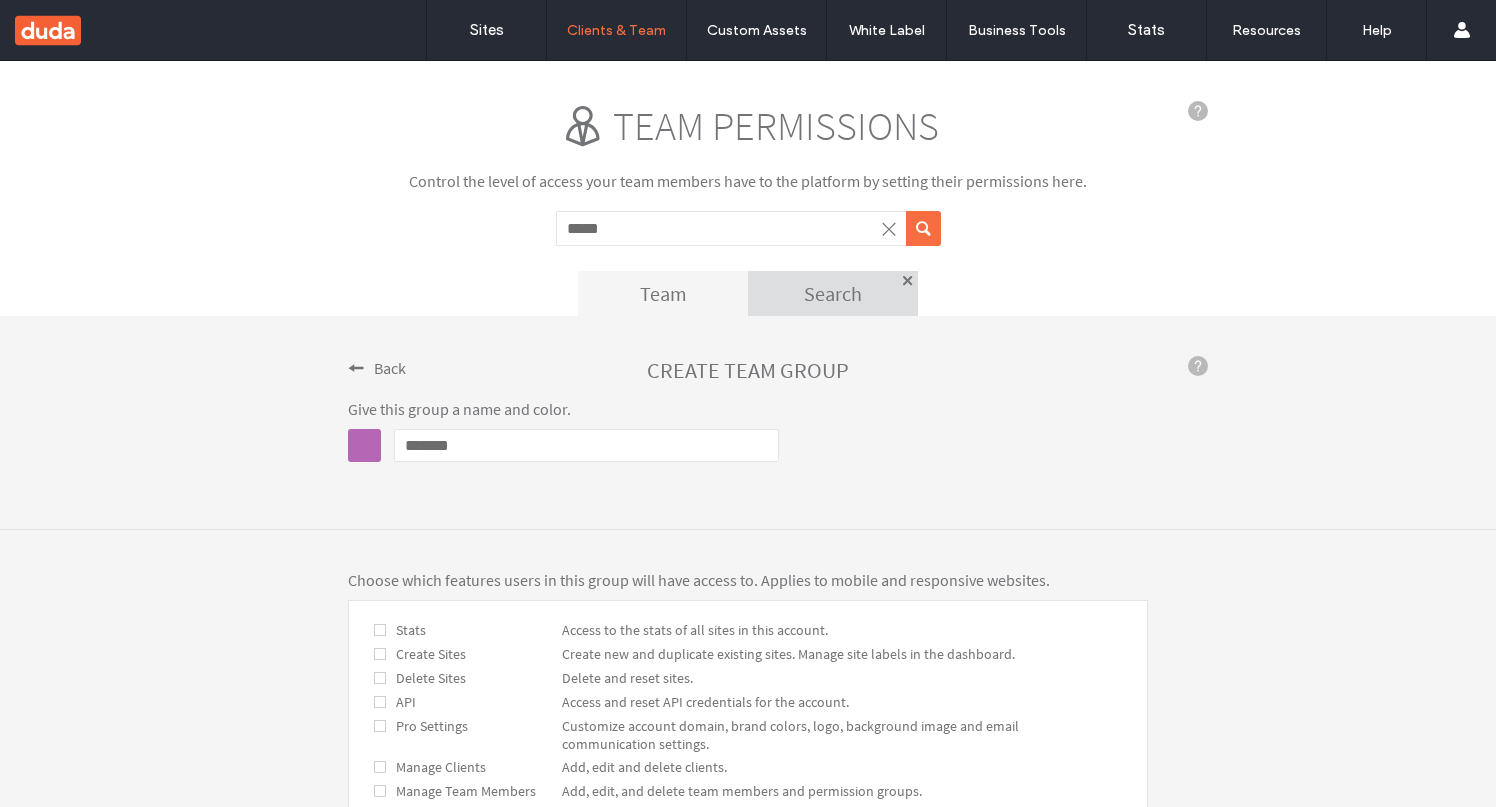 click on "Back
CREATE TEAM GROUP
Give this group a name and color.
Name [NAME]" 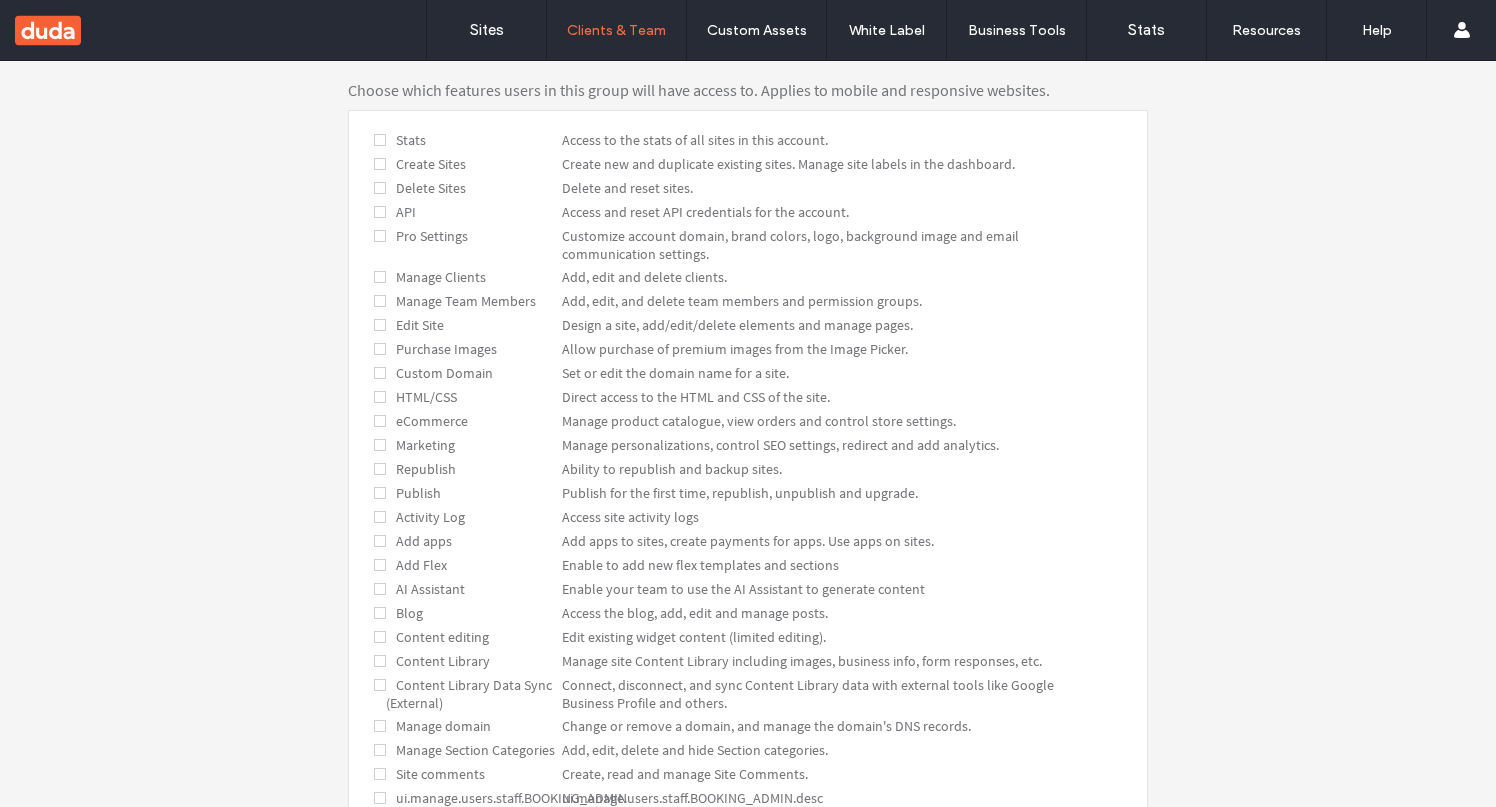 scroll, scrollTop: 727, scrollLeft: 0, axis: vertical 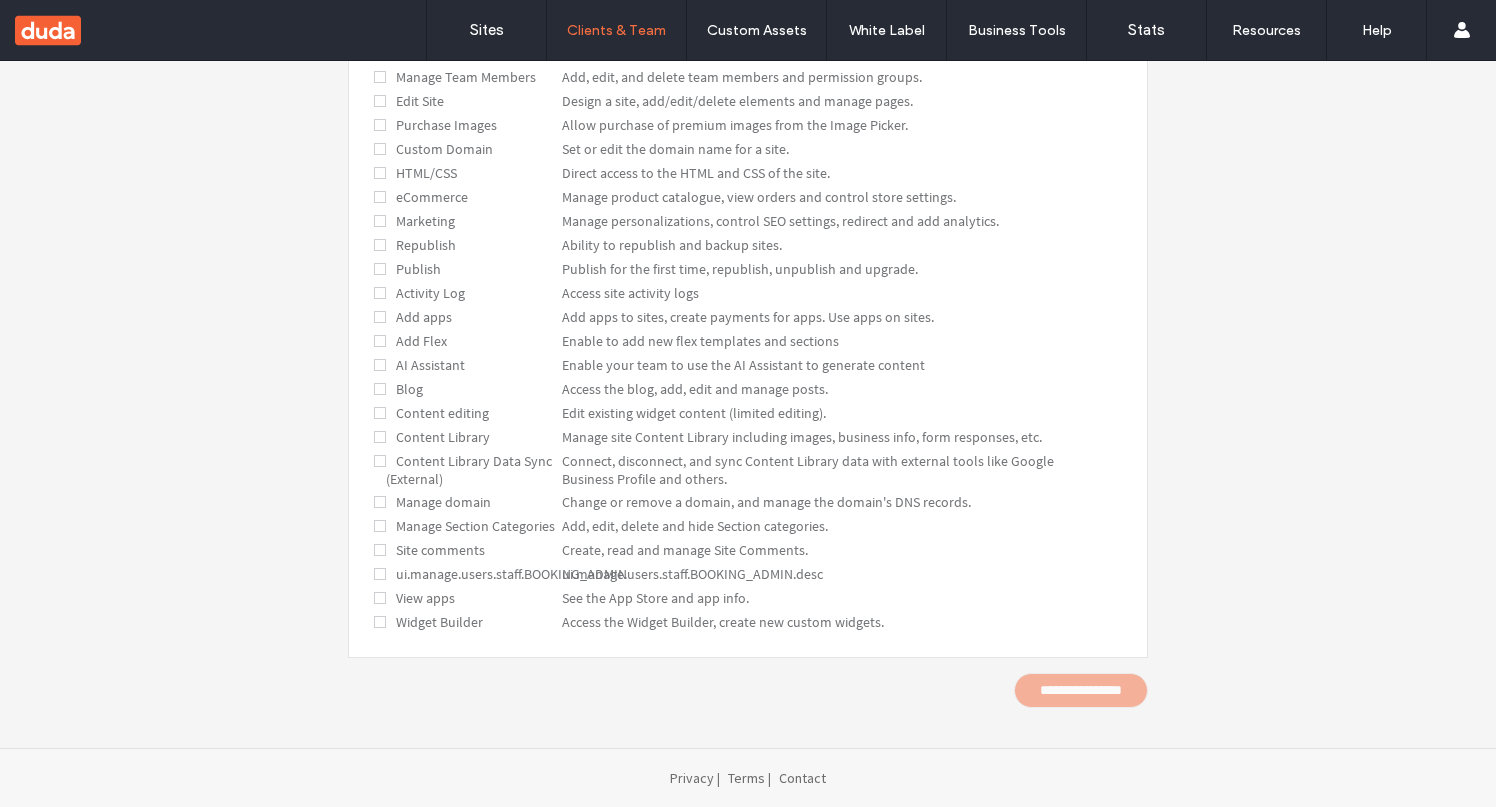 click on "ui.manage.users.staff.BOOKING_ADMIN" at bounding box center (506, 574) 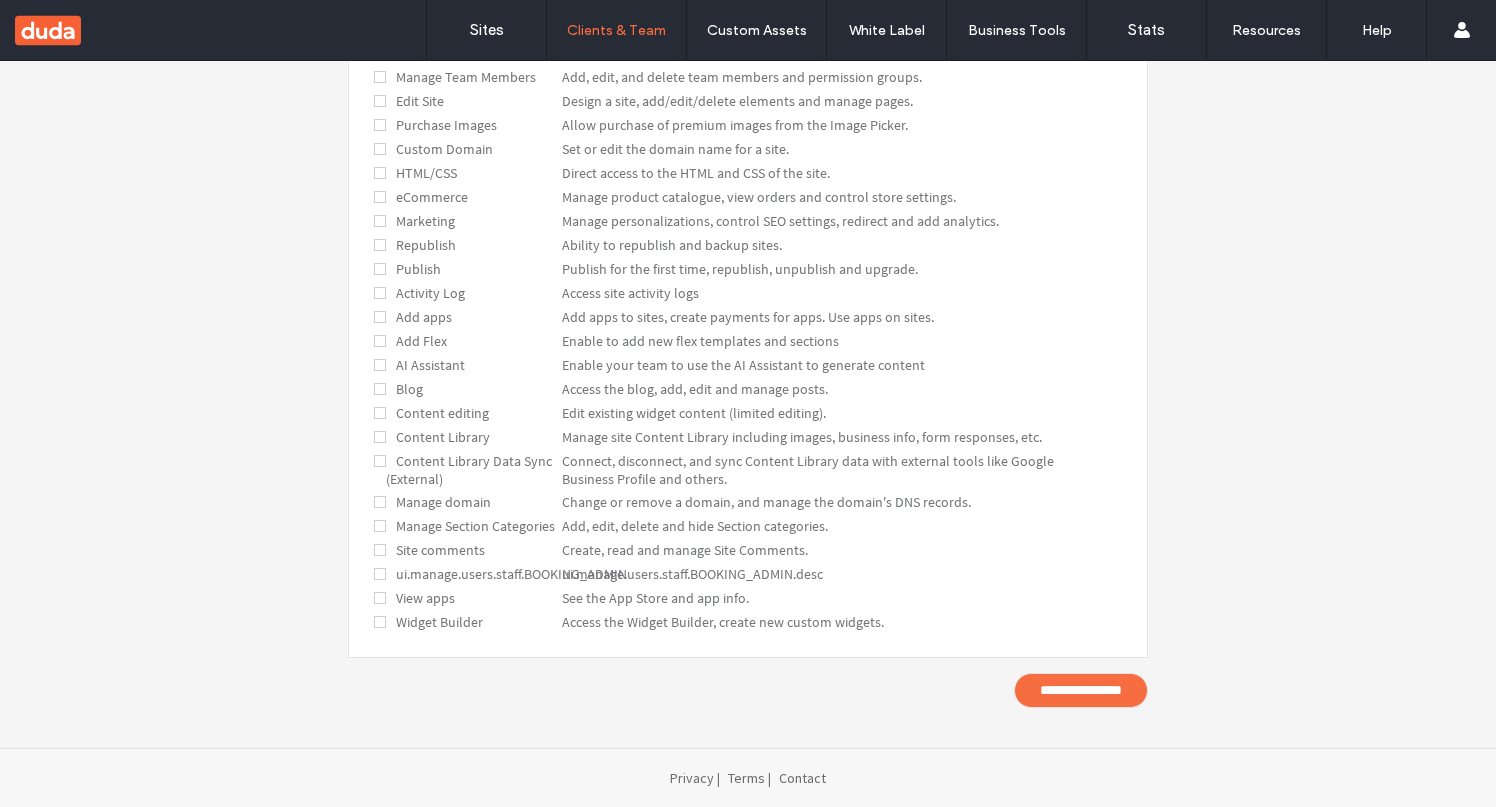 click on "ui.manage.users.staff.BOOKING_ADMIN" at bounding box center [506, 574] 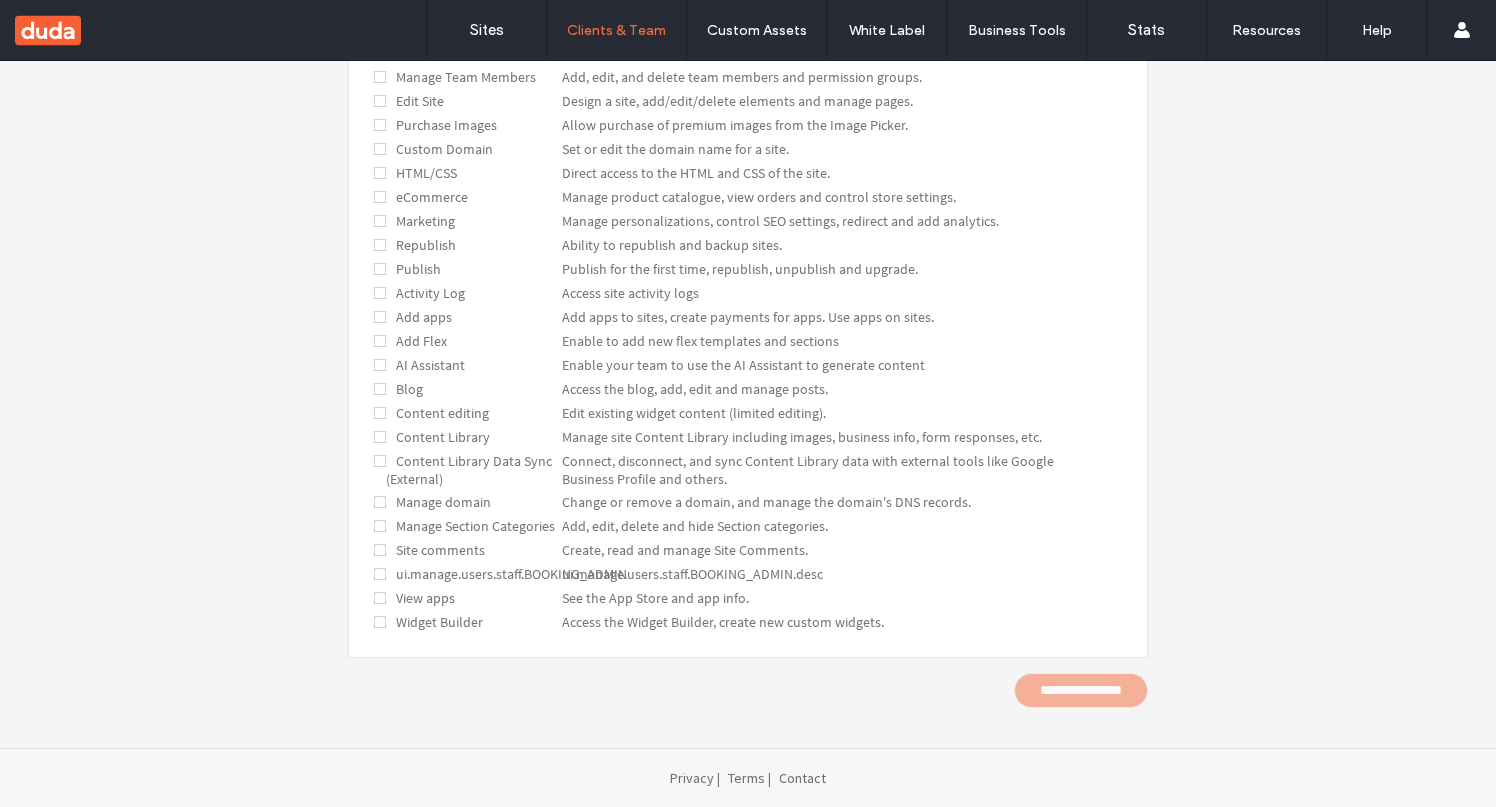 click on "ui.manage.users.staff.BOOKING_ADMIN" at bounding box center (506, 574) 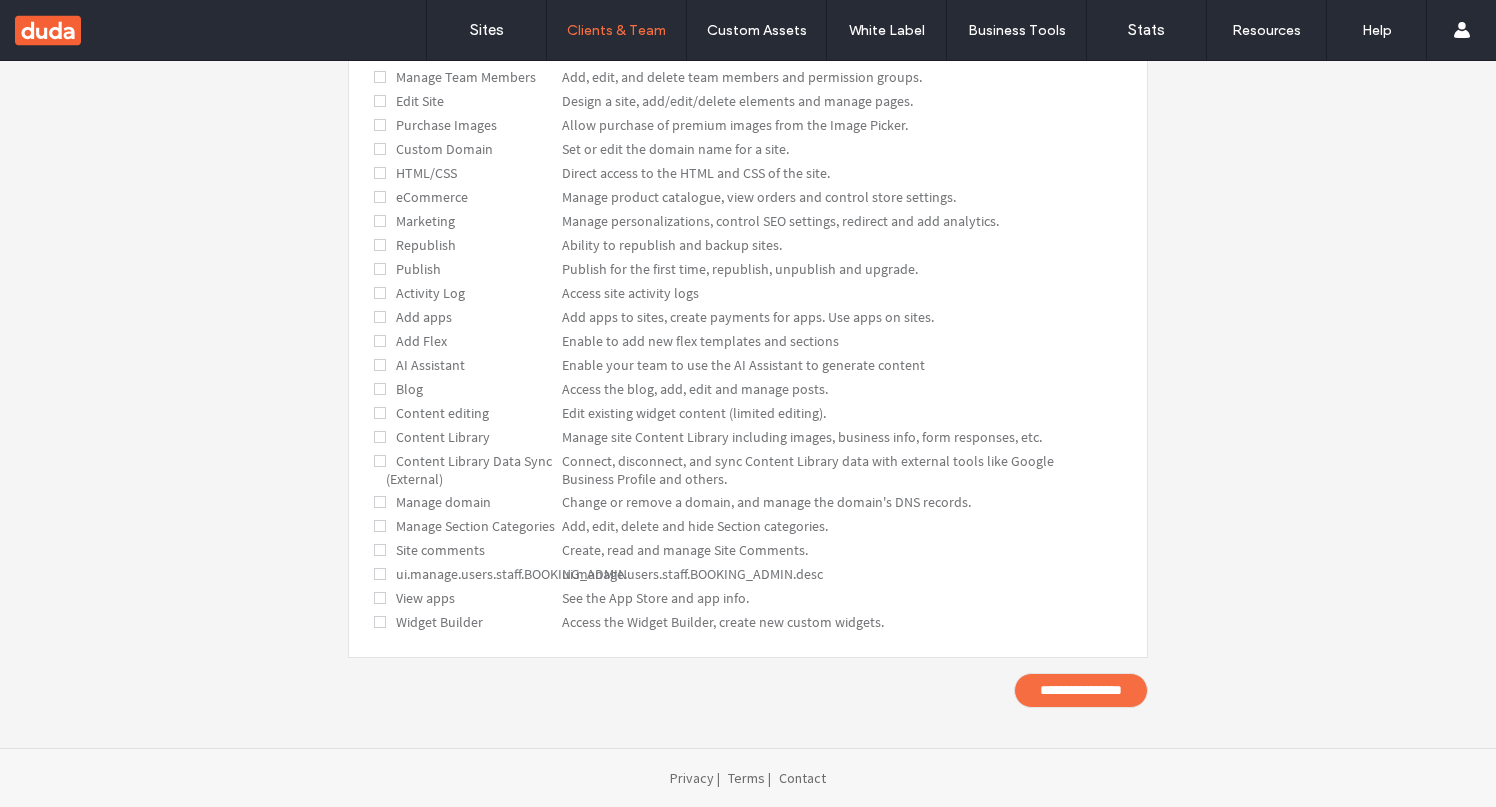 click on "ui.manage.users.staff.BOOKING_ADMIN" at bounding box center (506, 574) 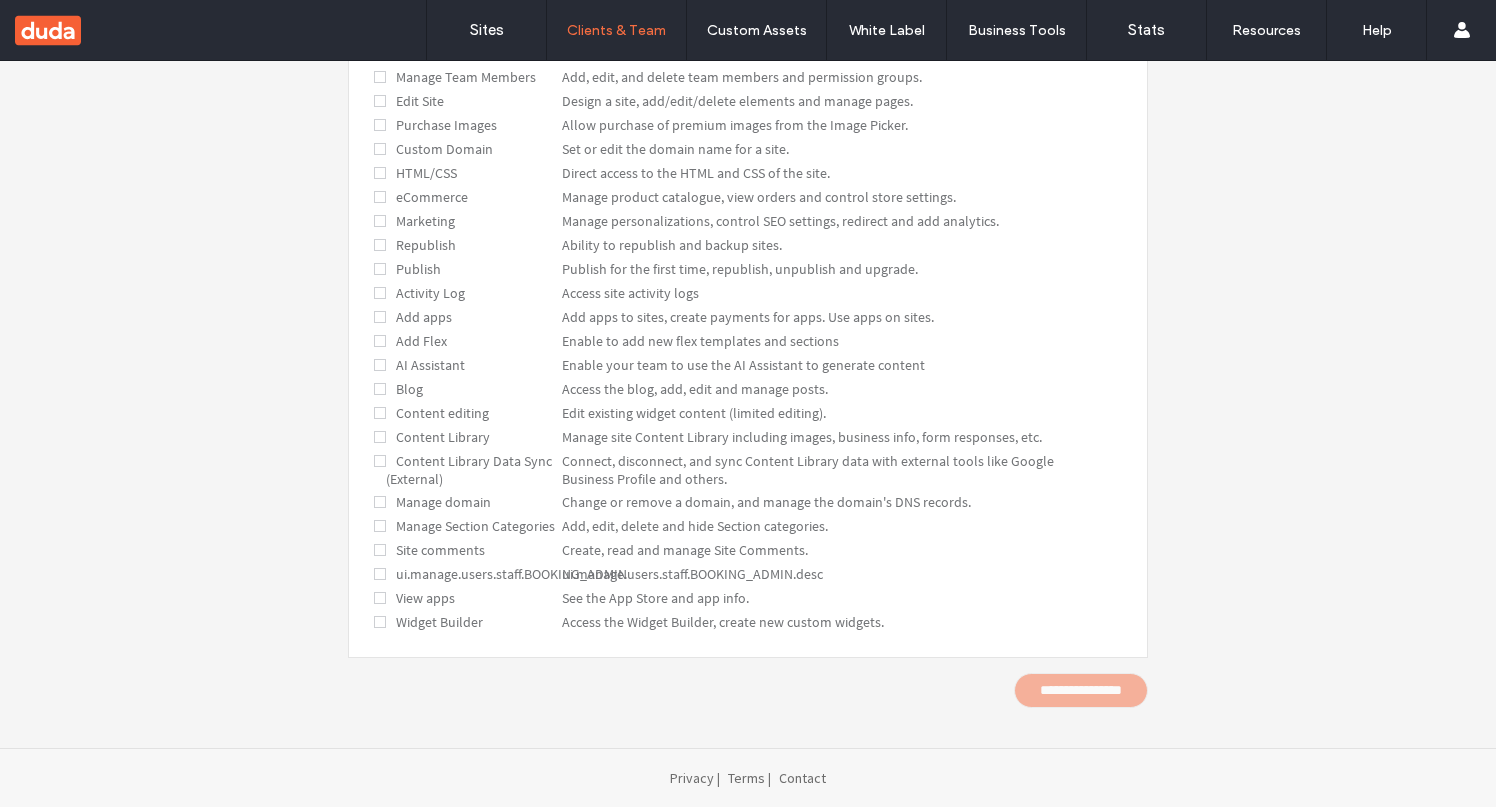 scroll, scrollTop: 245, scrollLeft: 0, axis: vertical 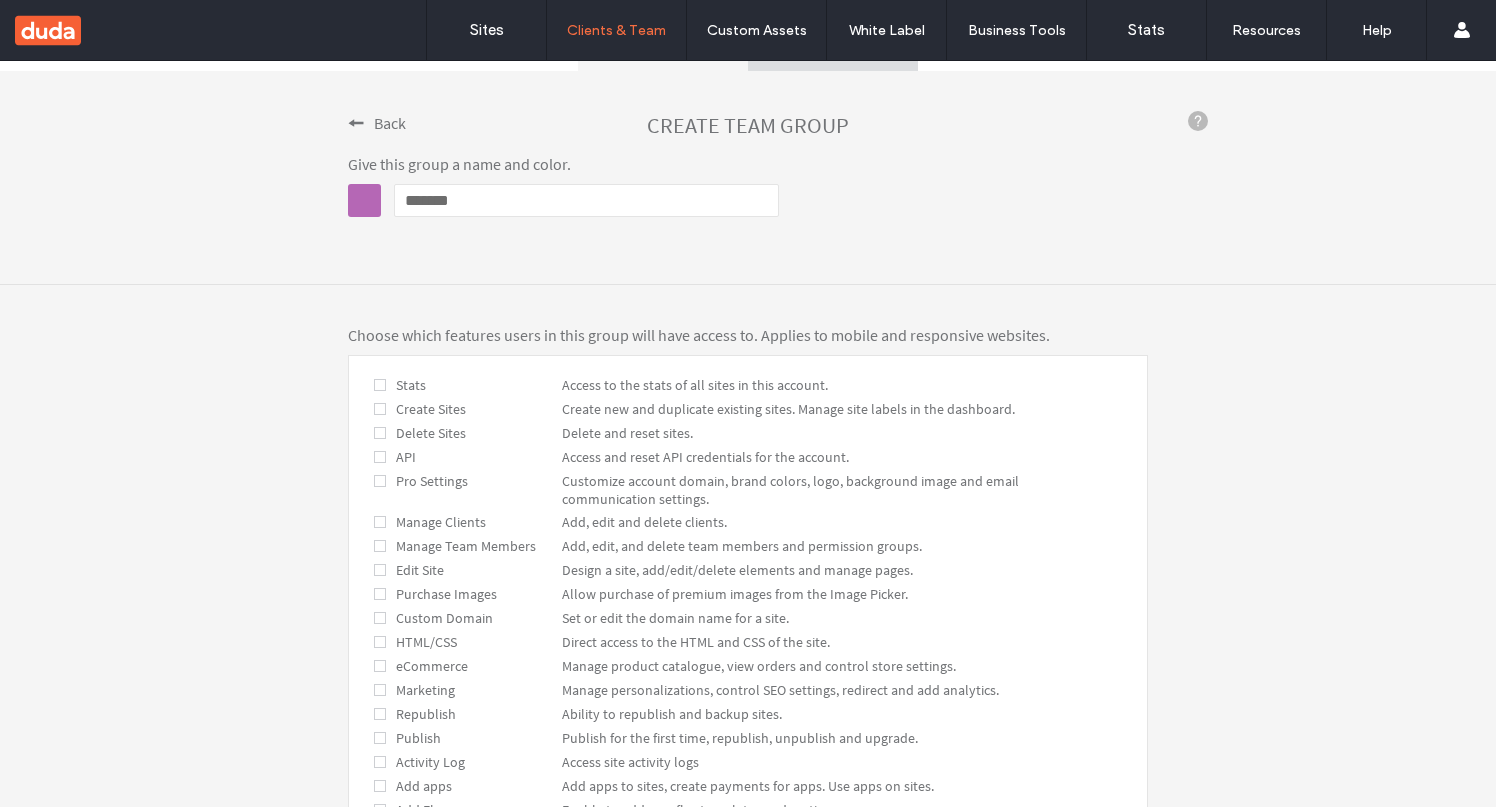 drag, startPoint x: 556, startPoint y: 432, endPoint x: 679, endPoint y: 433, distance: 123.00407 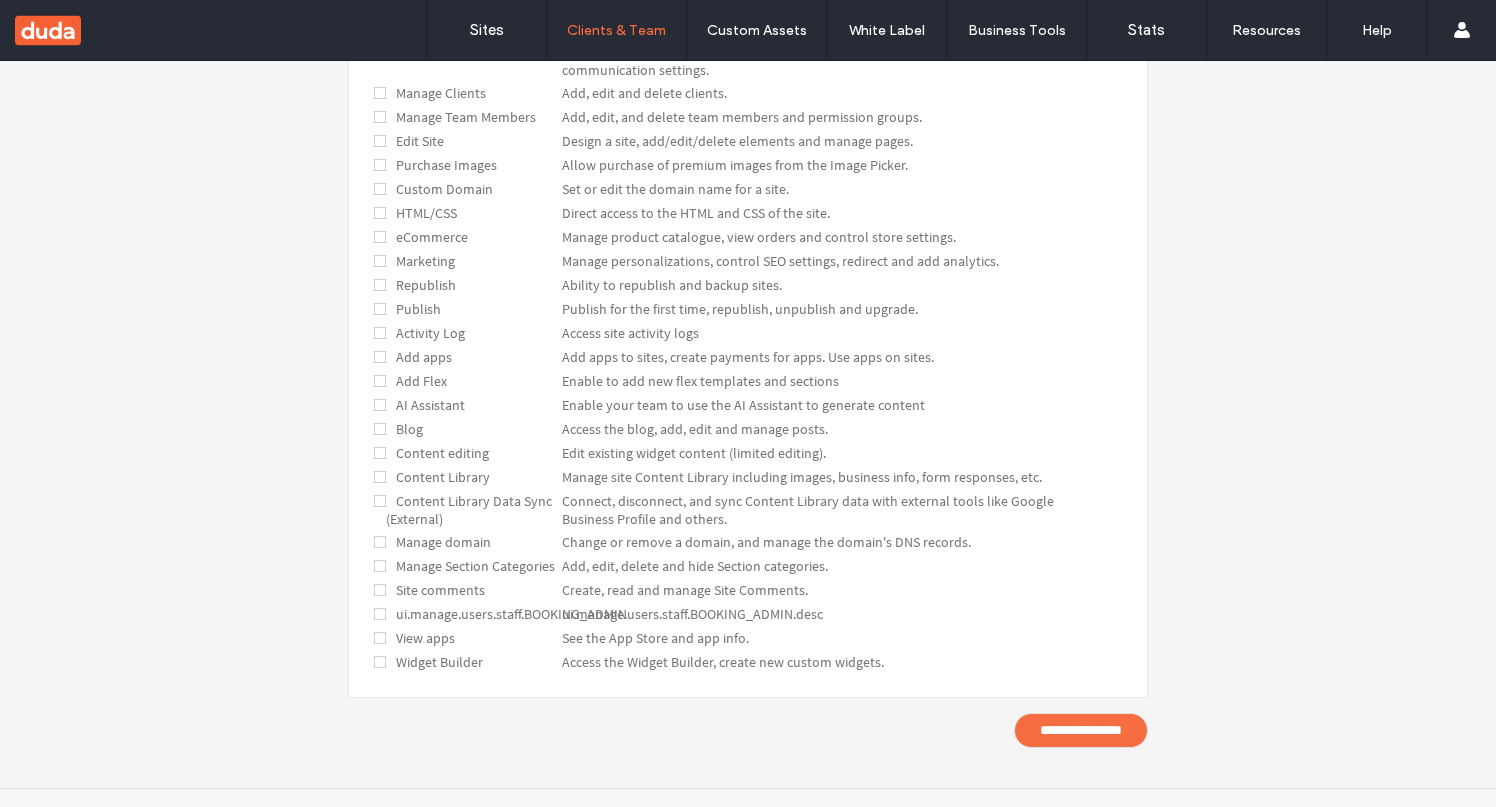 scroll, scrollTop: 671, scrollLeft: 0, axis: vertical 